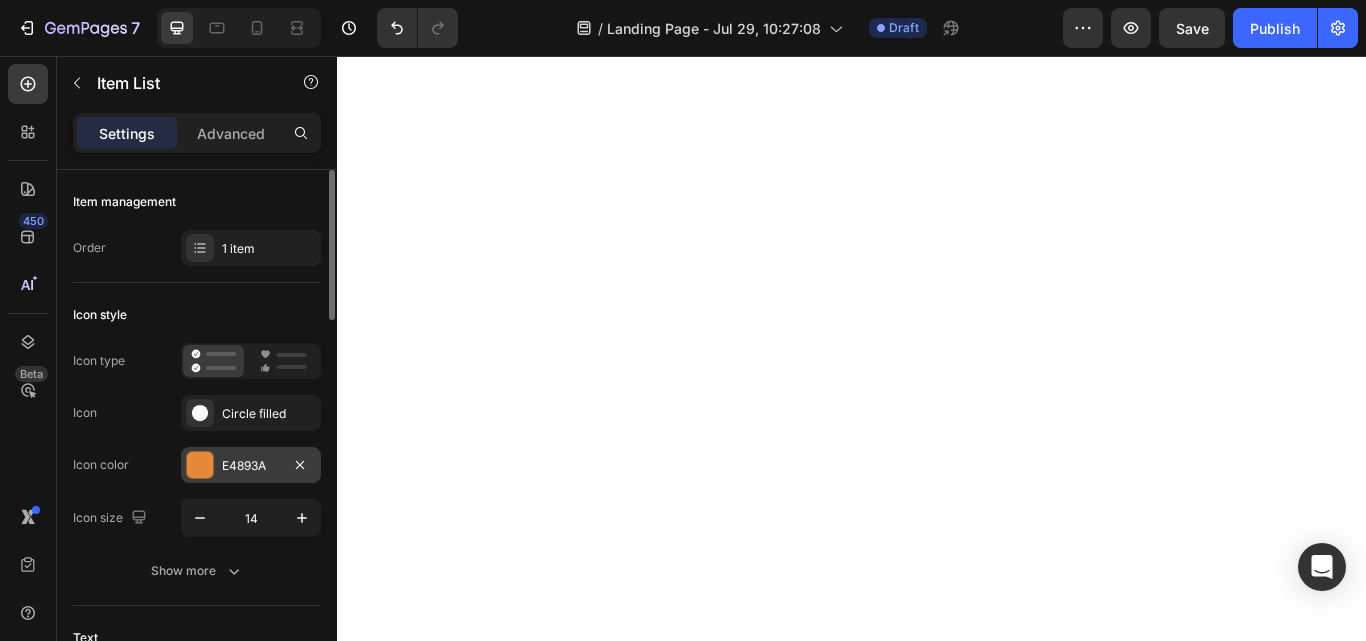 scroll, scrollTop: 0, scrollLeft: 0, axis: both 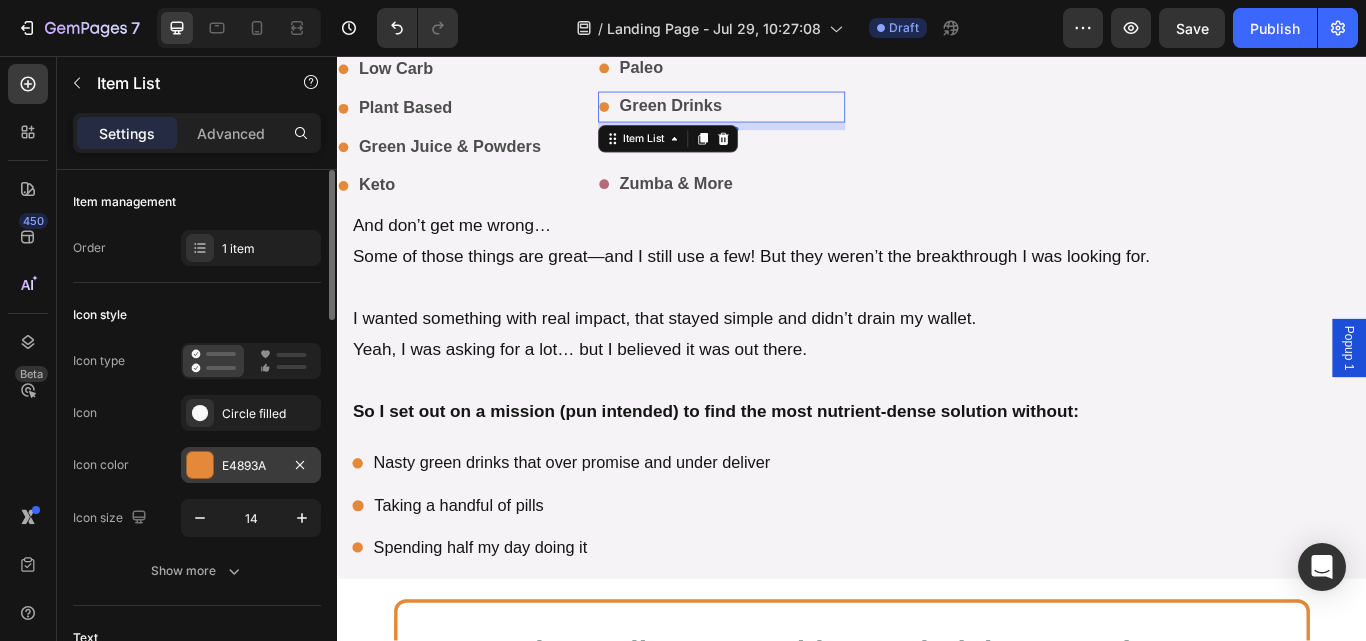 click at bounding box center [200, 465] 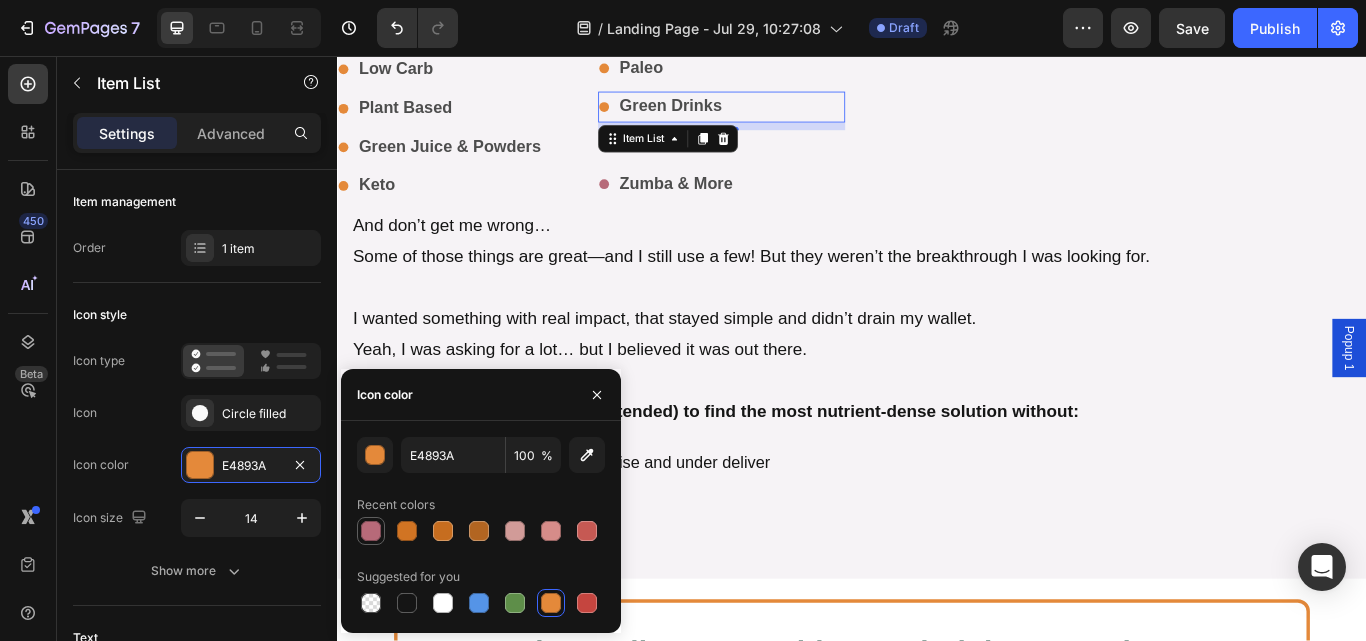 click at bounding box center [371, 531] 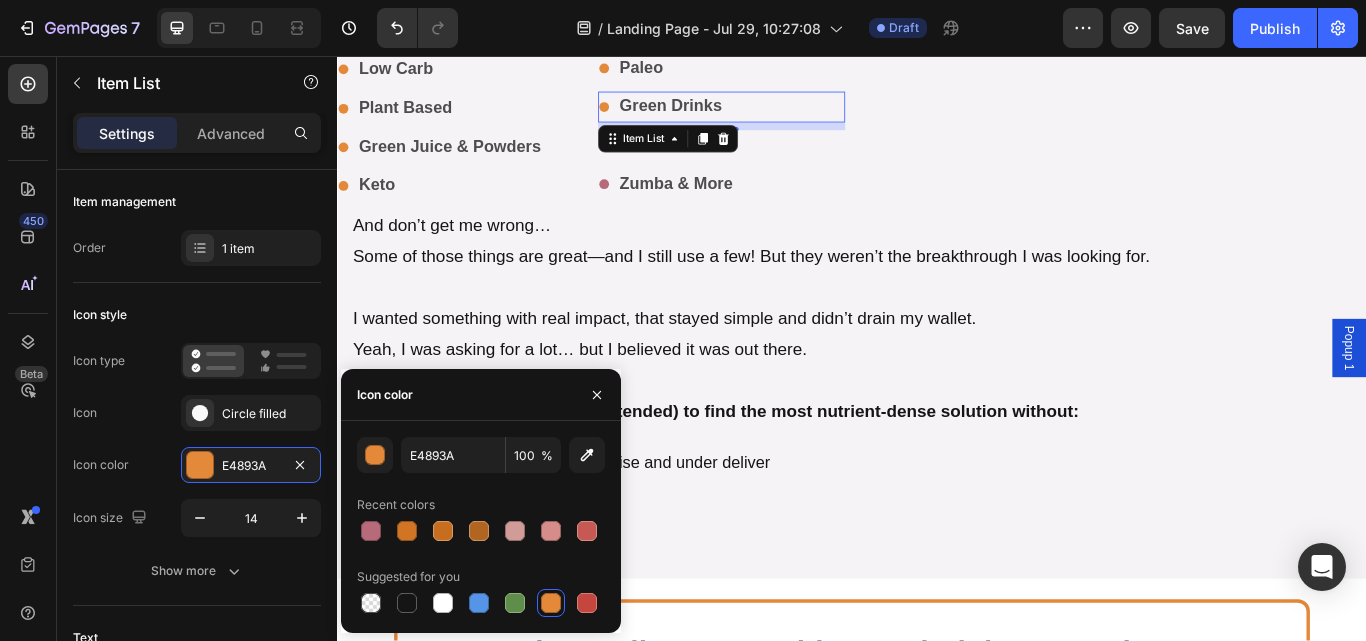 type on "B76A79" 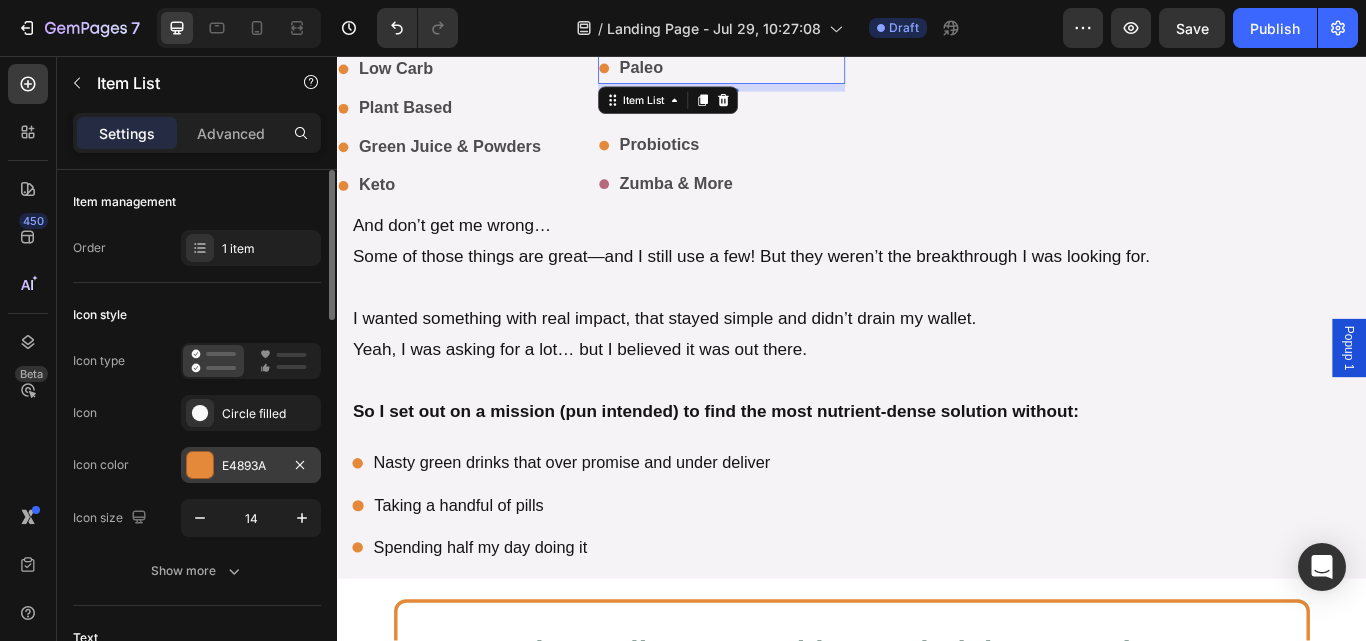 click on "E4893A" at bounding box center [251, 466] 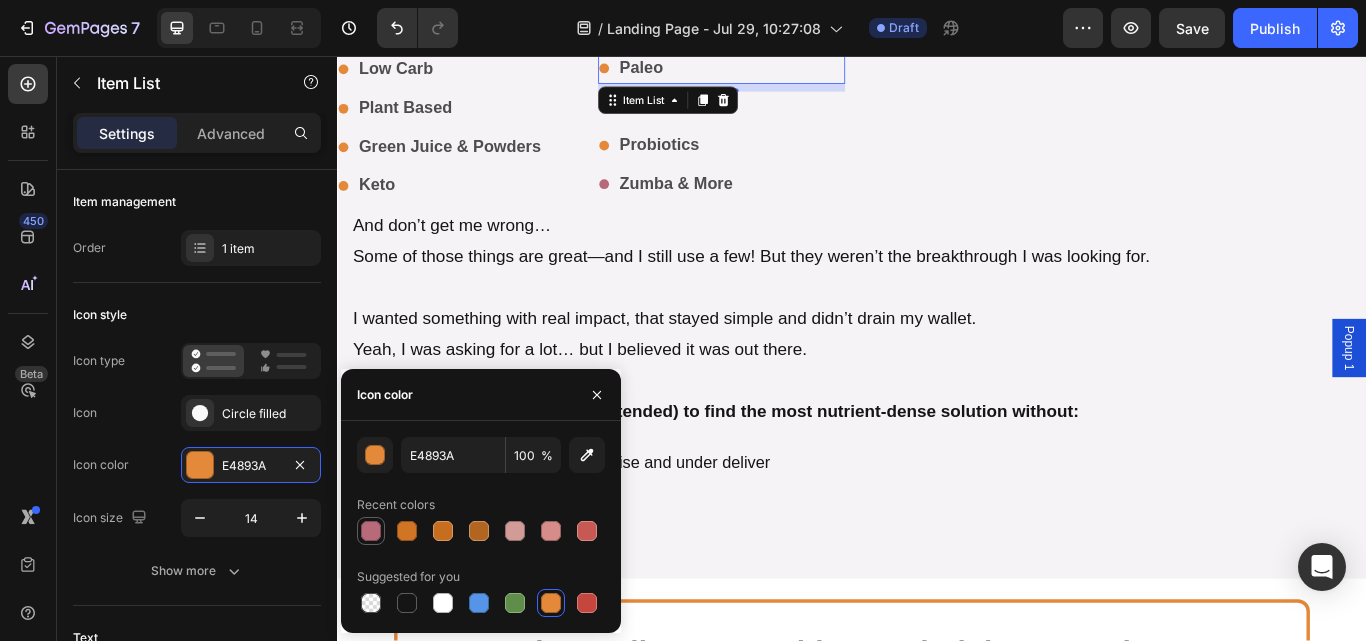 click at bounding box center (371, 531) 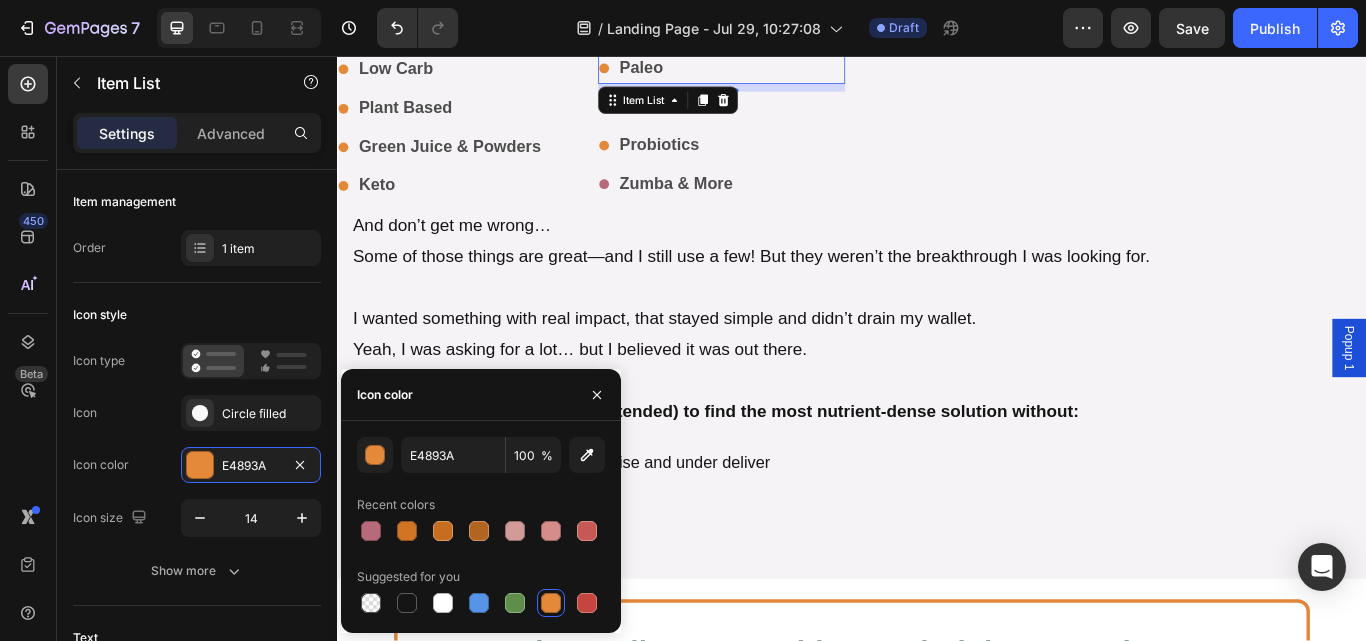 type on "B76A79" 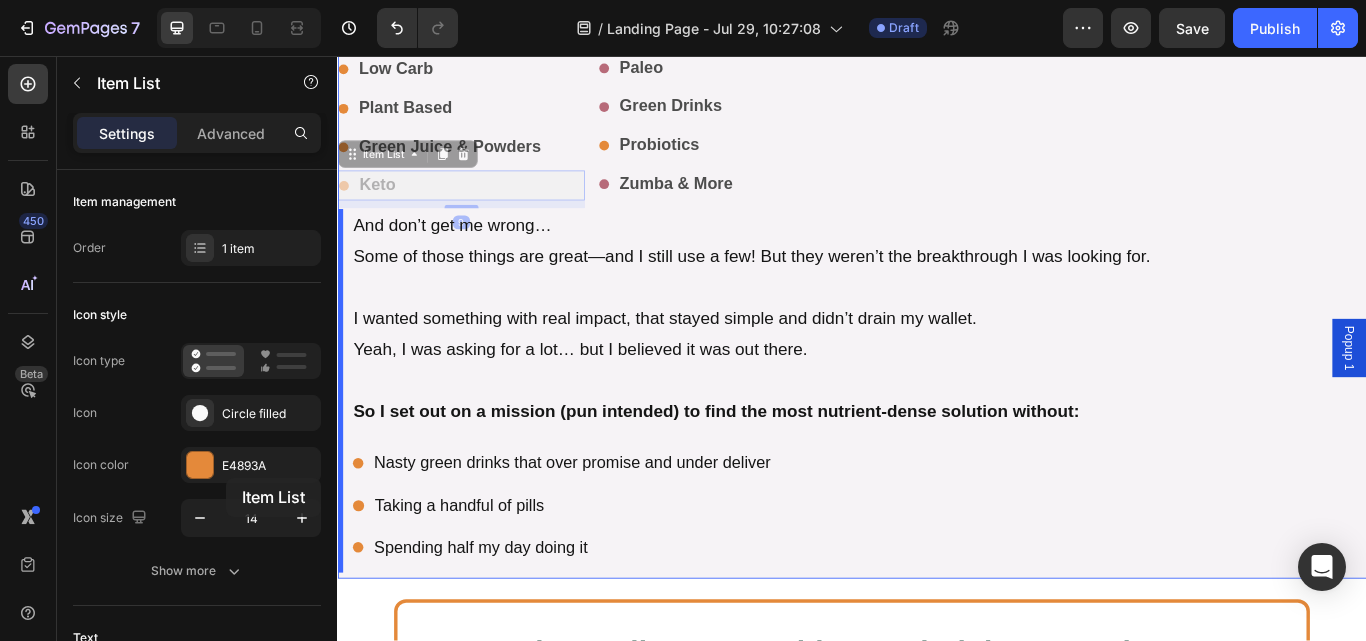drag, startPoint x: 443, startPoint y: 208, endPoint x: 571, endPoint y: 514, distance: 331.69263 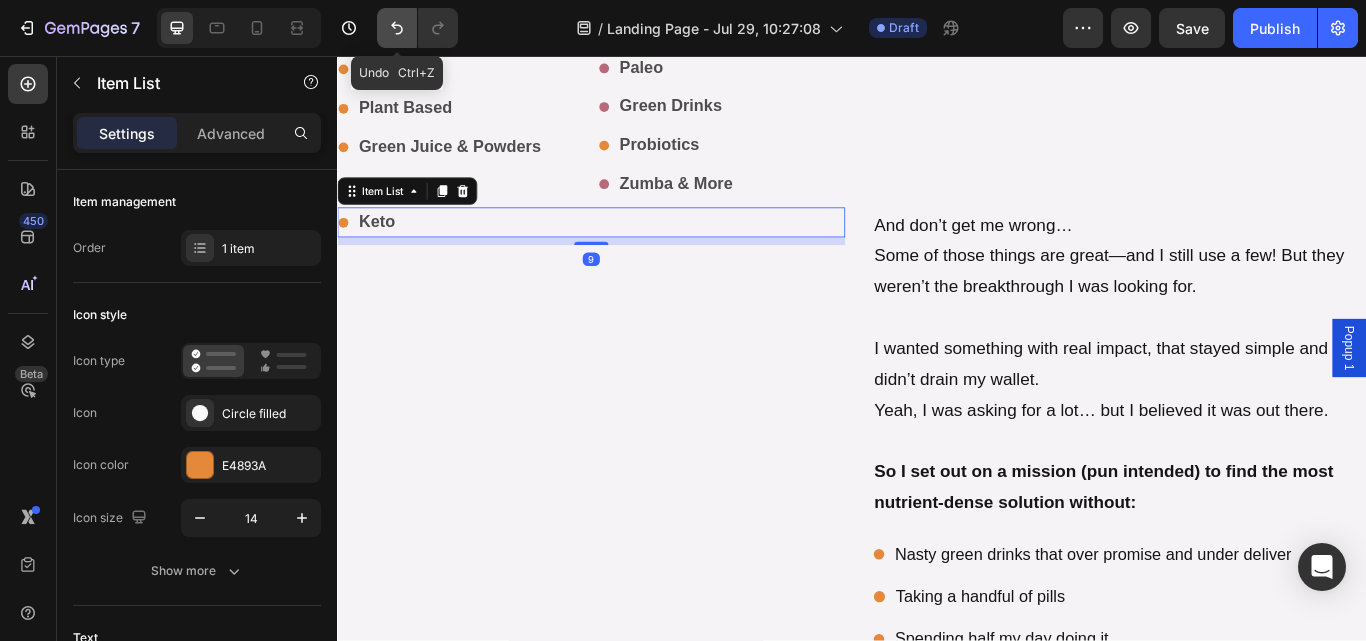 click 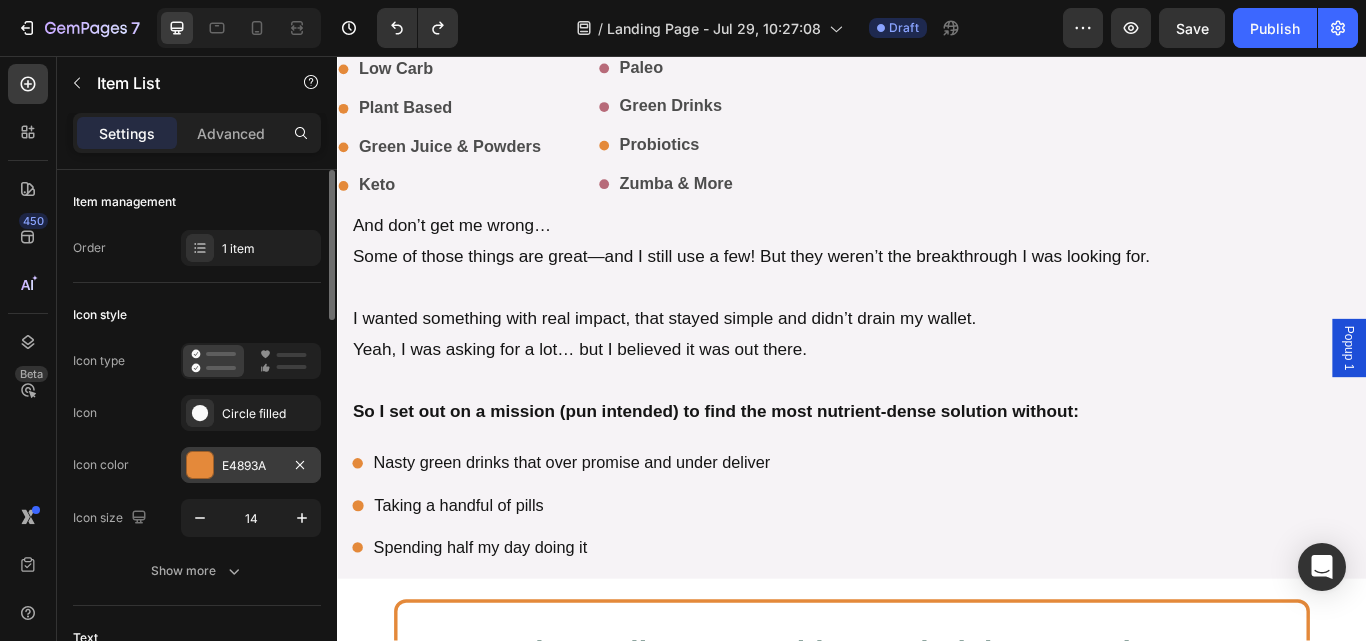 click on "E4893A" at bounding box center (251, 465) 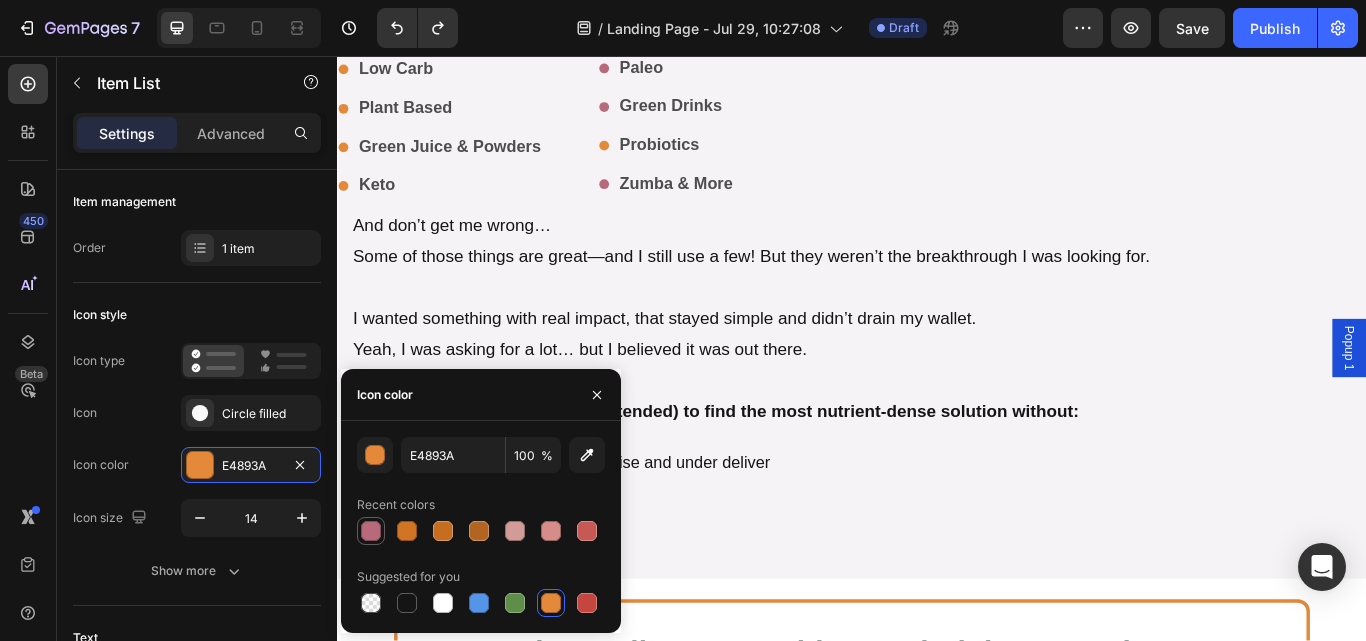 click at bounding box center [371, 531] 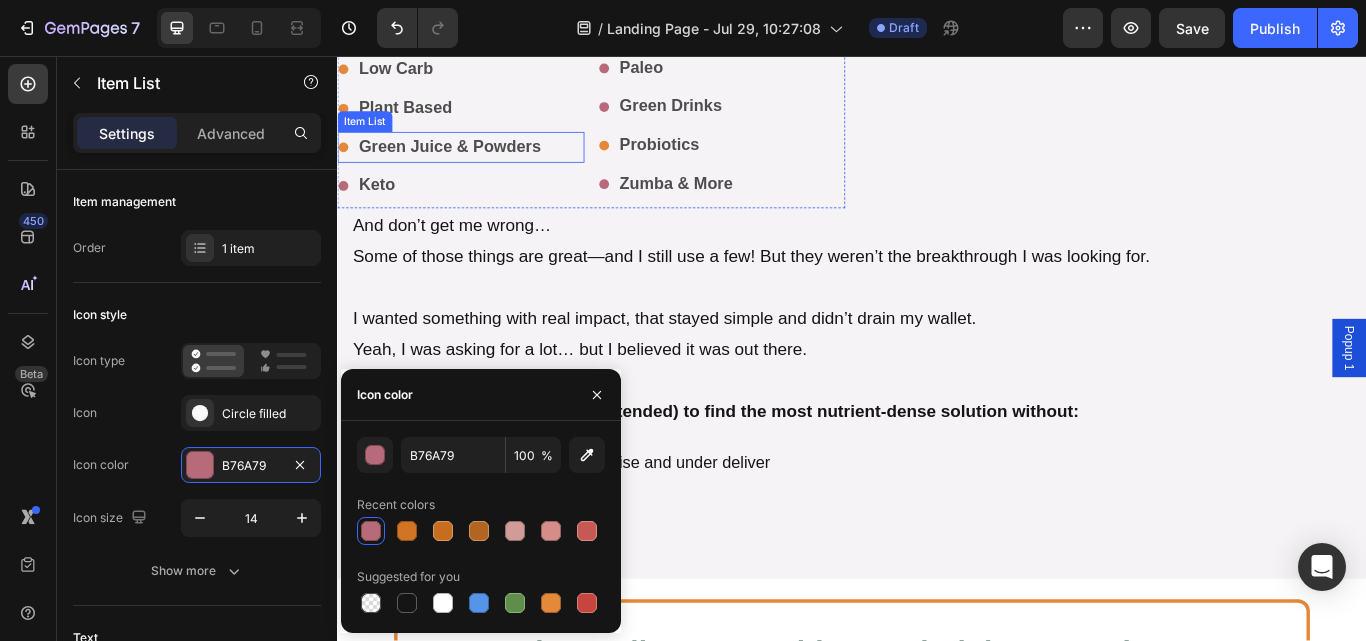 click on "Green Juice & Powders" at bounding box center [468, 161] 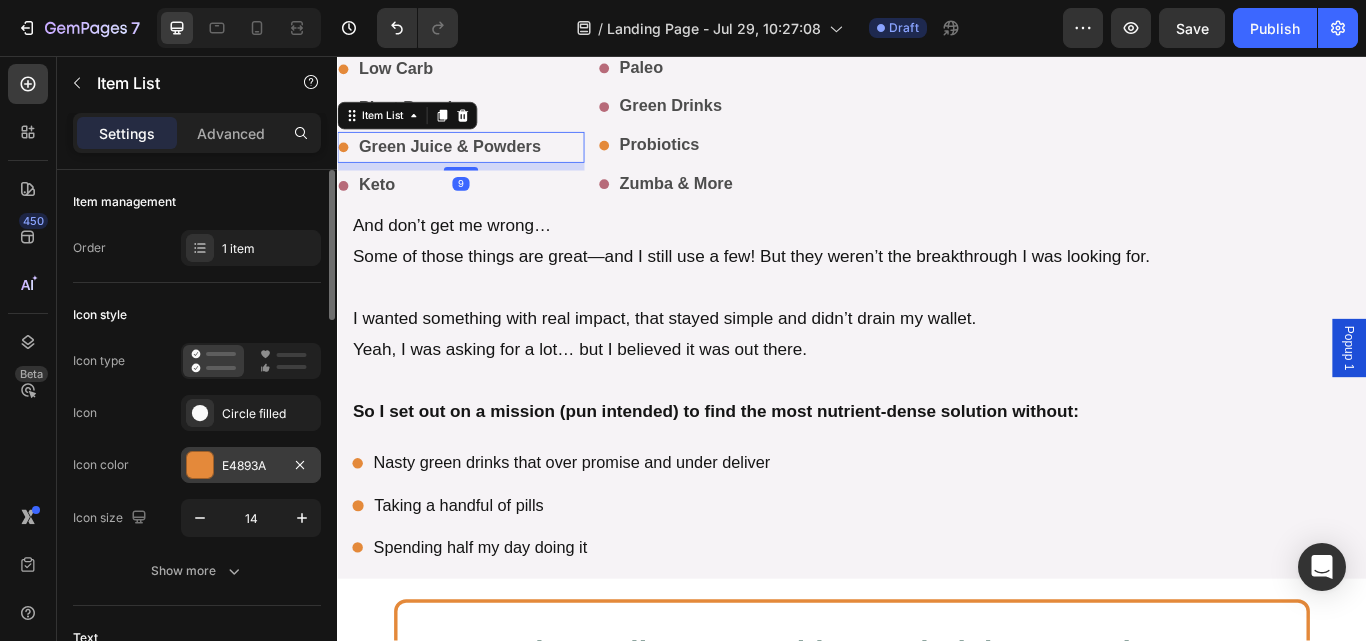 click on "E4893A" at bounding box center (251, 465) 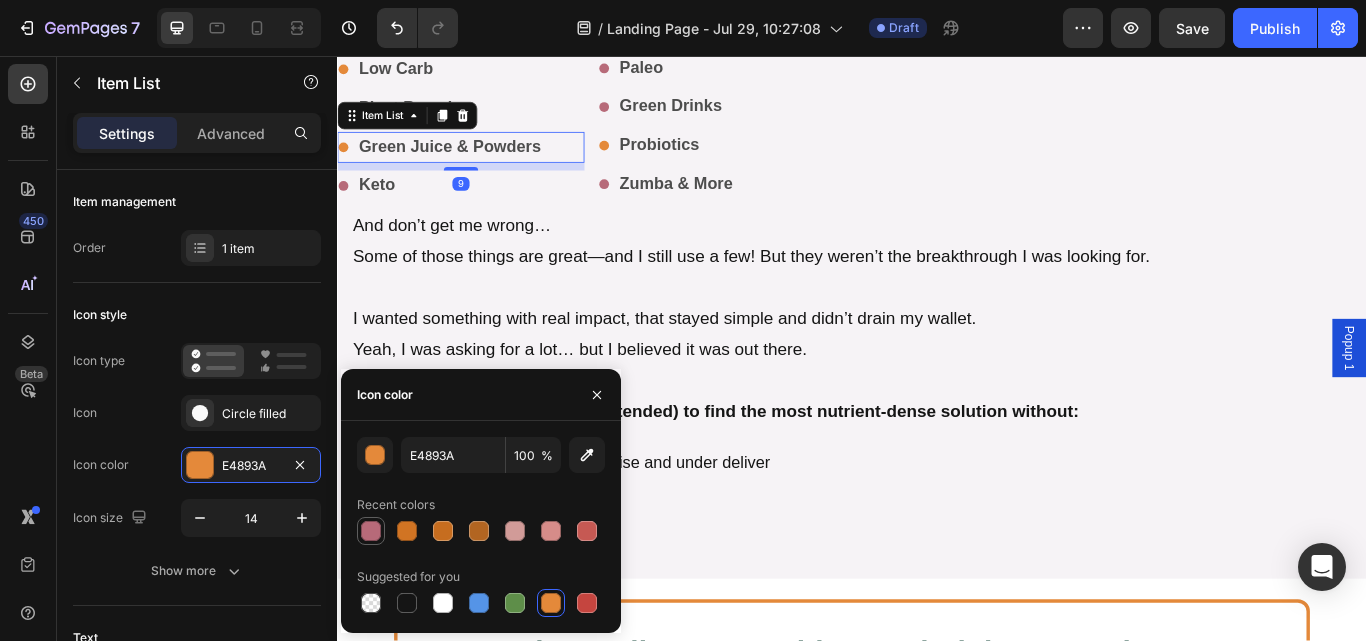 click at bounding box center (371, 531) 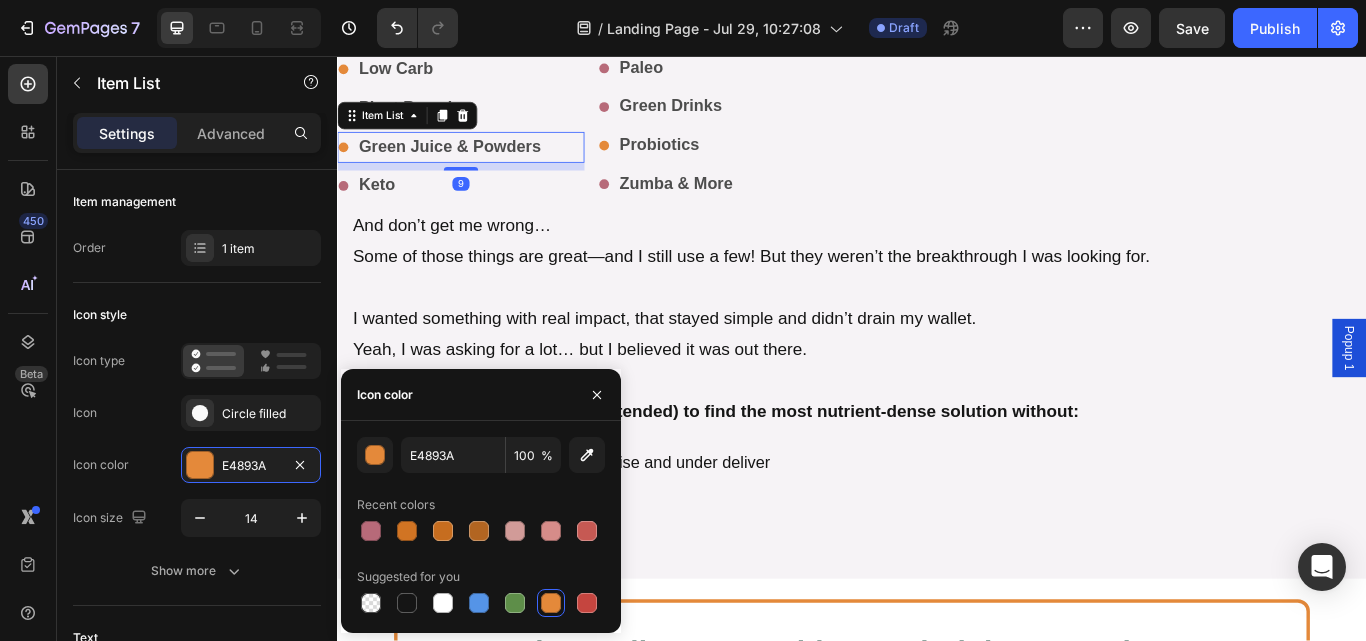 type on "B76A79" 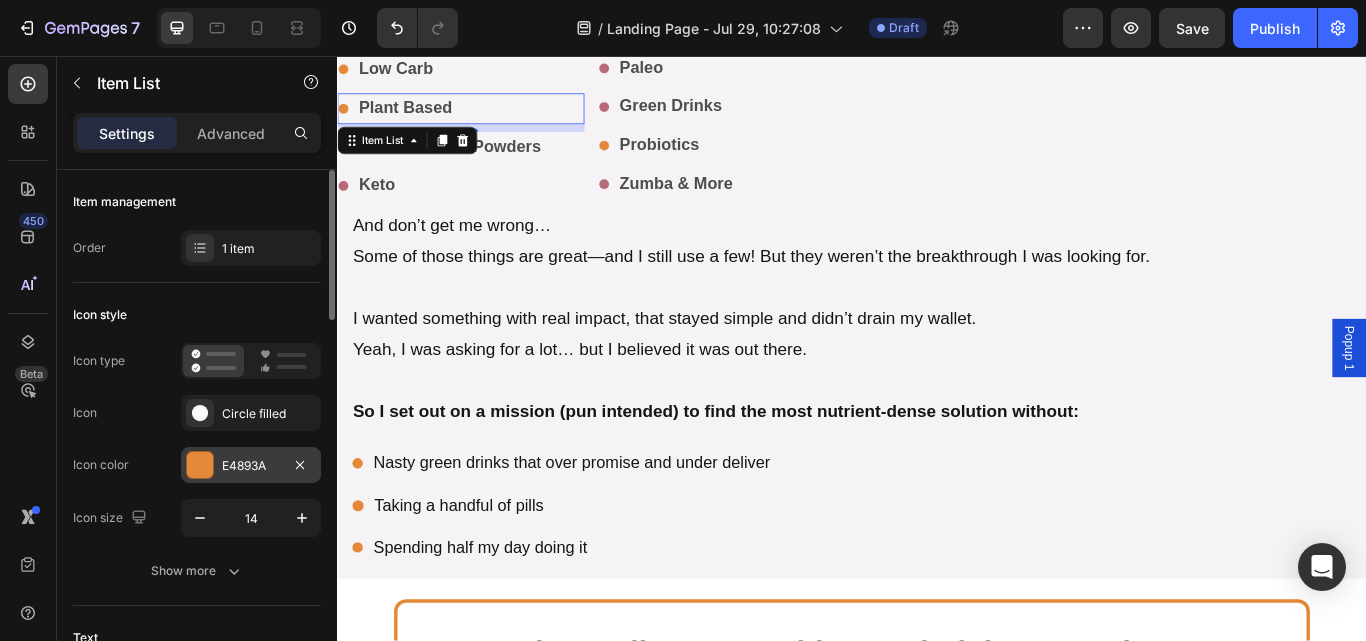 click on "E4893A" at bounding box center (251, 465) 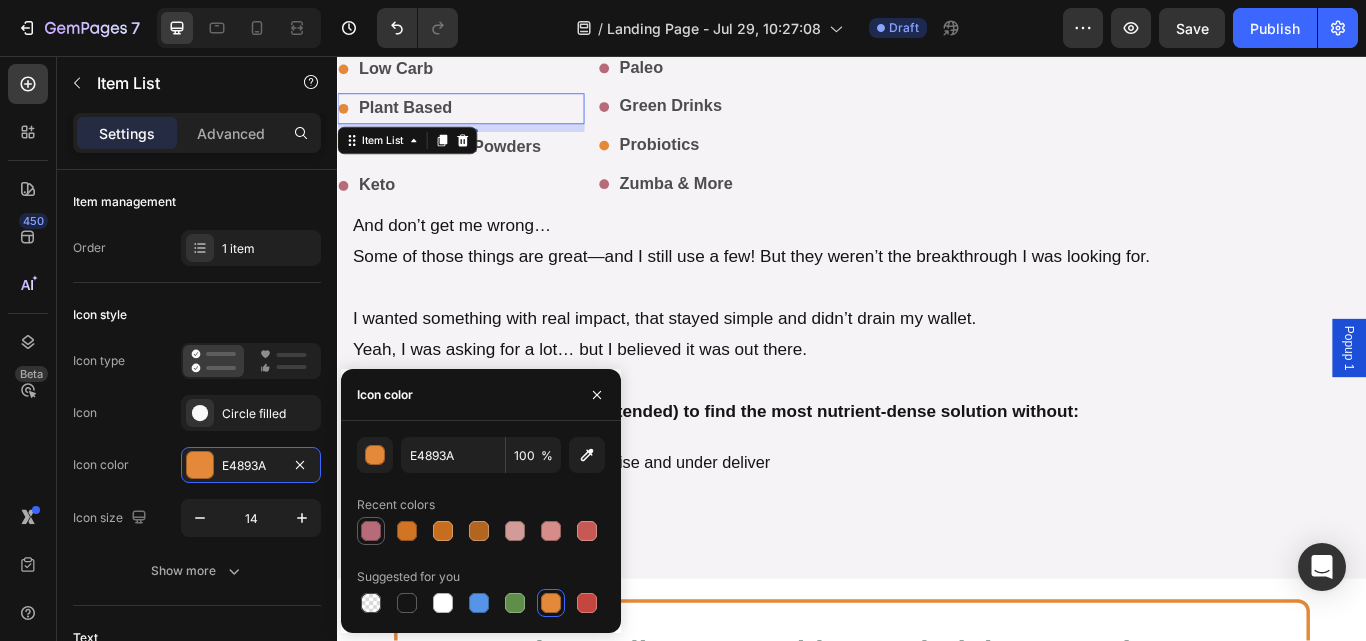 click at bounding box center (371, 531) 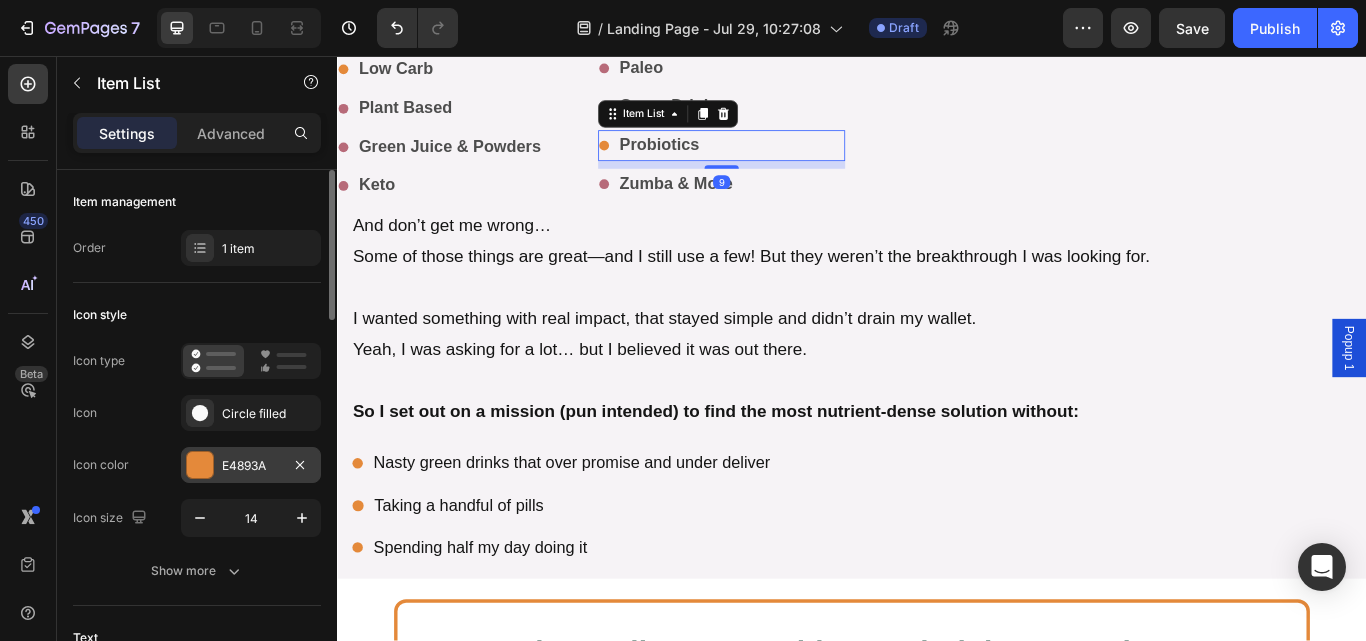 click on "E4893A" at bounding box center [251, 466] 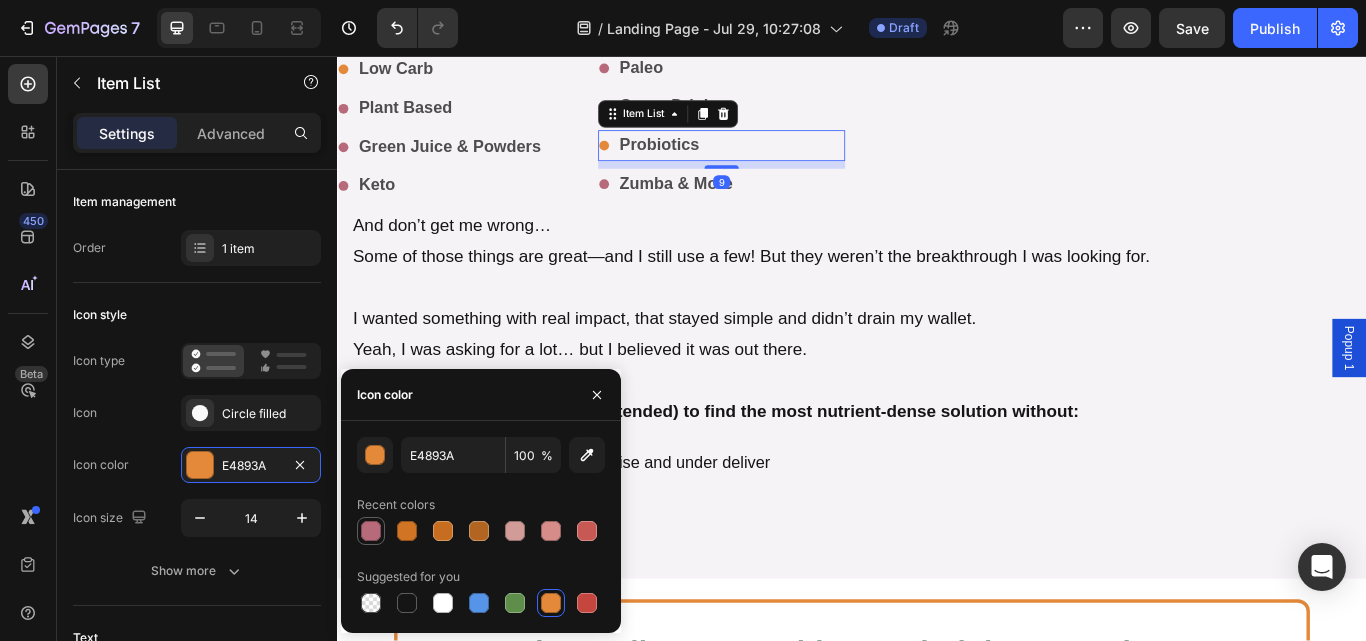 click at bounding box center (371, 531) 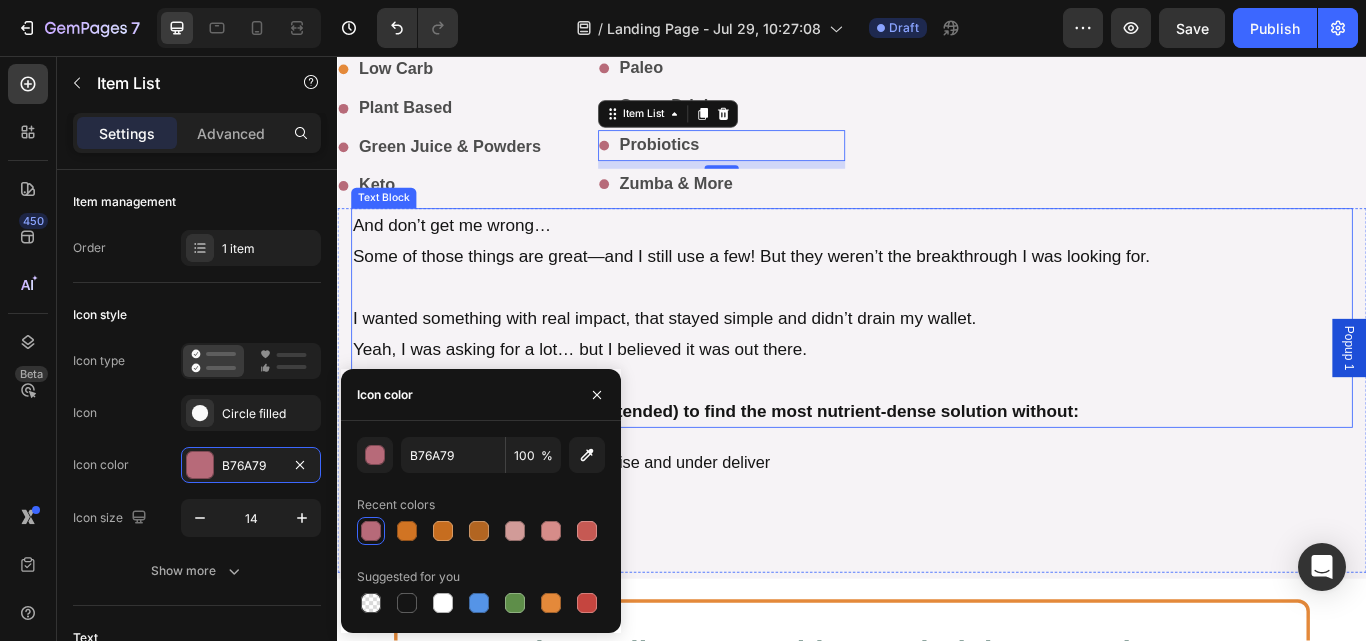 scroll, scrollTop: 12809, scrollLeft: 0, axis: vertical 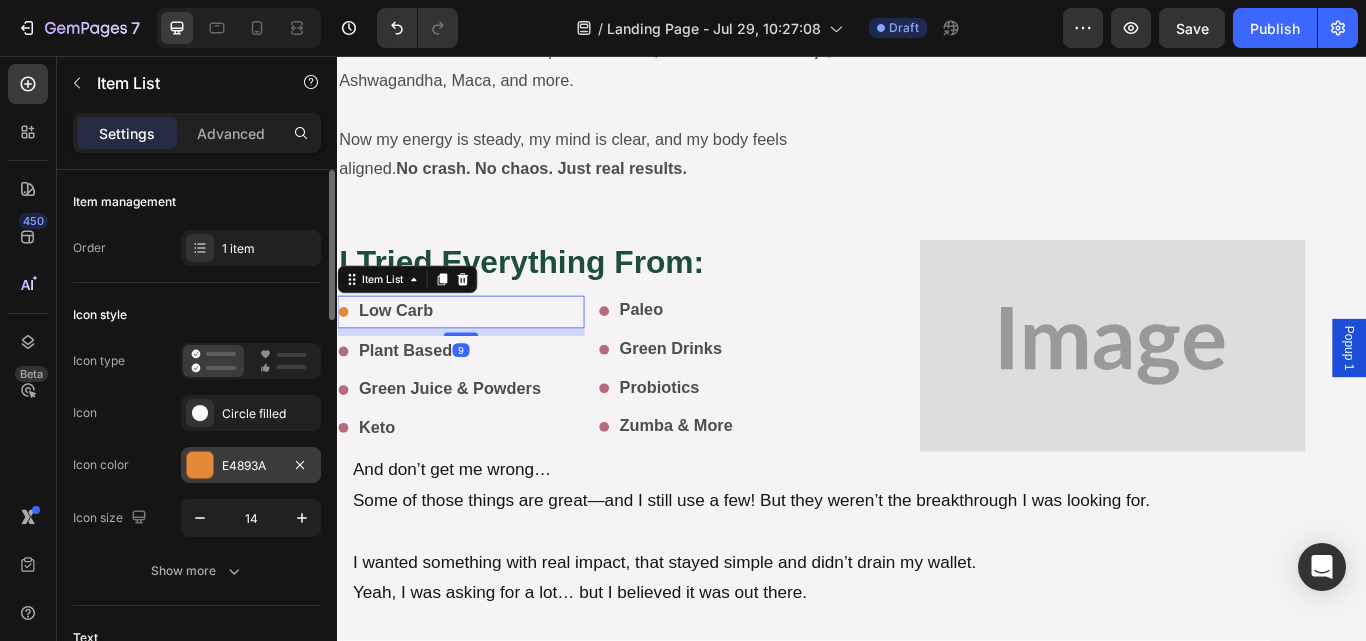 click on "E4893A" at bounding box center (251, 465) 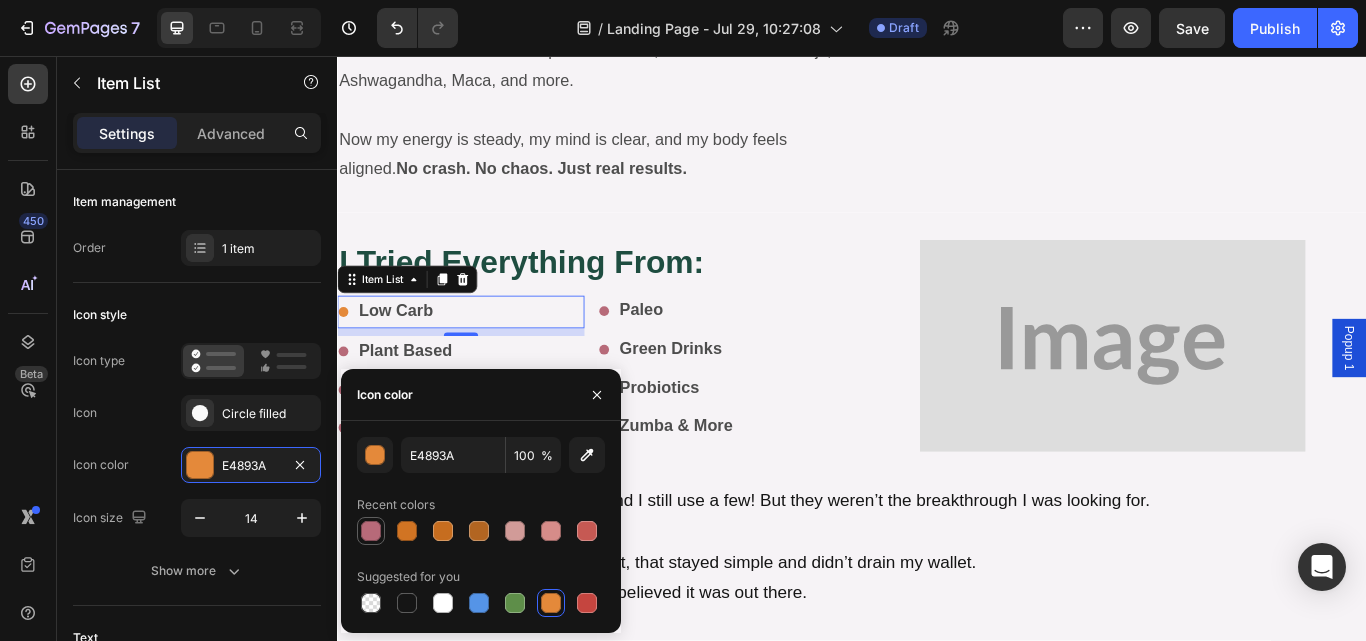 click at bounding box center (371, 531) 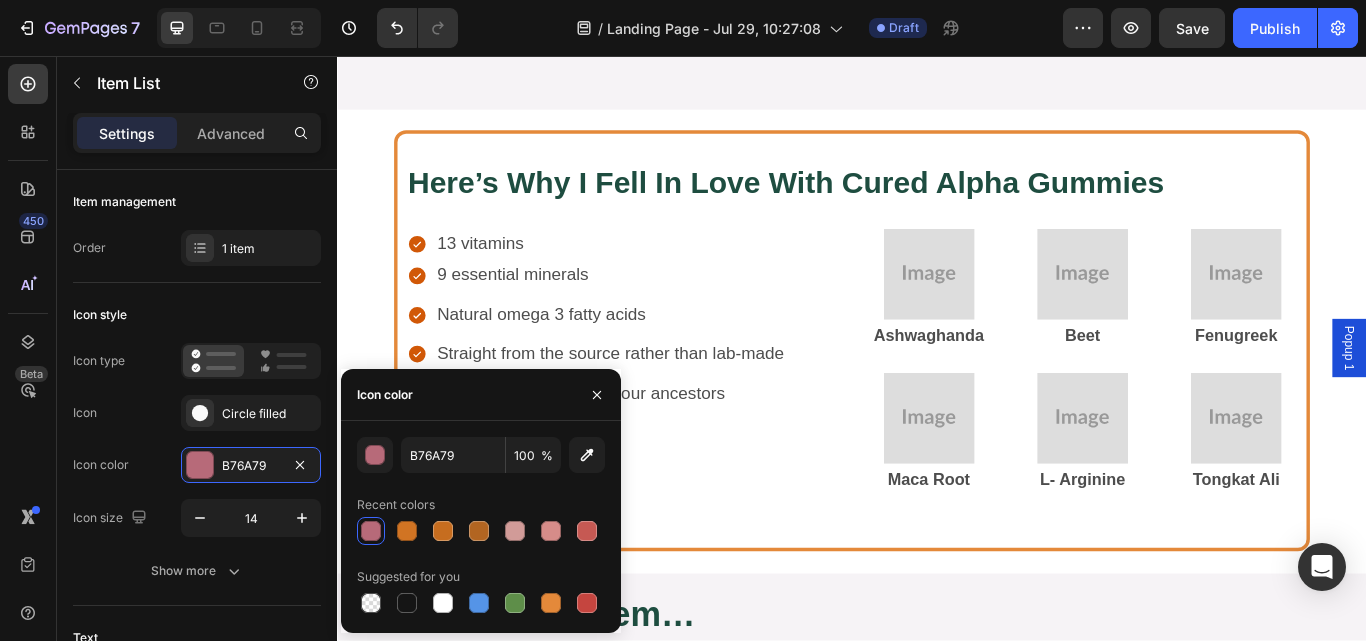 scroll, scrollTop: 13759, scrollLeft: 0, axis: vertical 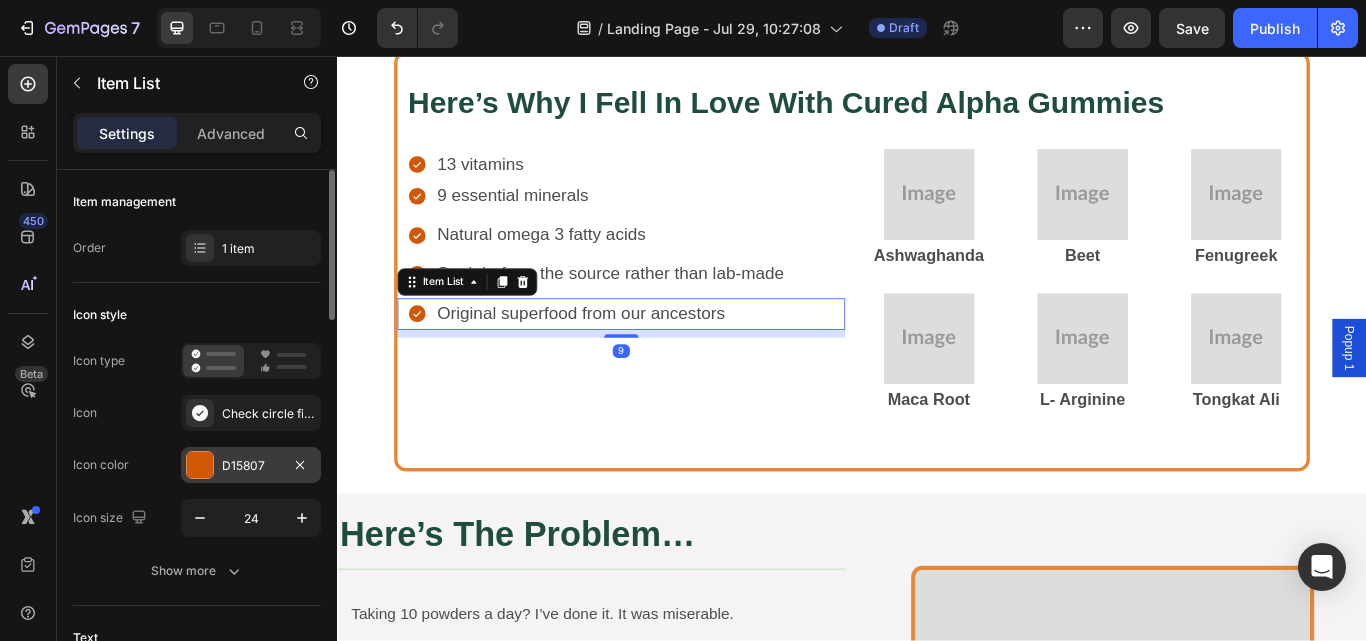 click at bounding box center [200, 465] 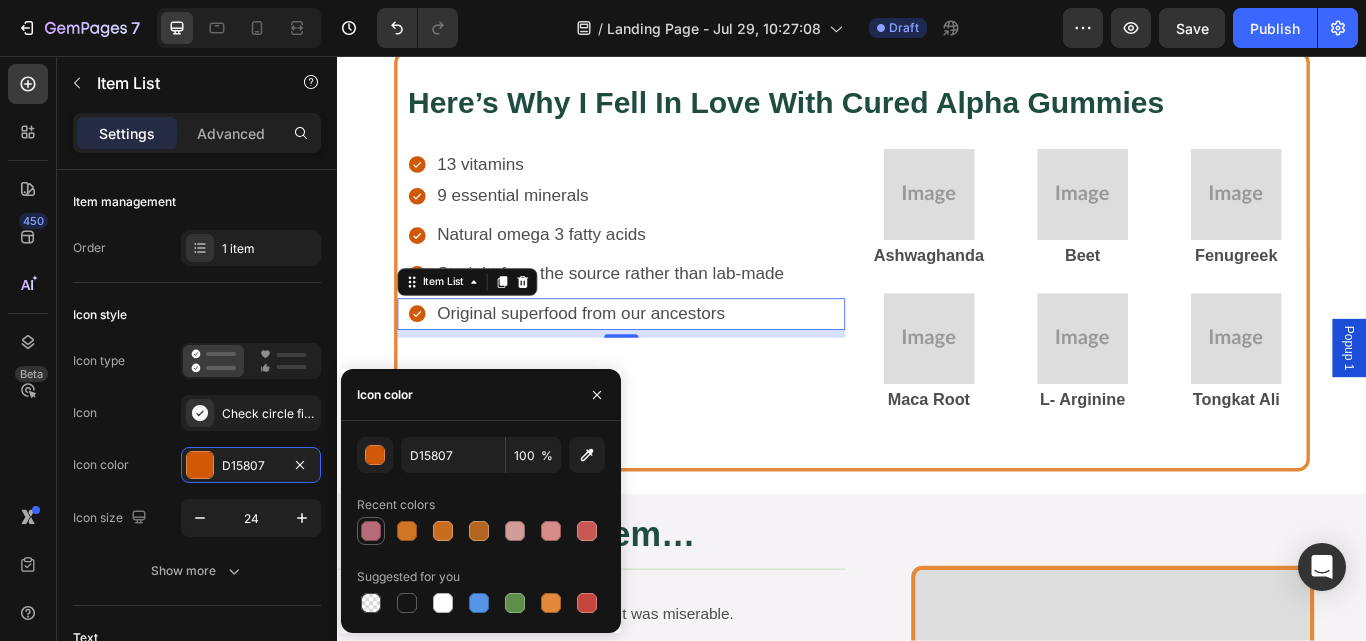 click at bounding box center (371, 531) 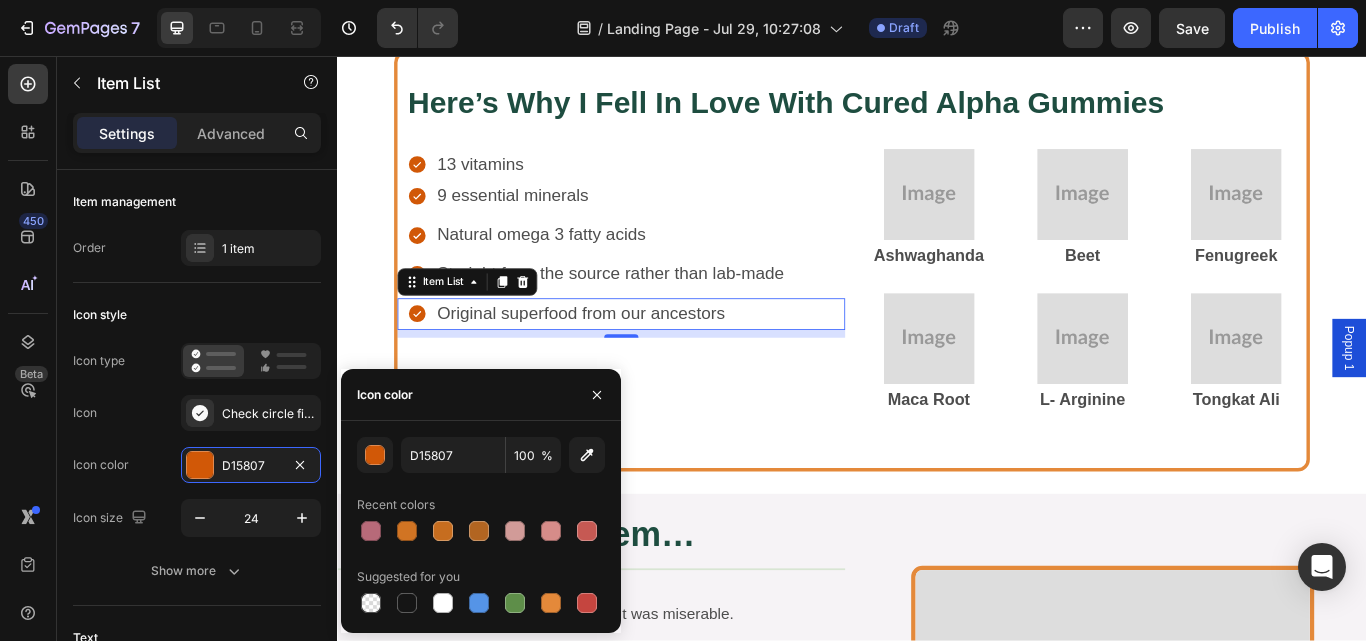 type on "B76A79" 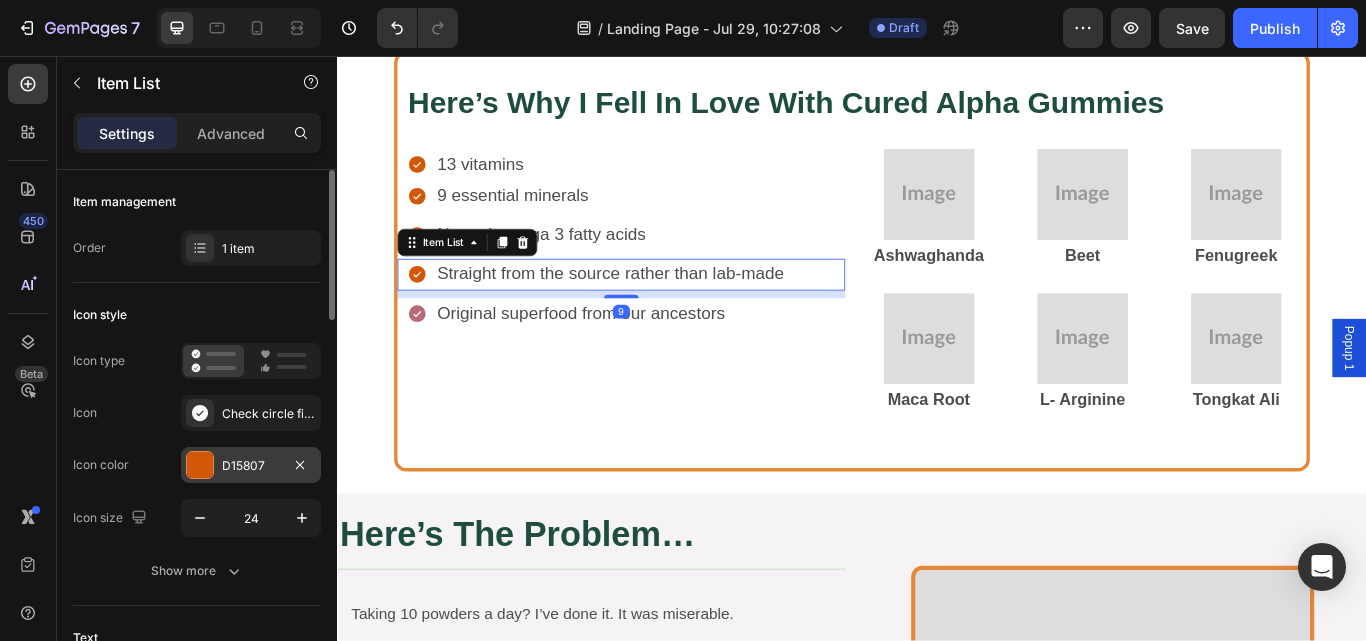 click on "D15807" at bounding box center [251, 466] 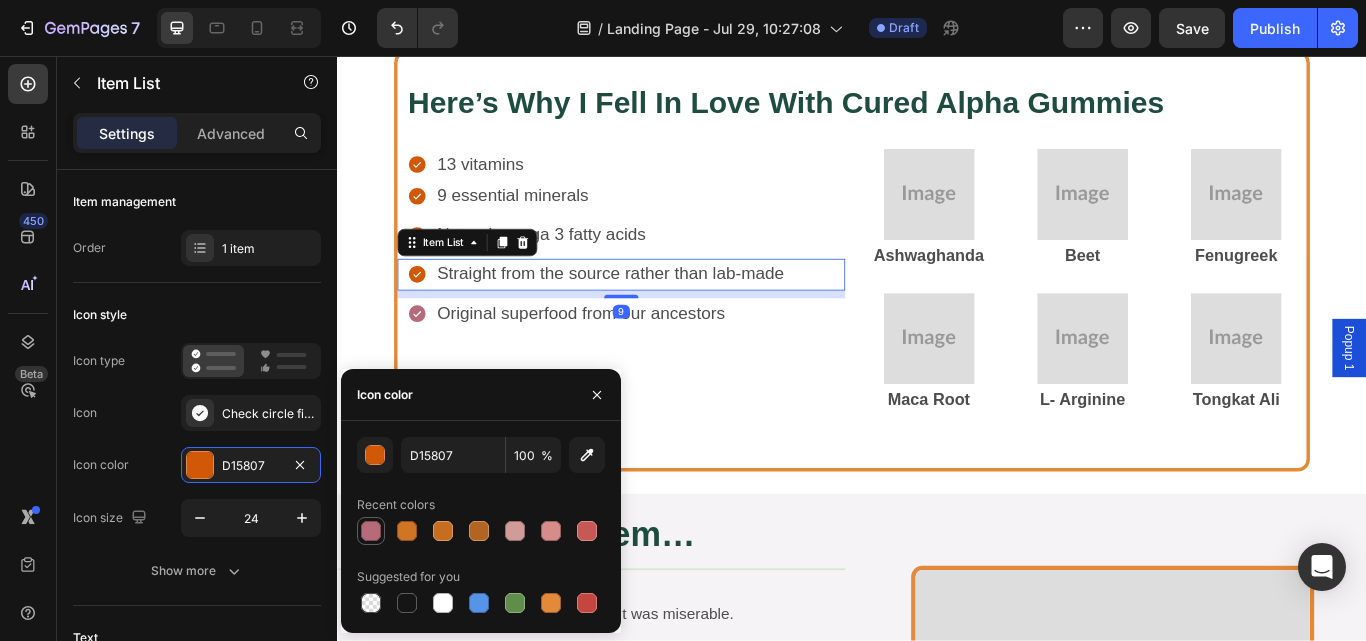 click at bounding box center [371, 531] 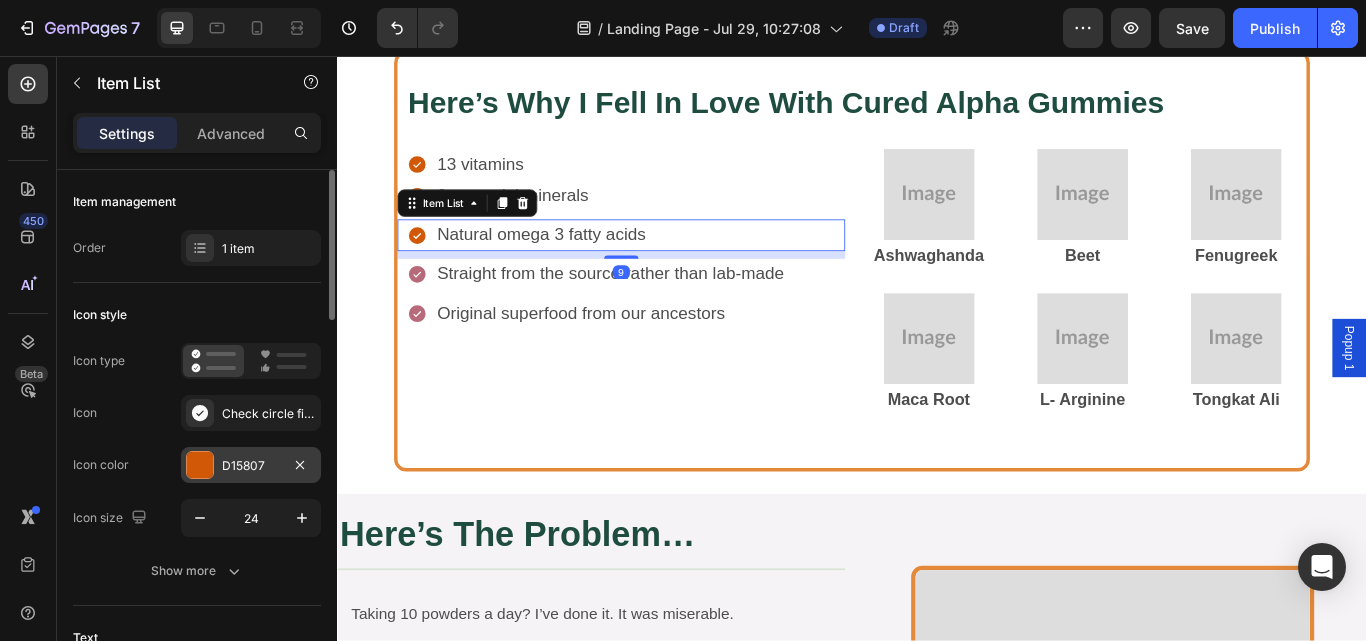 click on "D15807" at bounding box center (251, 466) 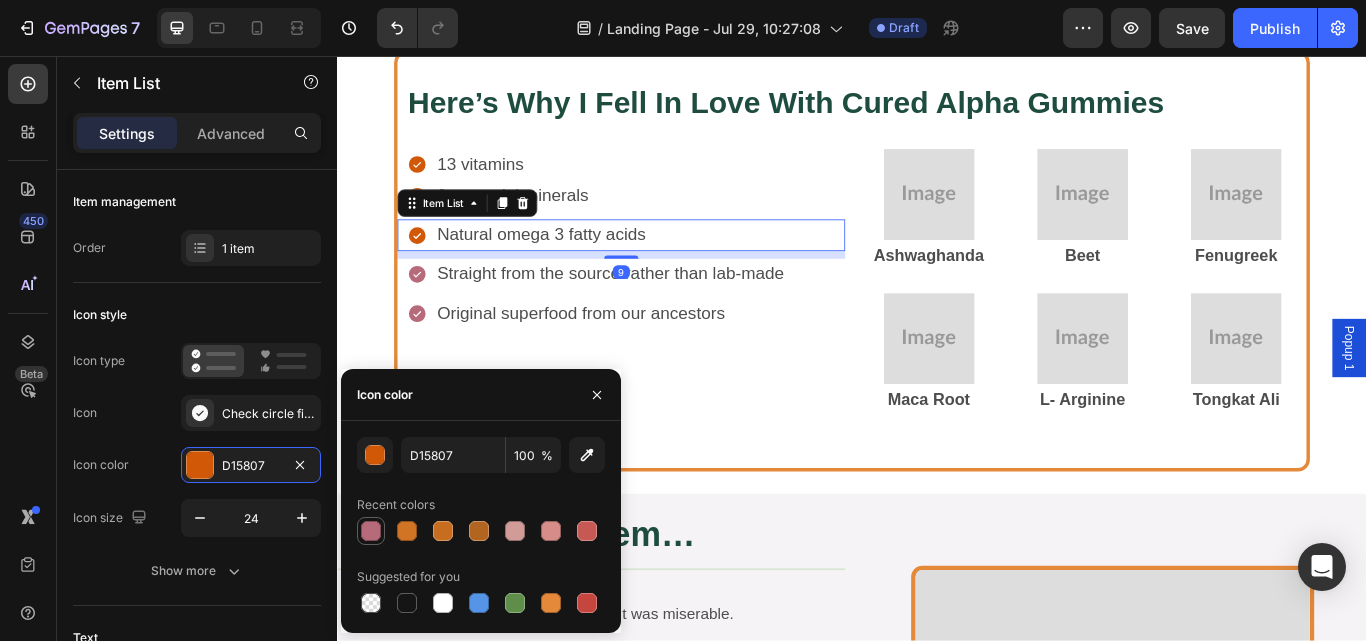 click at bounding box center [371, 531] 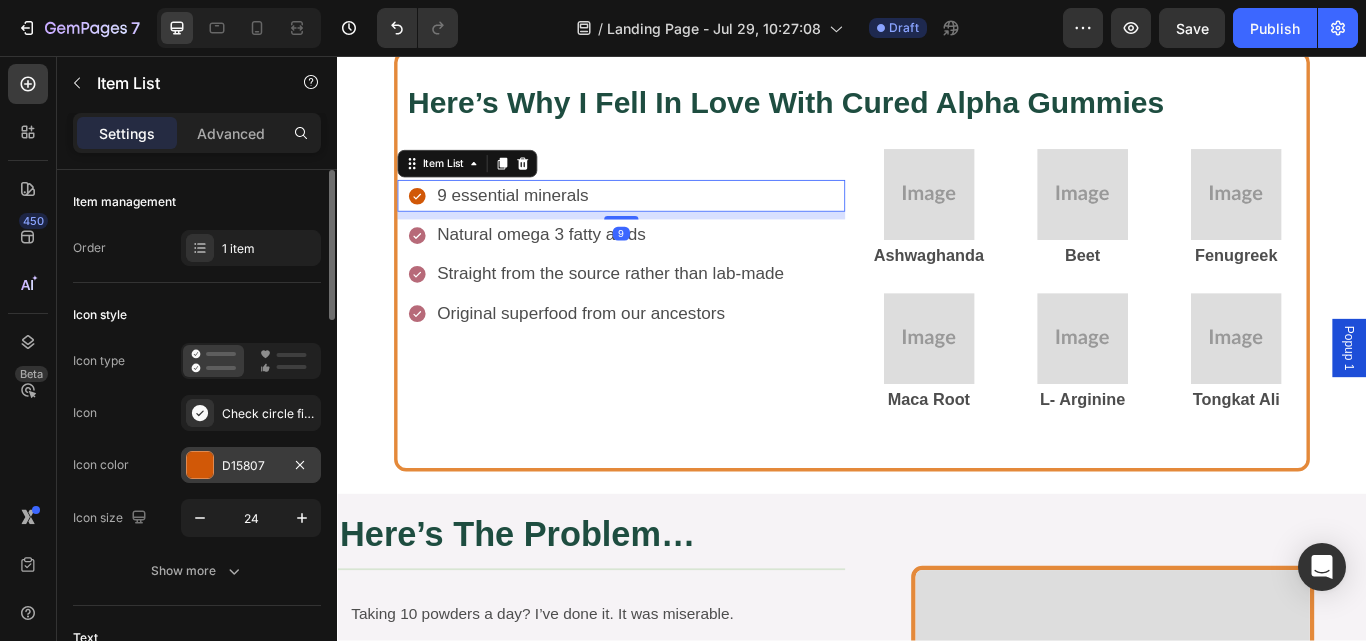 click on "D15807" at bounding box center (251, 466) 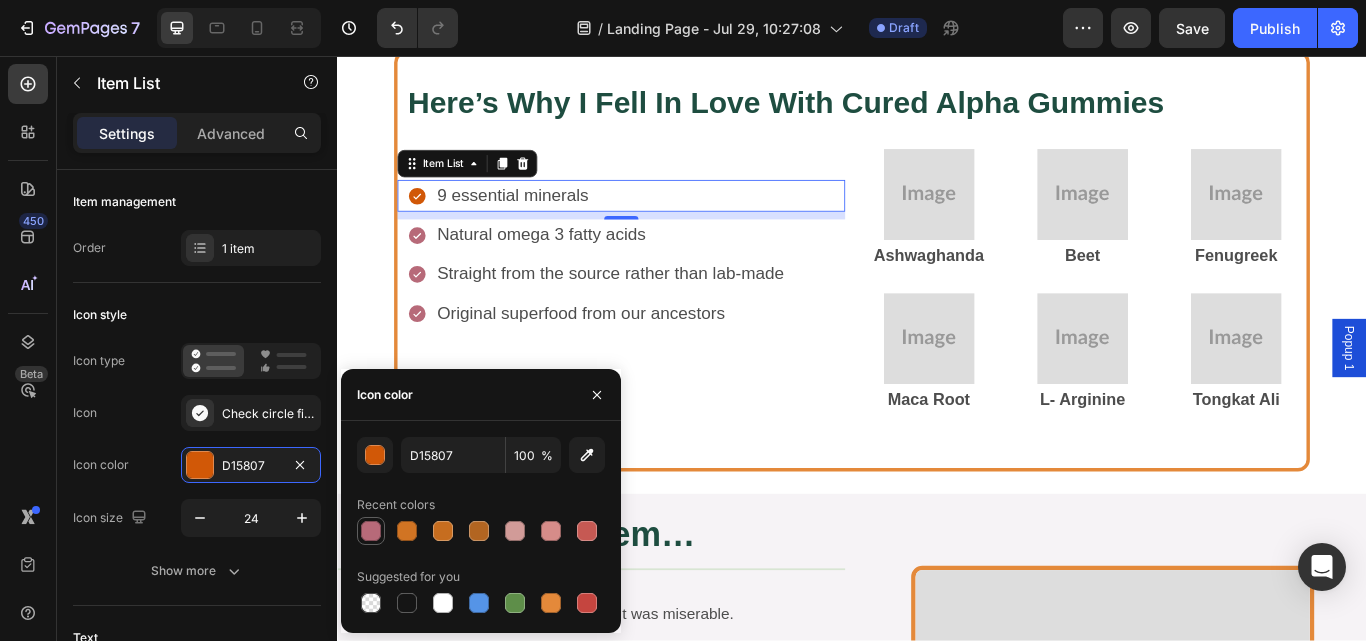 click at bounding box center [371, 531] 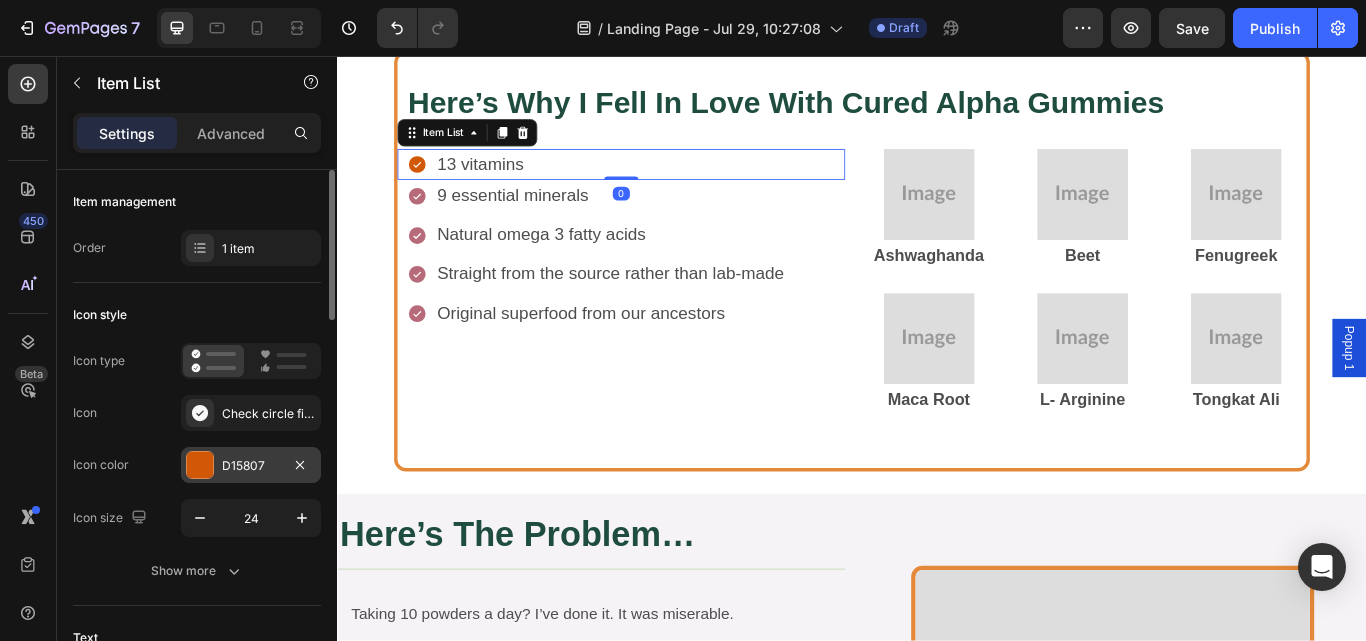 click on "D15807" at bounding box center (251, 465) 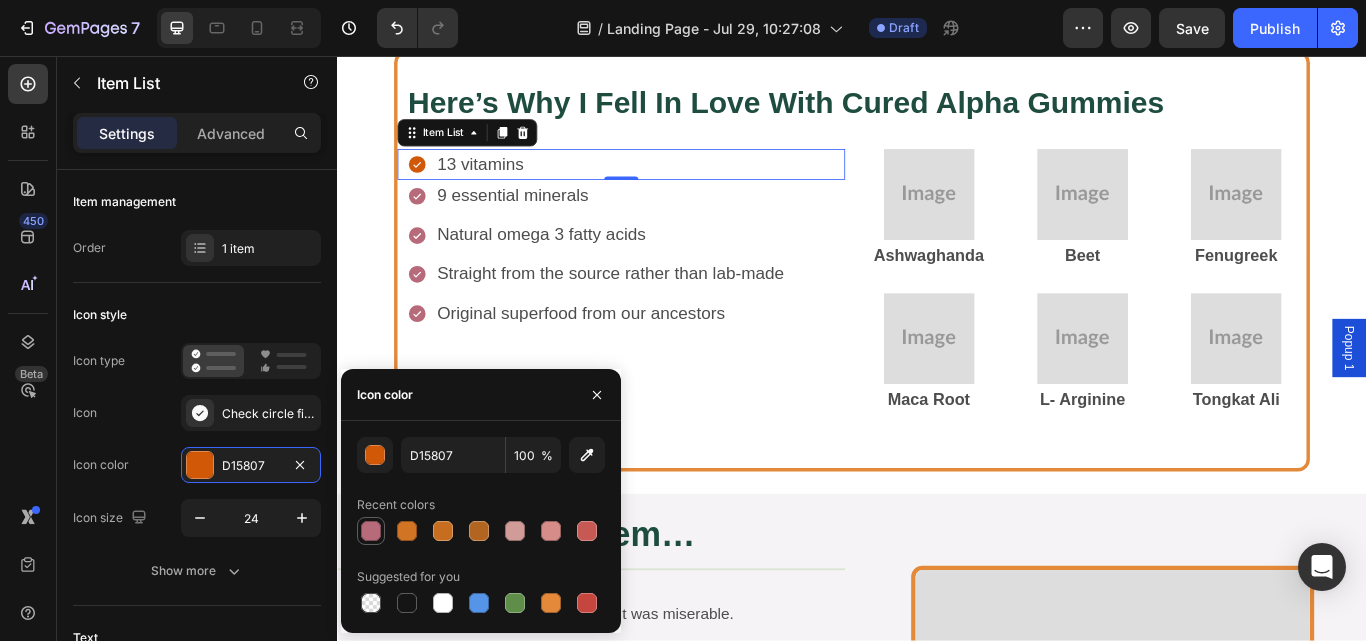 click at bounding box center [371, 531] 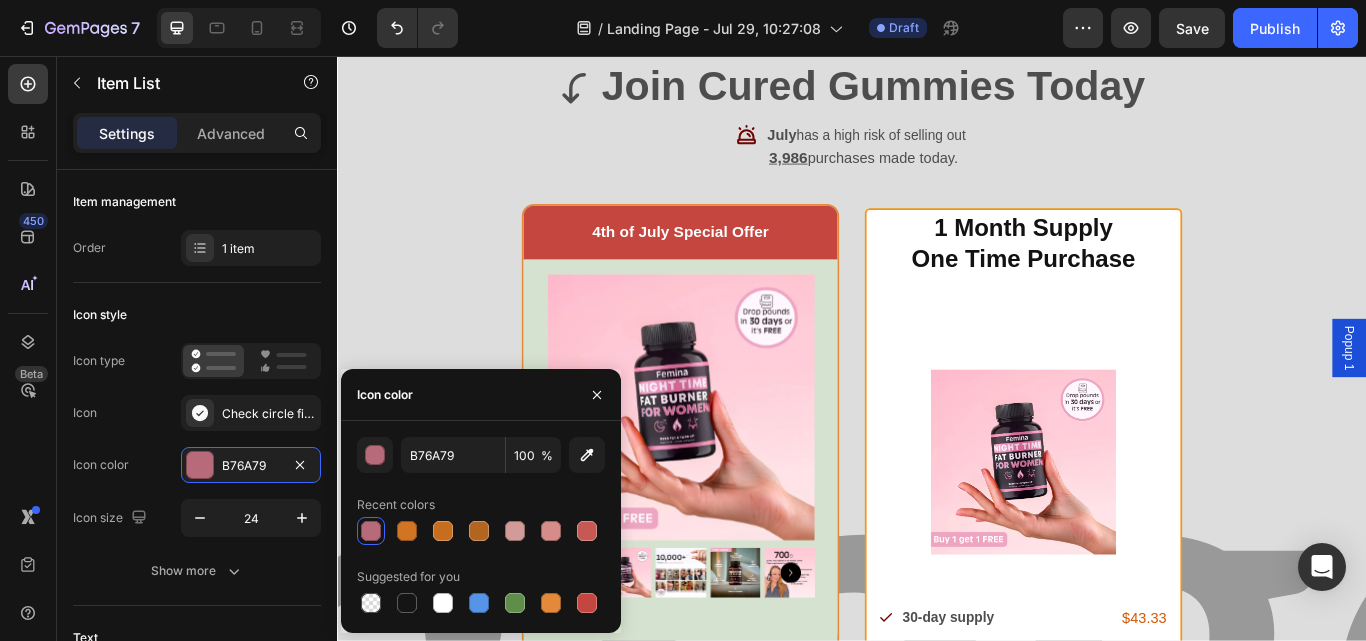 scroll, scrollTop: 16471, scrollLeft: 0, axis: vertical 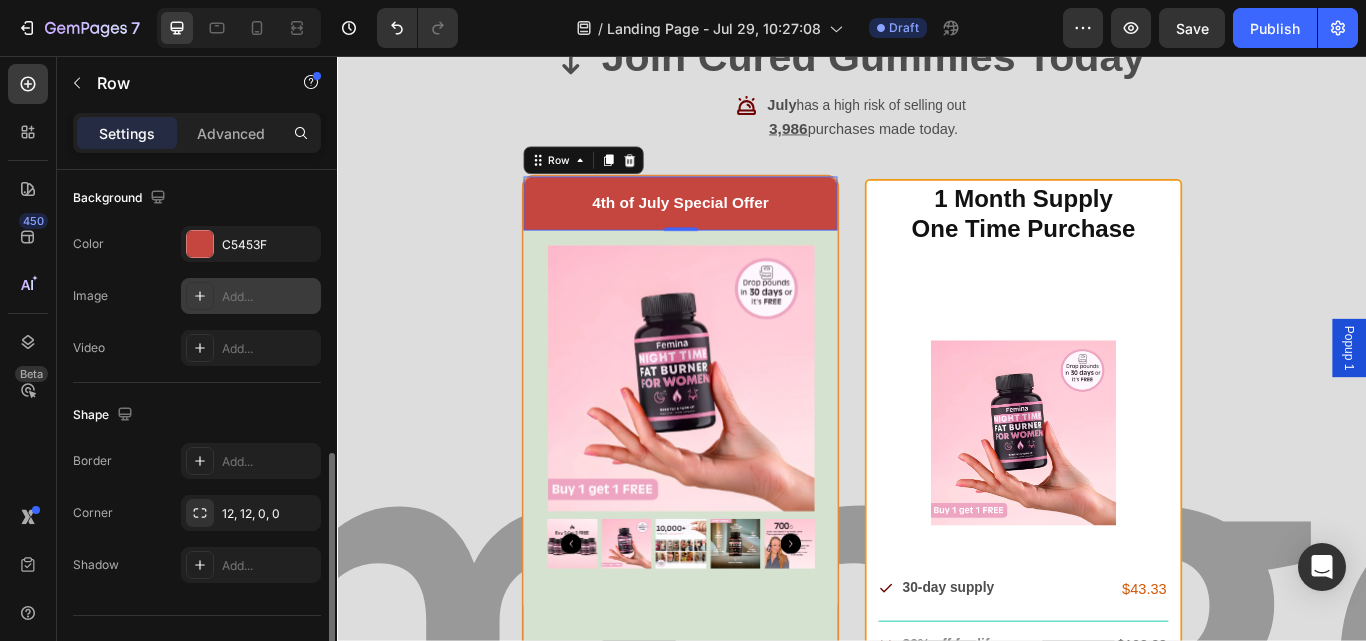 click on "C5453F" at bounding box center (269, 245) 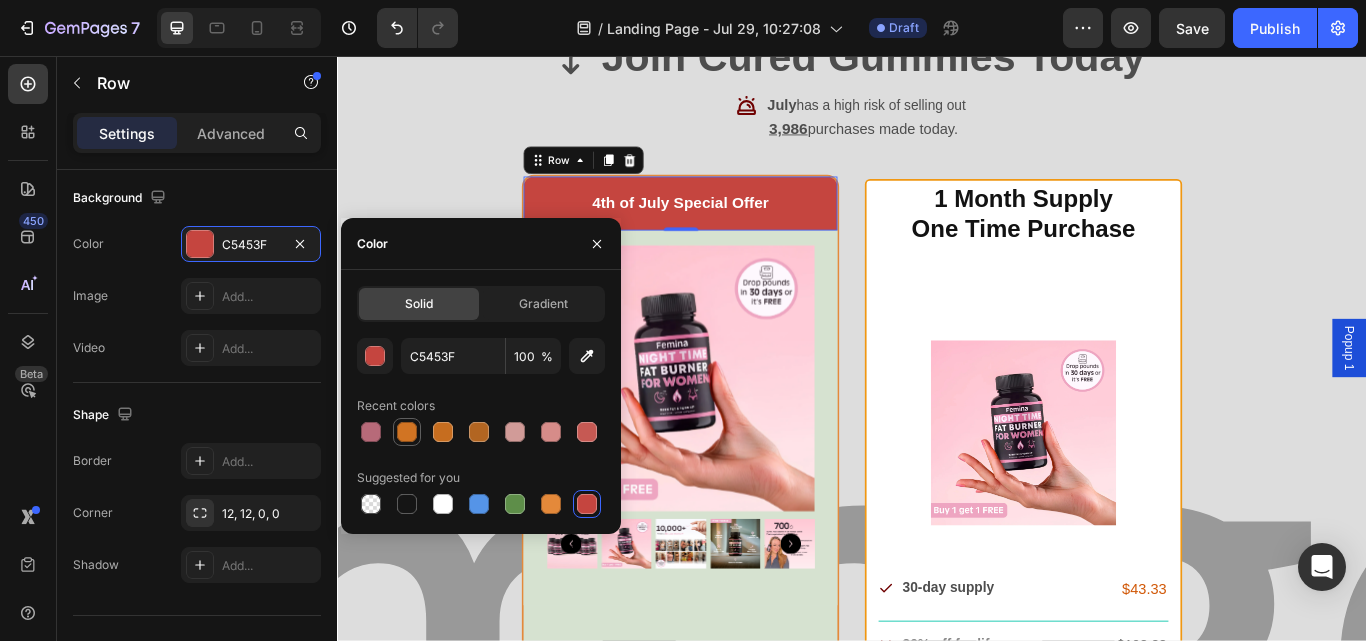 click at bounding box center [407, 432] 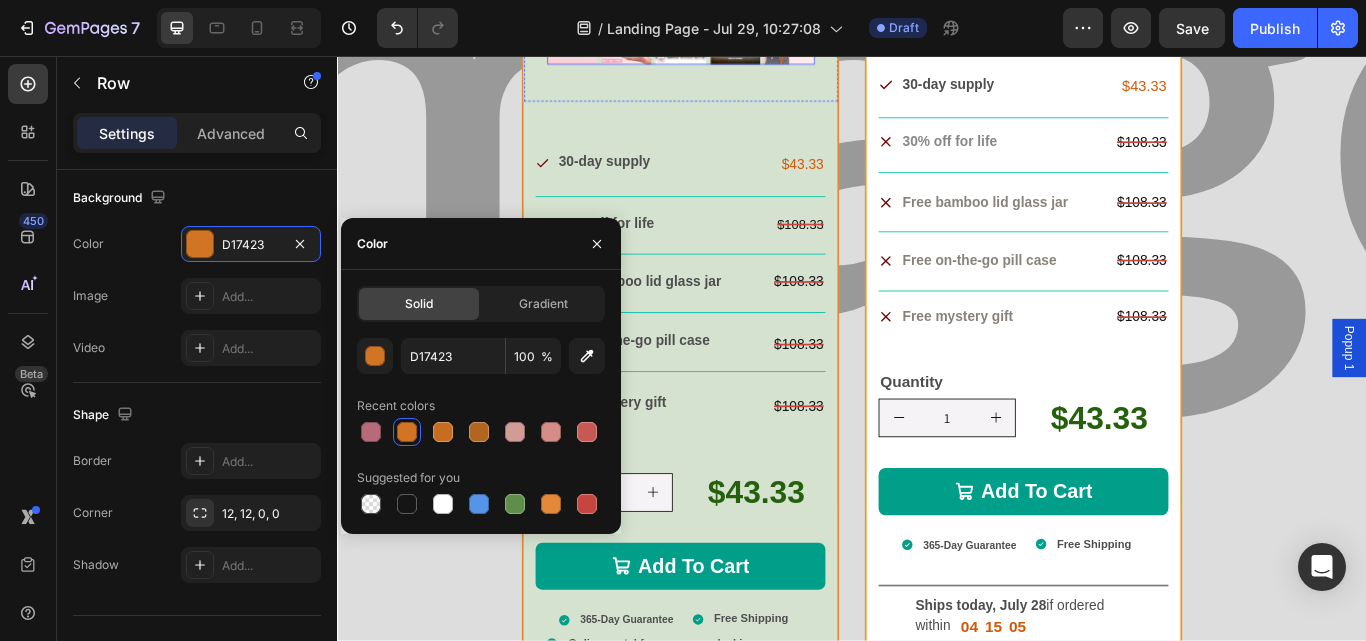scroll, scrollTop: 17180, scrollLeft: 0, axis: vertical 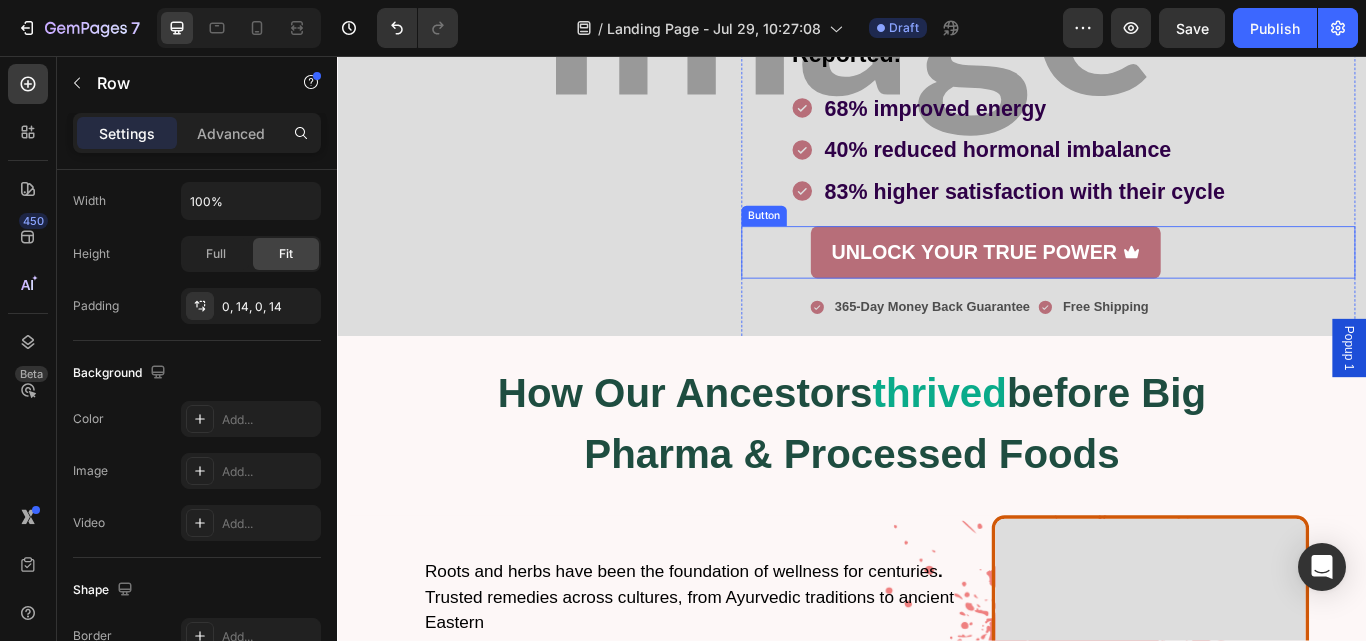 click on "UNLOCK YOUR TRUE POWER" at bounding box center (1093, 285) 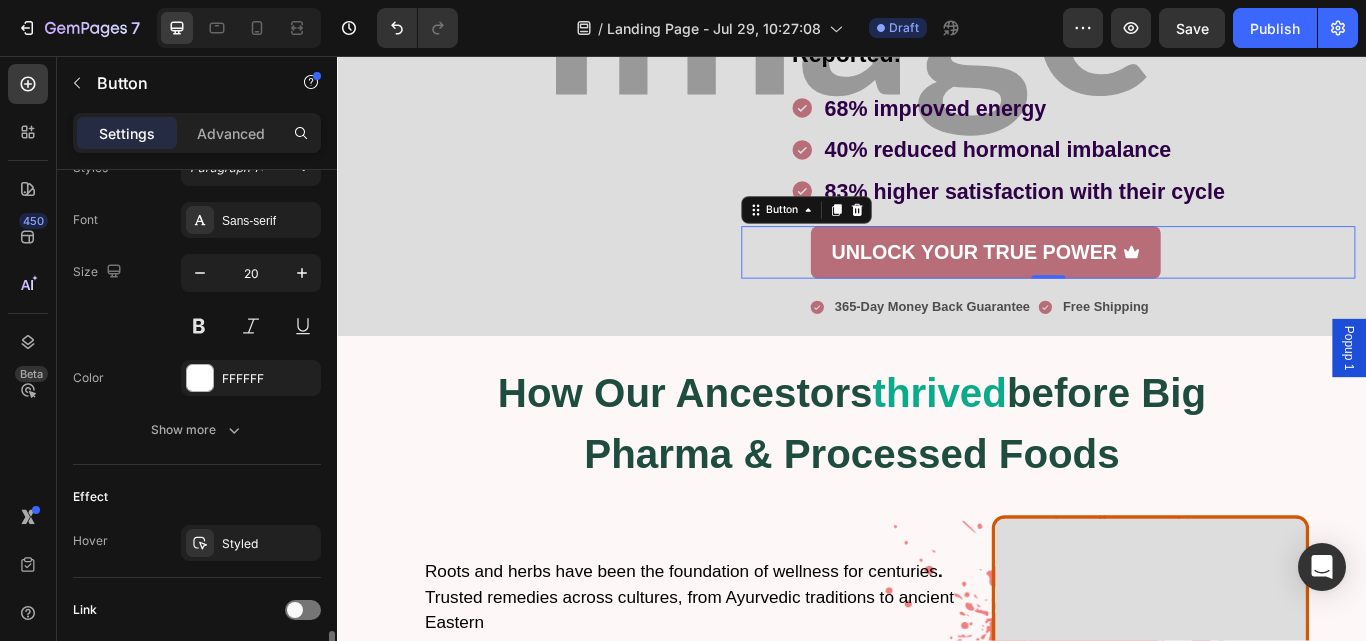 scroll, scrollTop: 1064, scrollLeft: 0, axis: vertical 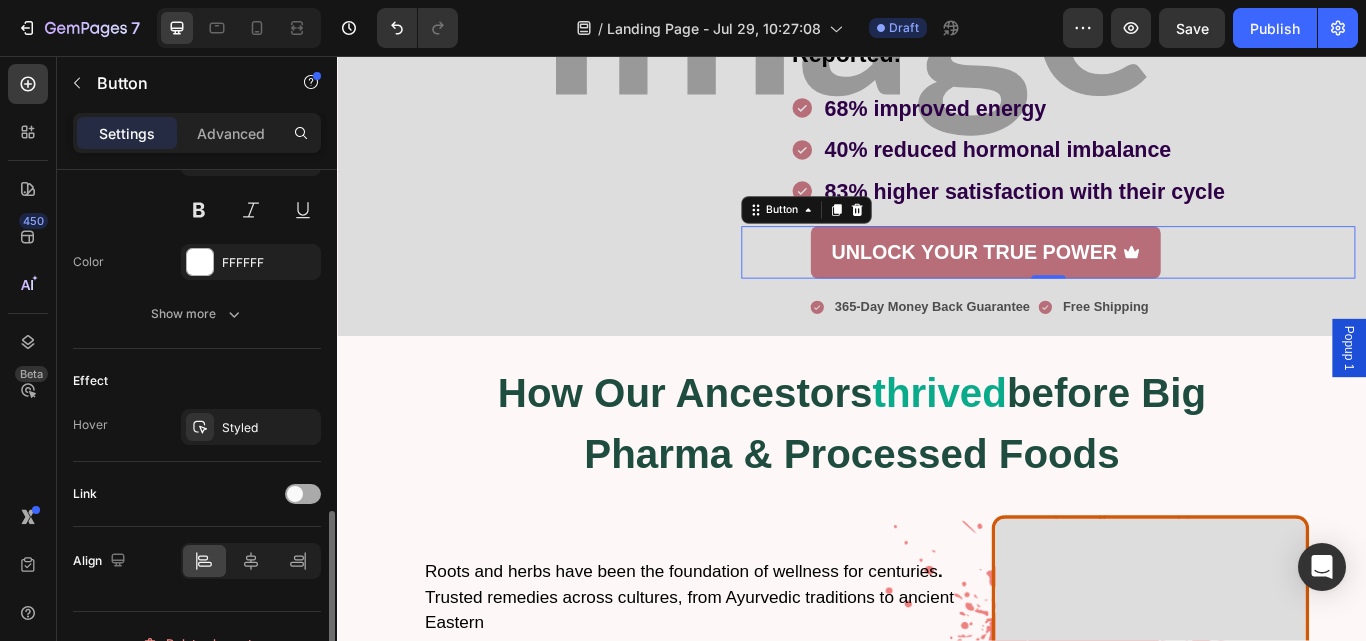 click at bounding box center (303, 494) 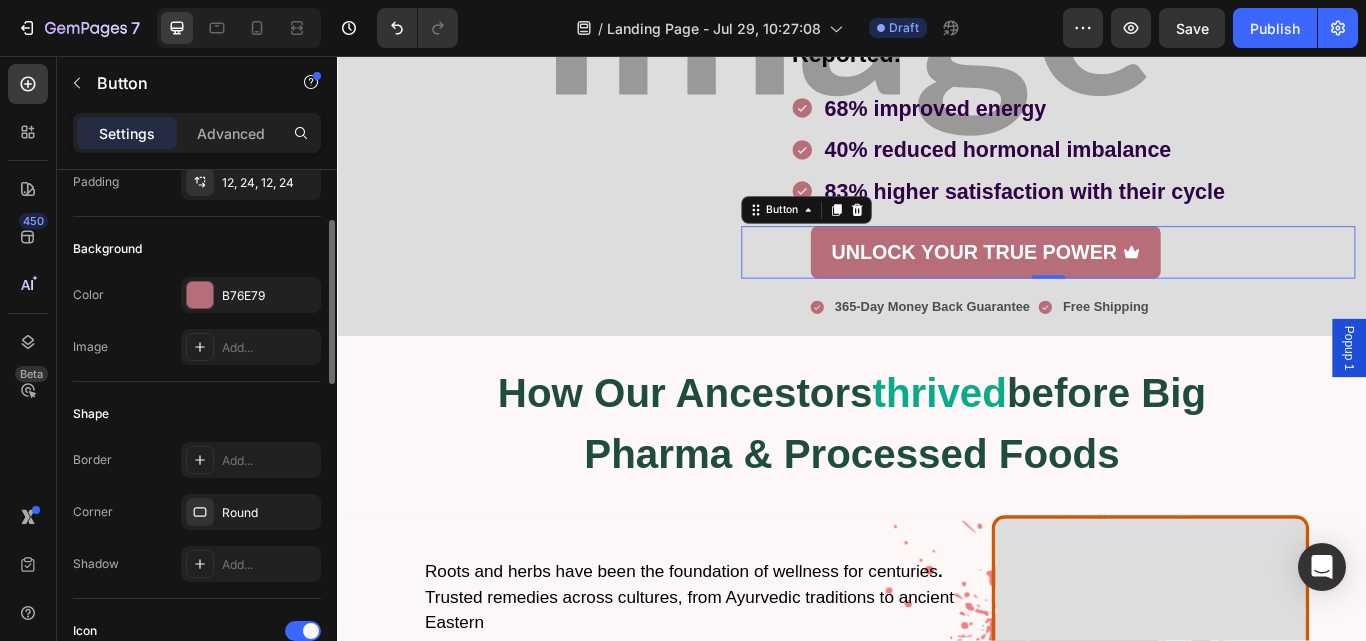 scroll, scrollTop: 171, scrollLeft: 0, axis: vertical 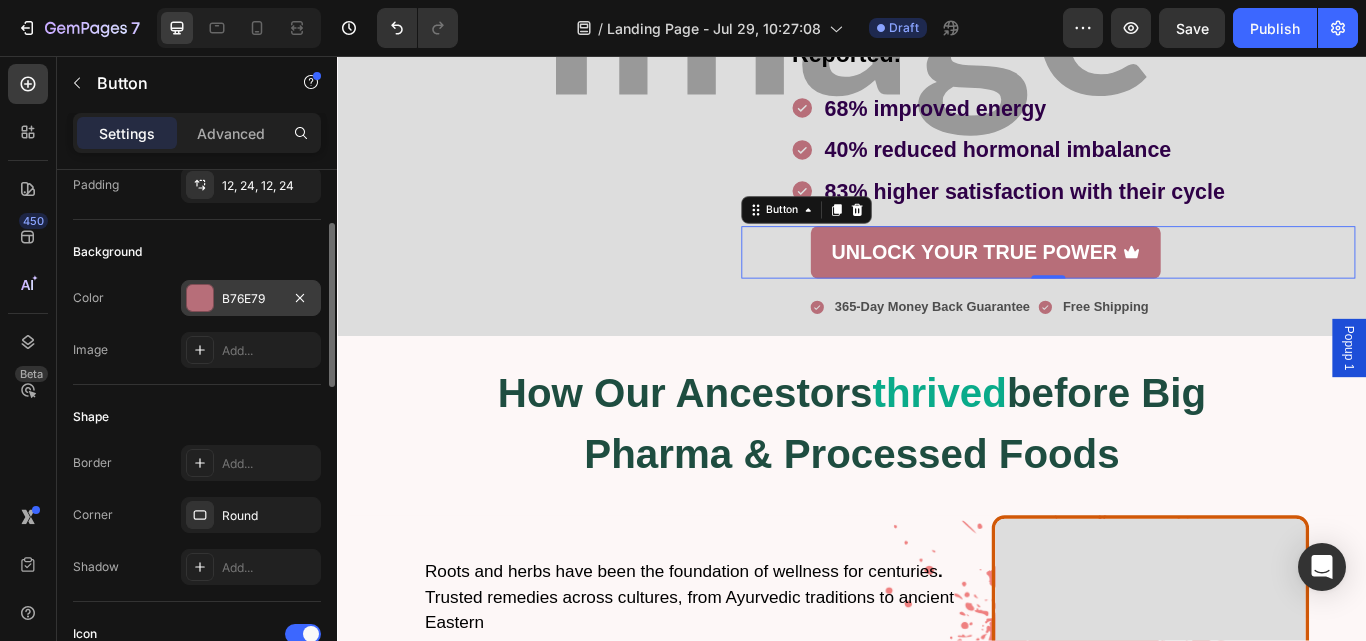 click on "B76E79" at bounding box center (251, 299) 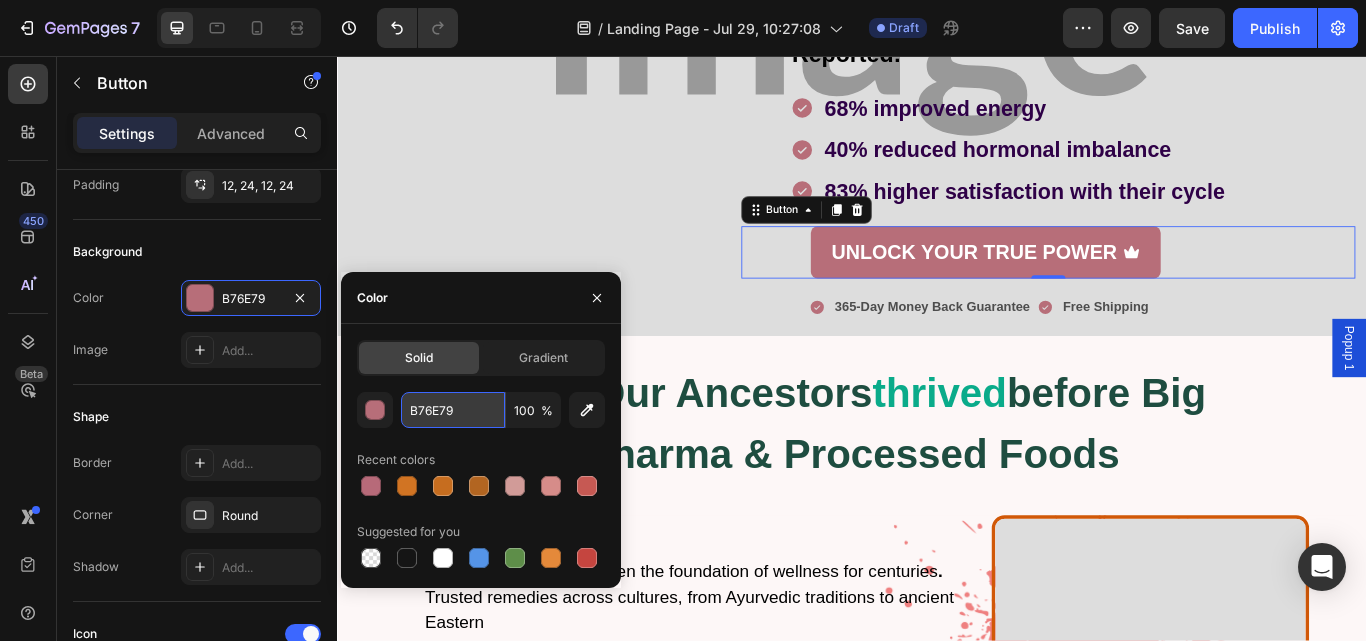 click on "B76E79" at bounding box center (453, 410) 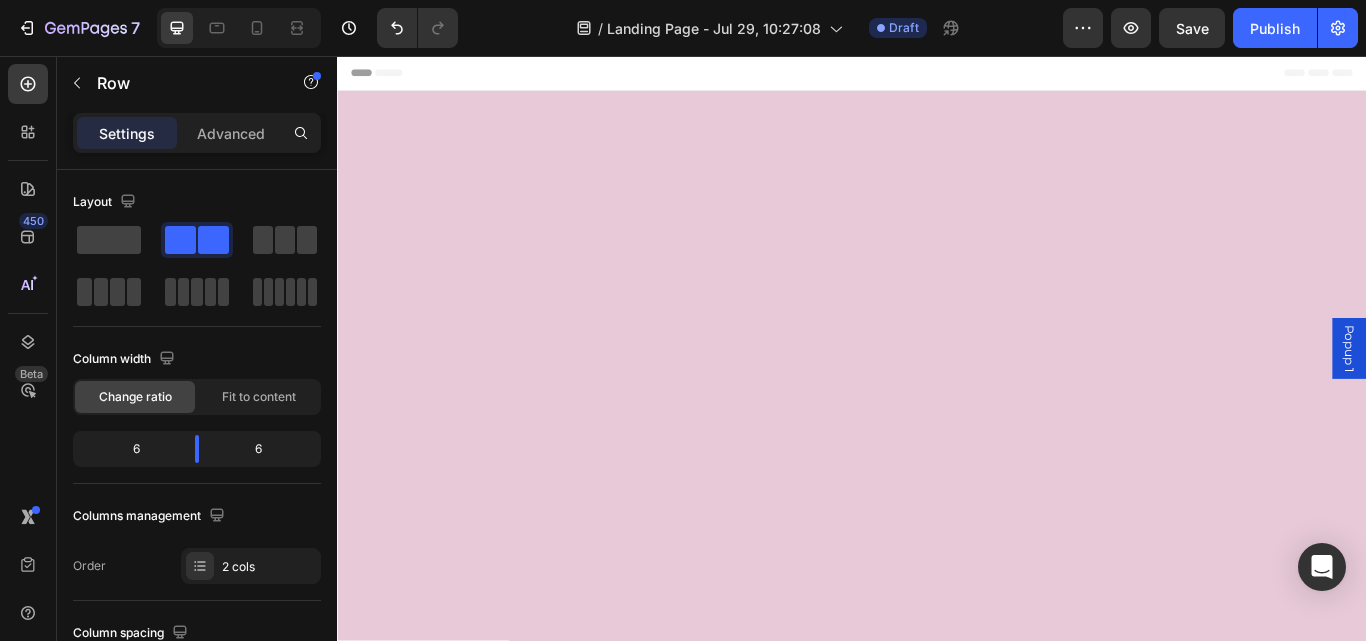 scroll, scrollTop: 17179, scrollLeft: 0, axis: vertical 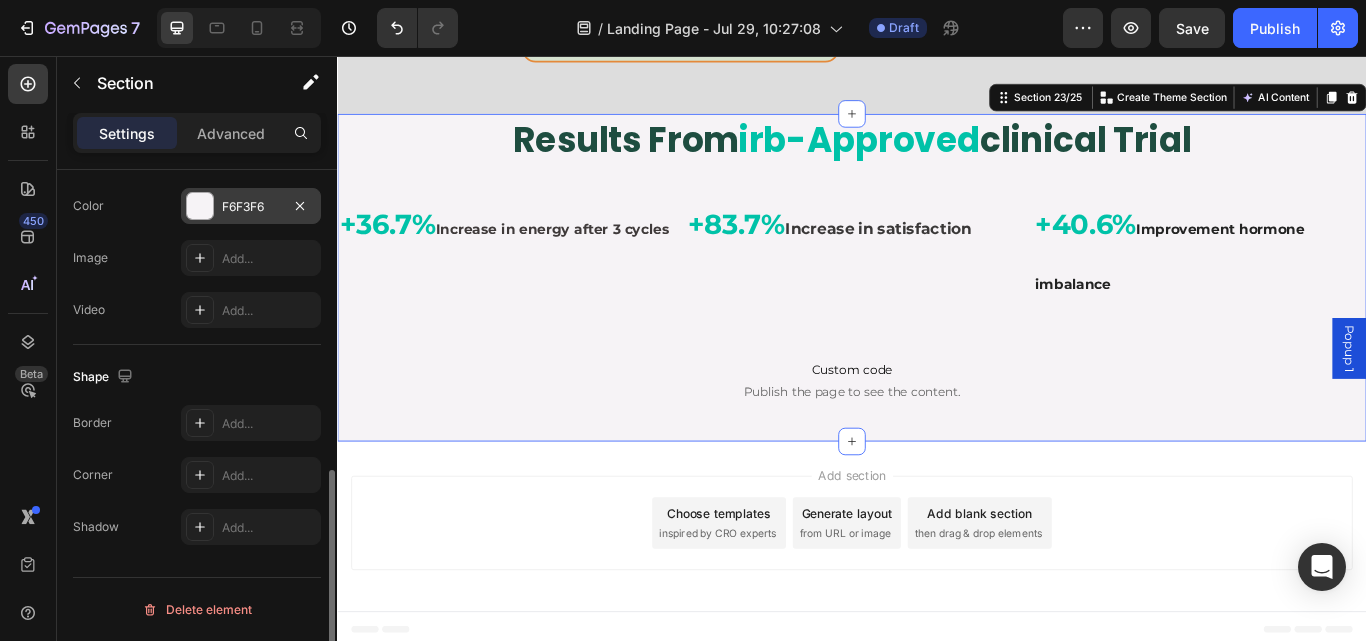 click on "F6F3F6" at bounding box center (251, 207) 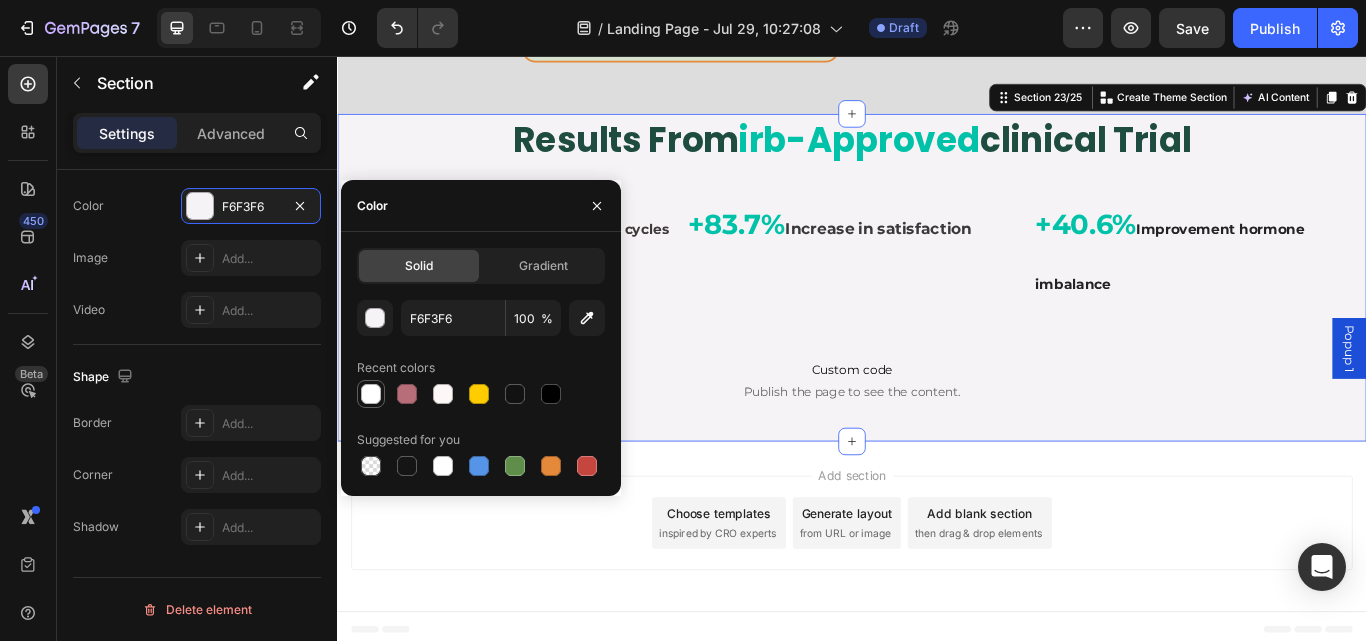 click at bounding box center (371, 394) 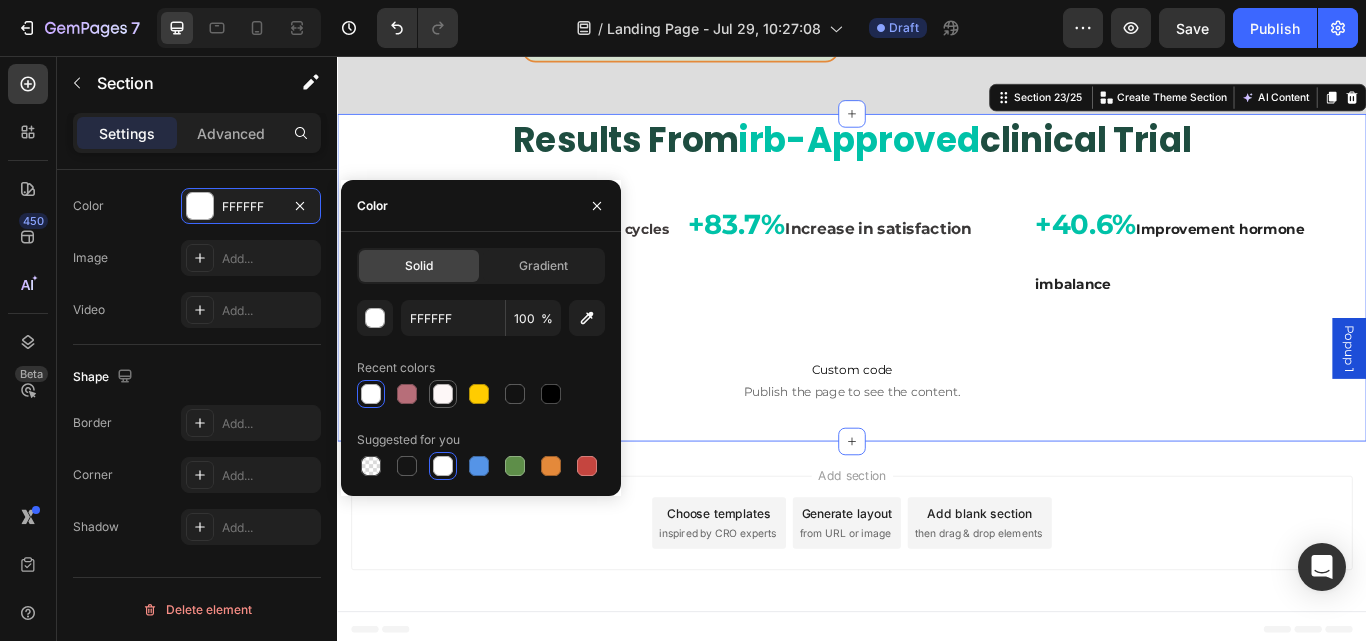 click at bounding box center [443, 394] 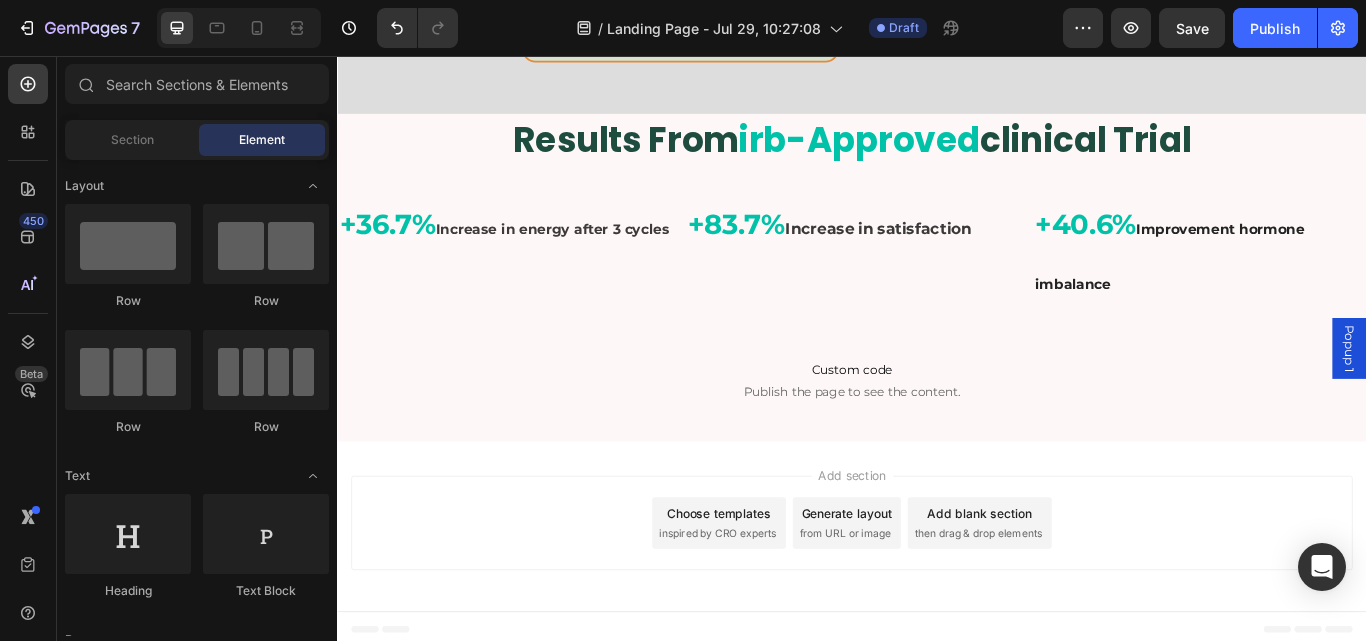 click on "Add section Choose templates inspired by CRO experts Generate layout from URL or image Add blank section then drag & drop elements" at bounding box center (937, 601) 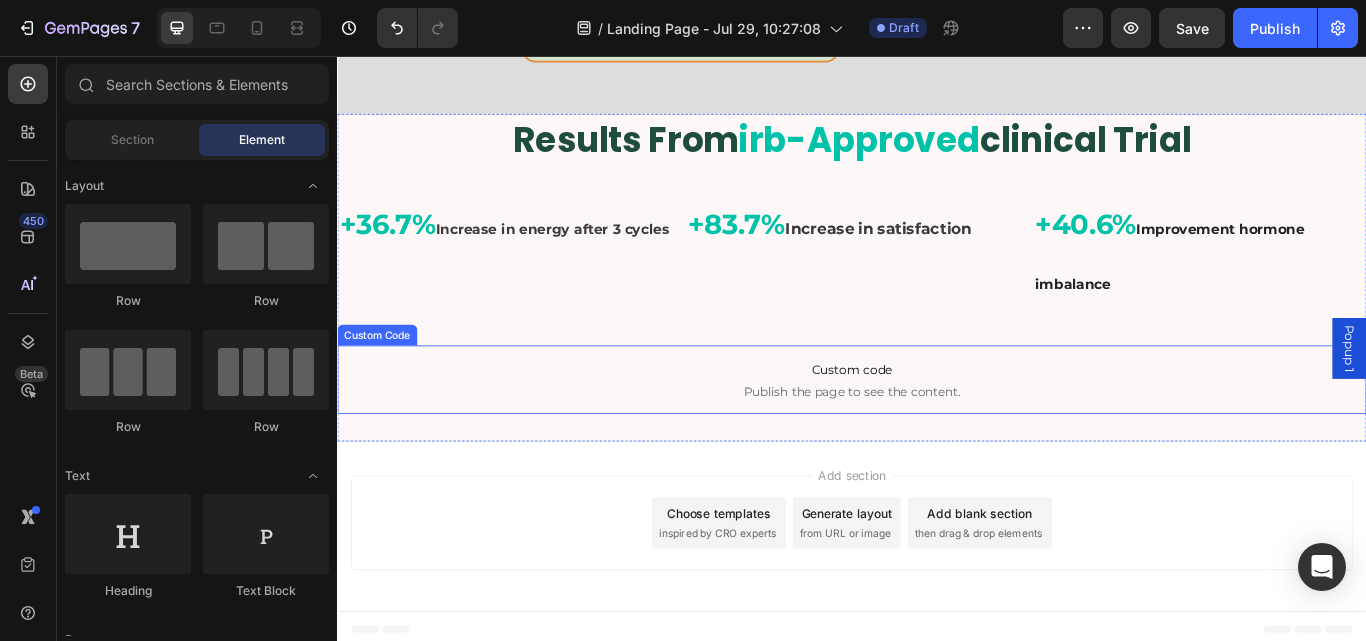 scroll, scrollTop: 18075, scrollLeft: 0, axis: vertical 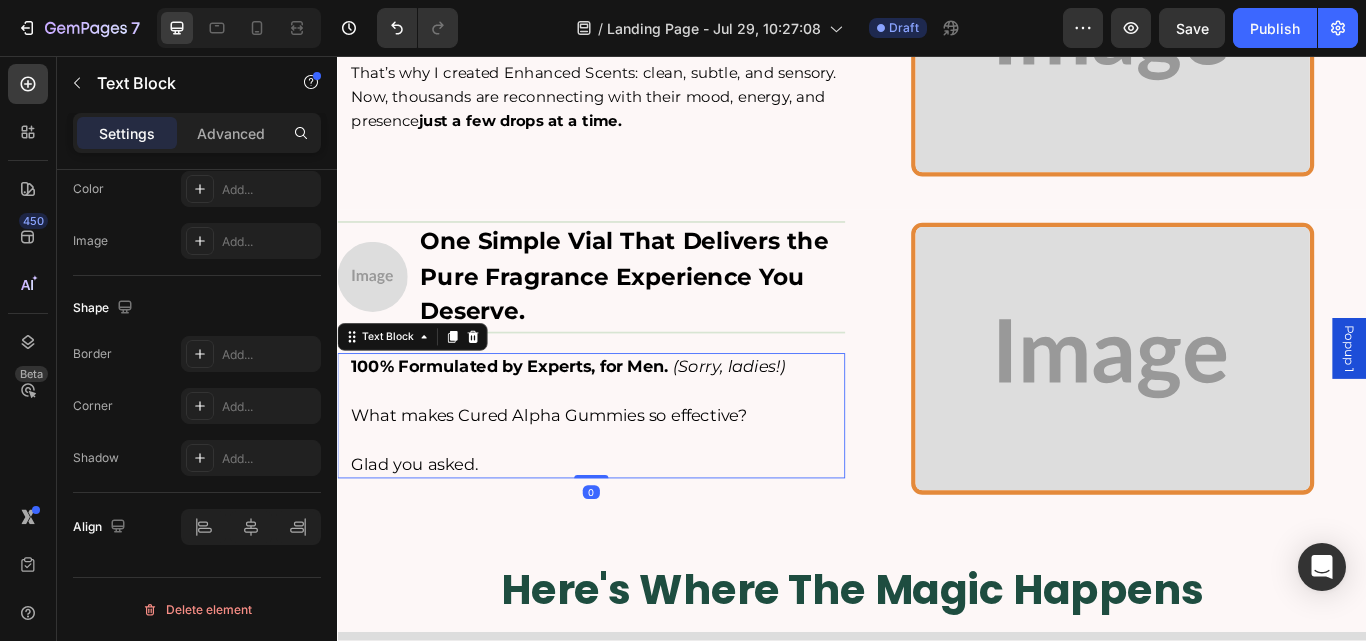 click on "What makes Cured Alpha Gummies so effective?" at bounding box center (640, 476) 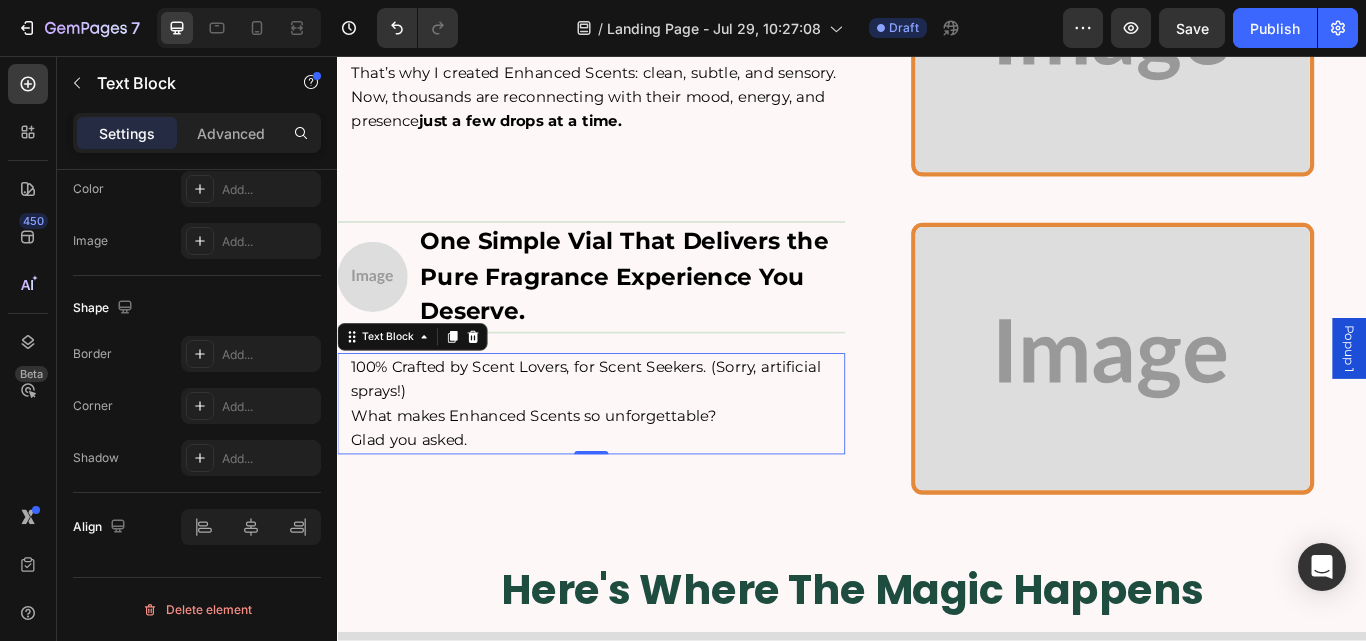 click on "100% Crafted by Scent Lovers, for Scent Seekers. (Sorry, artificial sprays!)" at bounding box center [627, 433] 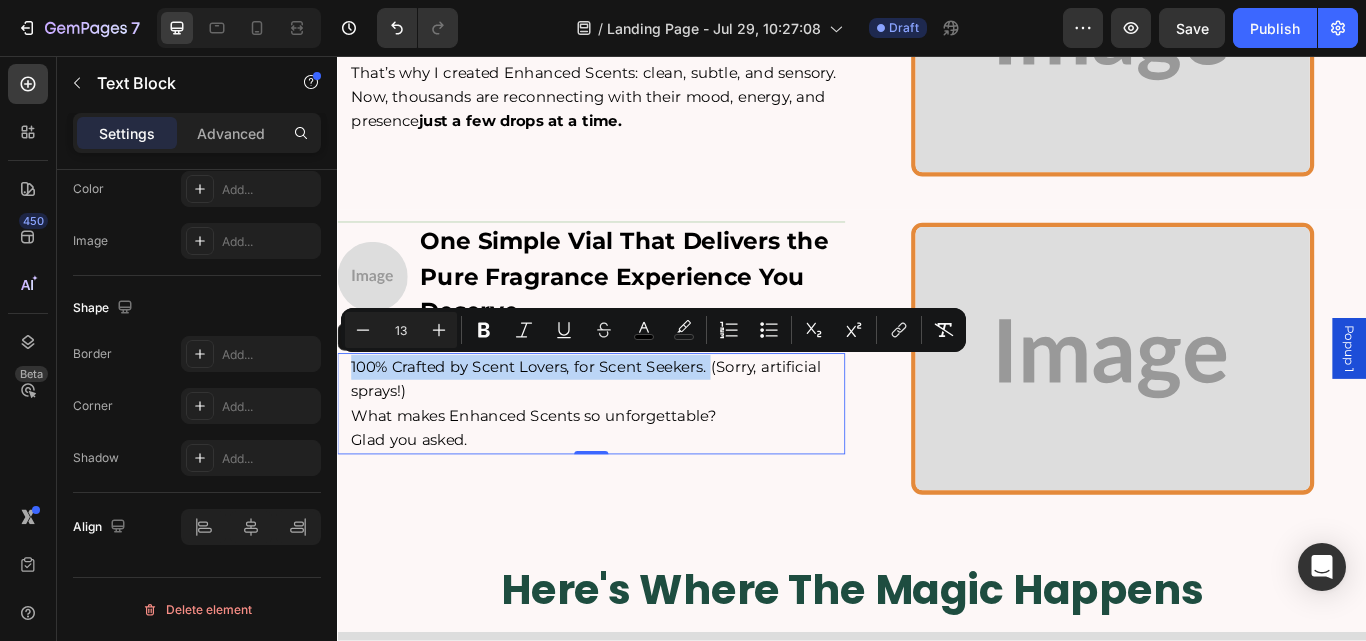 drag, startPoint x: 767, startPoint y: 417, endPoint x: 340, endPoint y: 425, distance: 427.07492 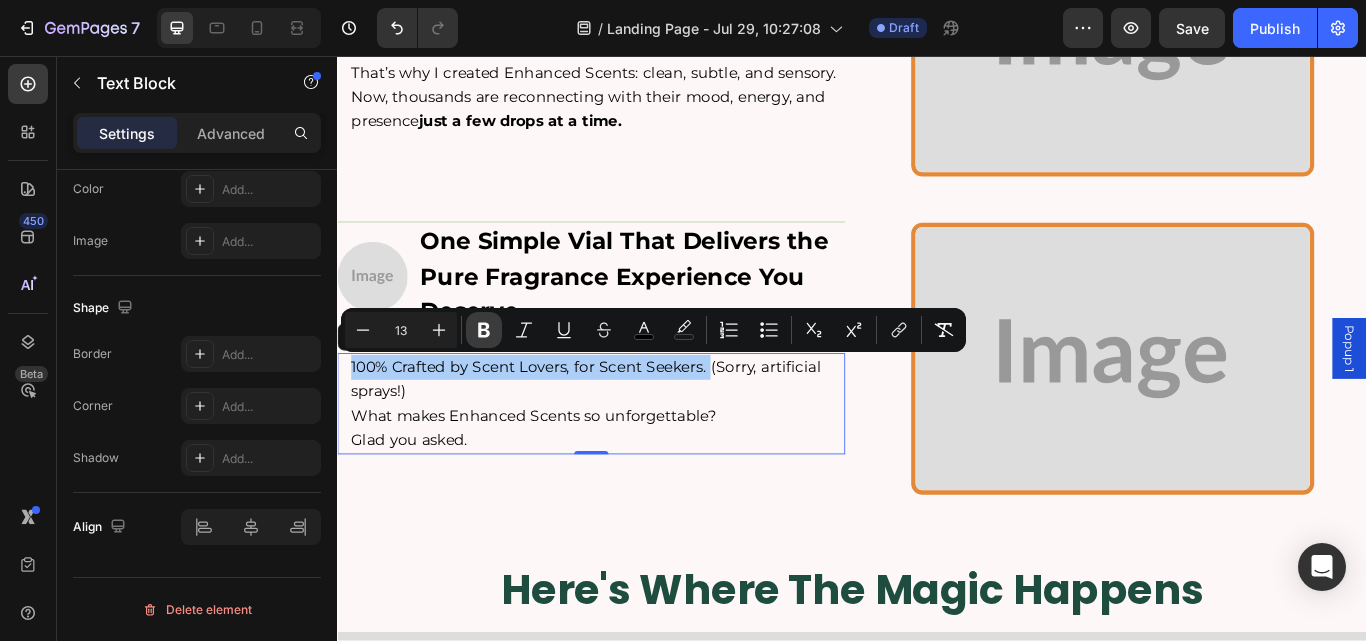 click 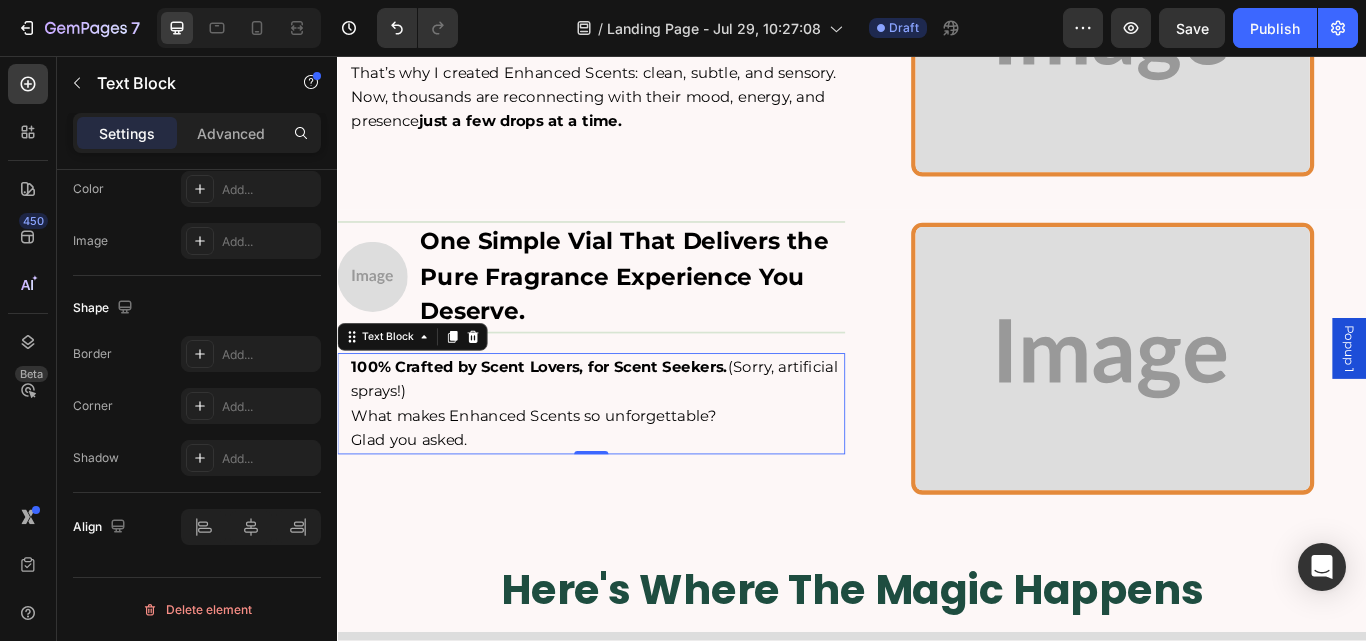 click on "100% Crafted by Scent Lovers, for Scent Seekers. (Sorry, artificial sprays!)" at bounding box center (640, 433) 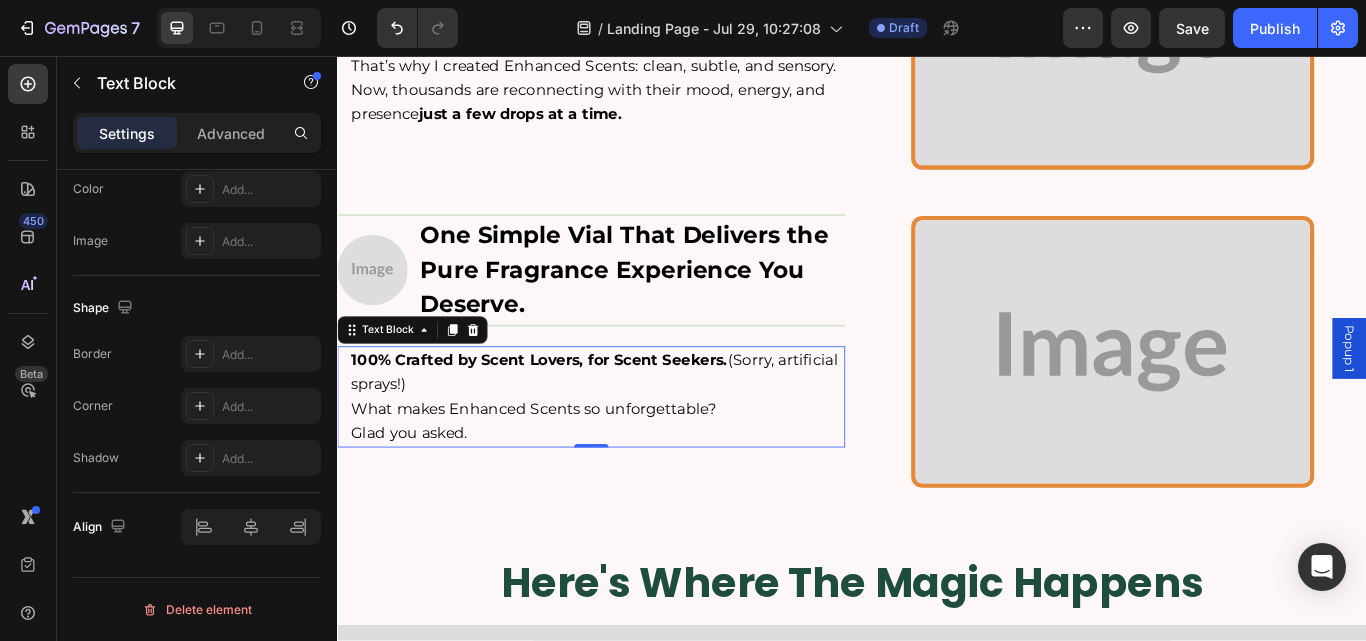scroll, scrollTop: 14630, scrollLeft: 0, axis: vertical 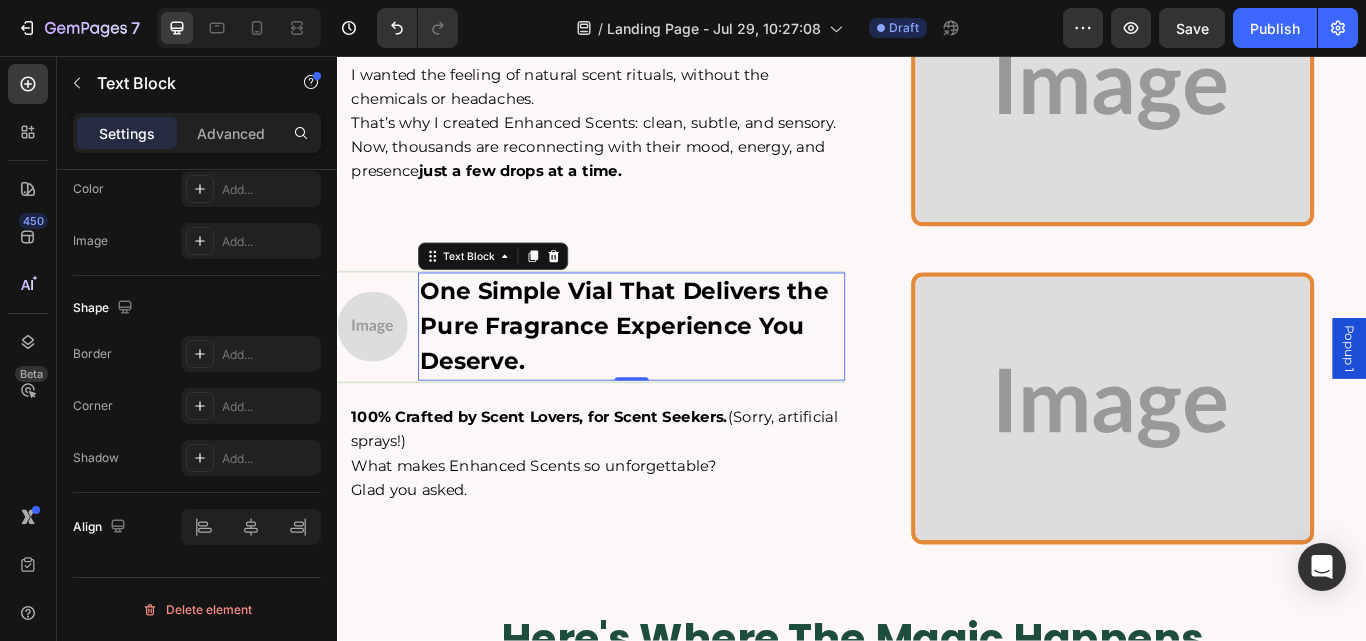 click on "One Simple Vial That Delivers the Pure Fragrance Experience You Deserve." at bounding box center (671, 371) 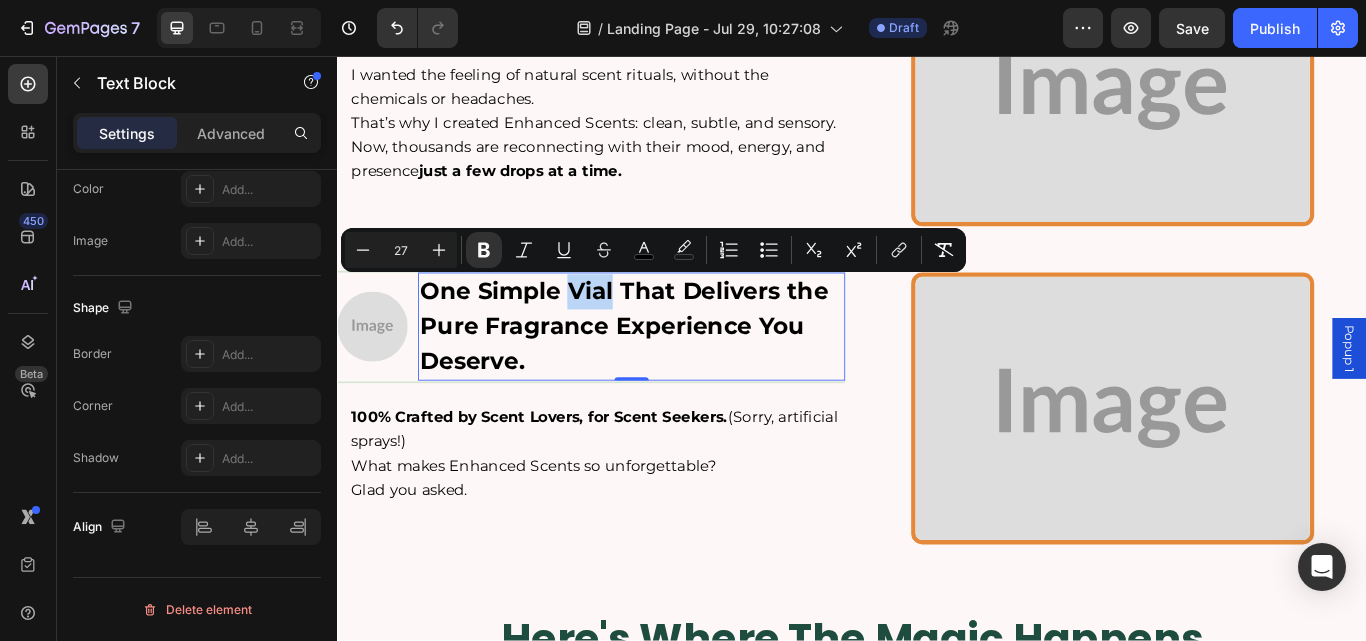 drag, startPoint x: 606, startPoint y: 324, endPoint x: 655, endPoint y: 324, distance: 49 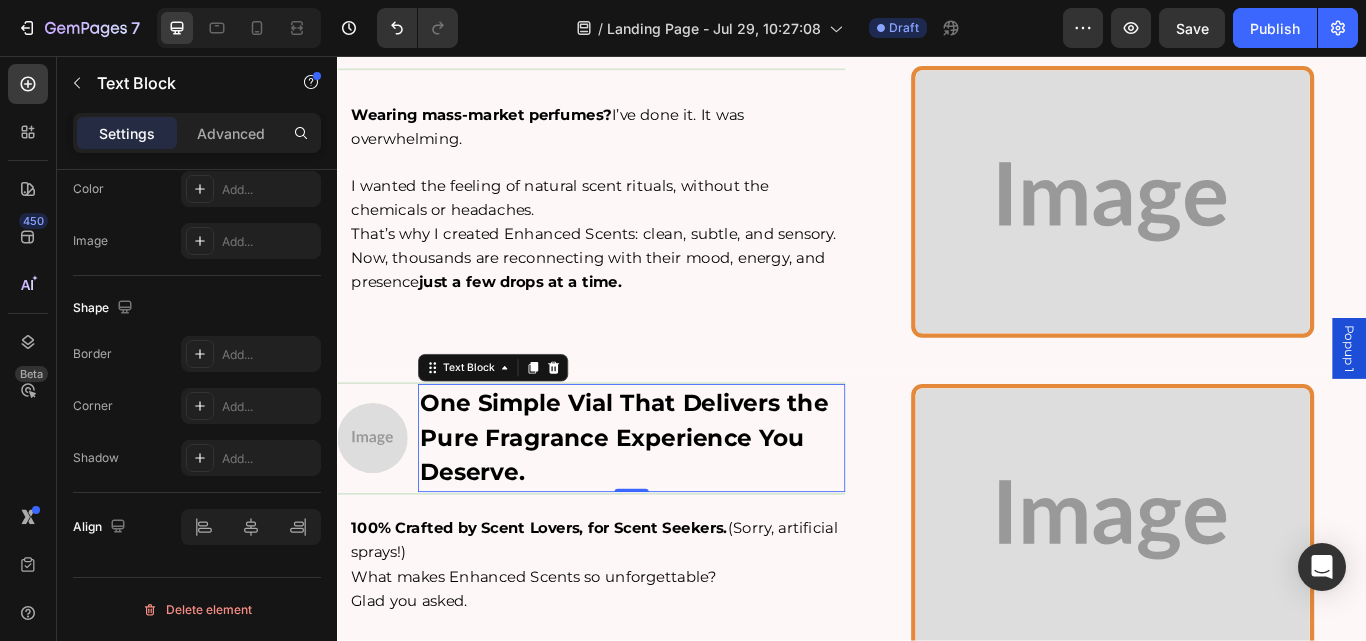 scroll, scrollTop: 14643, scrollLeft: 0, axis: vertical 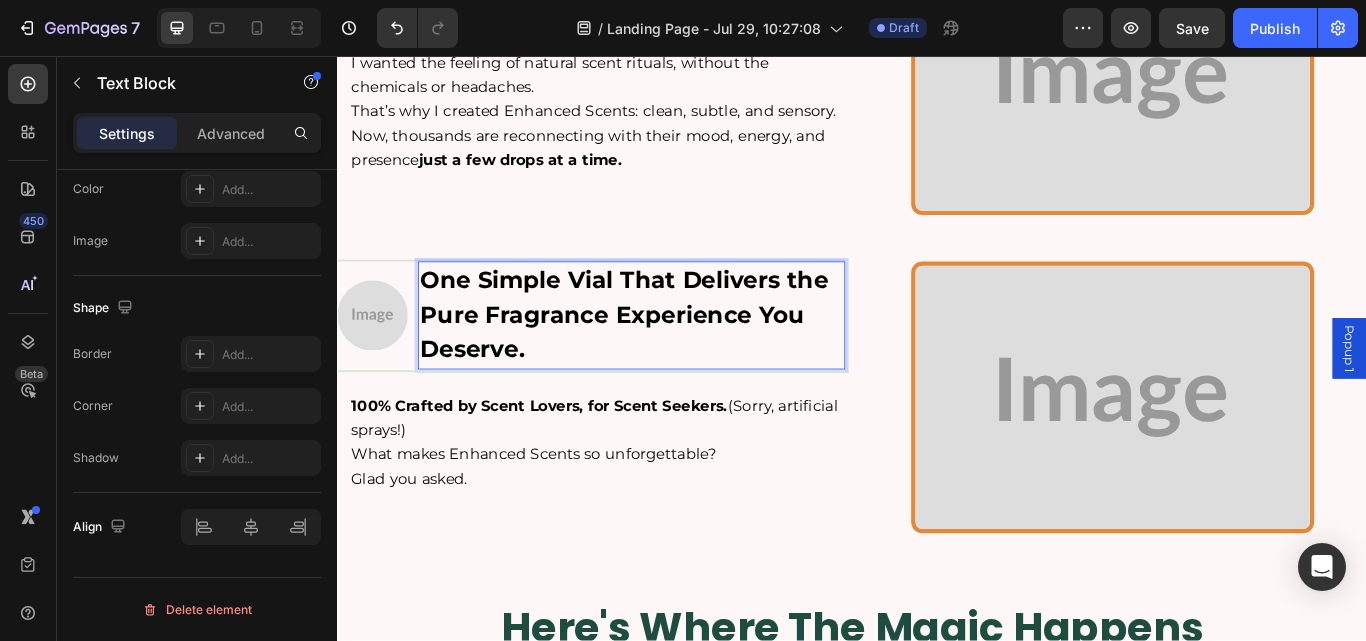click on "One Simple Vial That Delivers the Pure Fragrance Experience You Deserve." at bounding box center [671, 358] 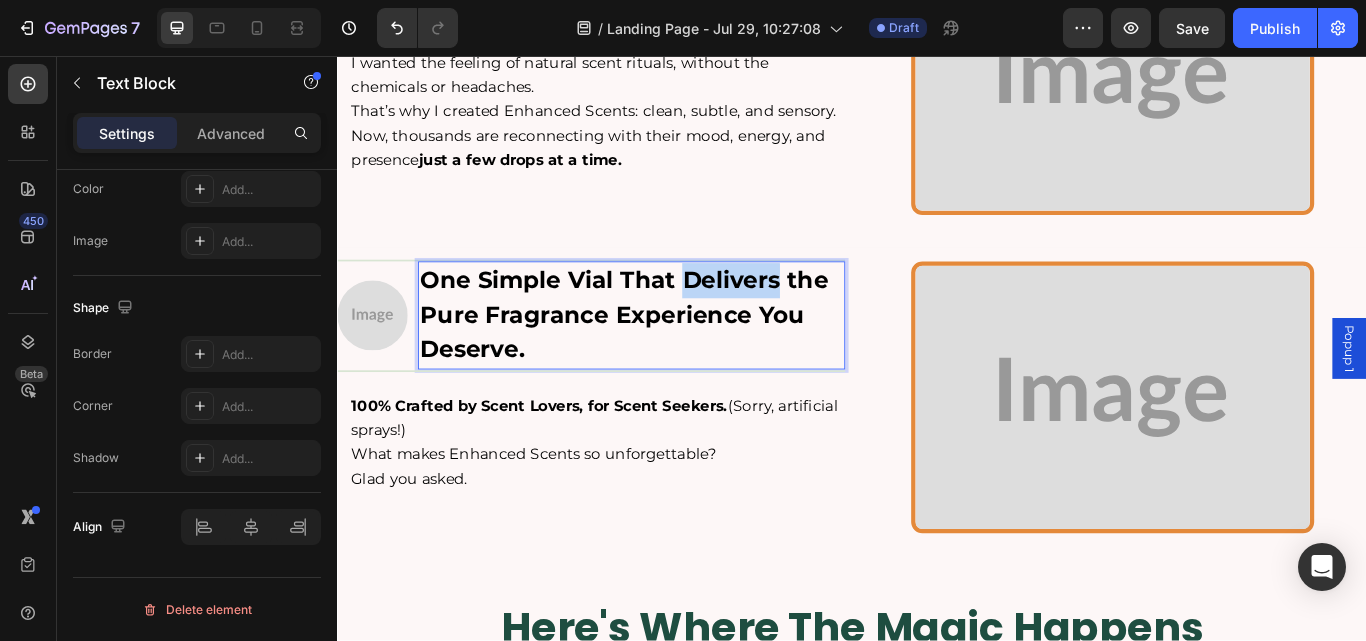 drag, startPoint x: 734, startPoint y: 314, endPoint x: 813, endPoint y: 314, distance: 79 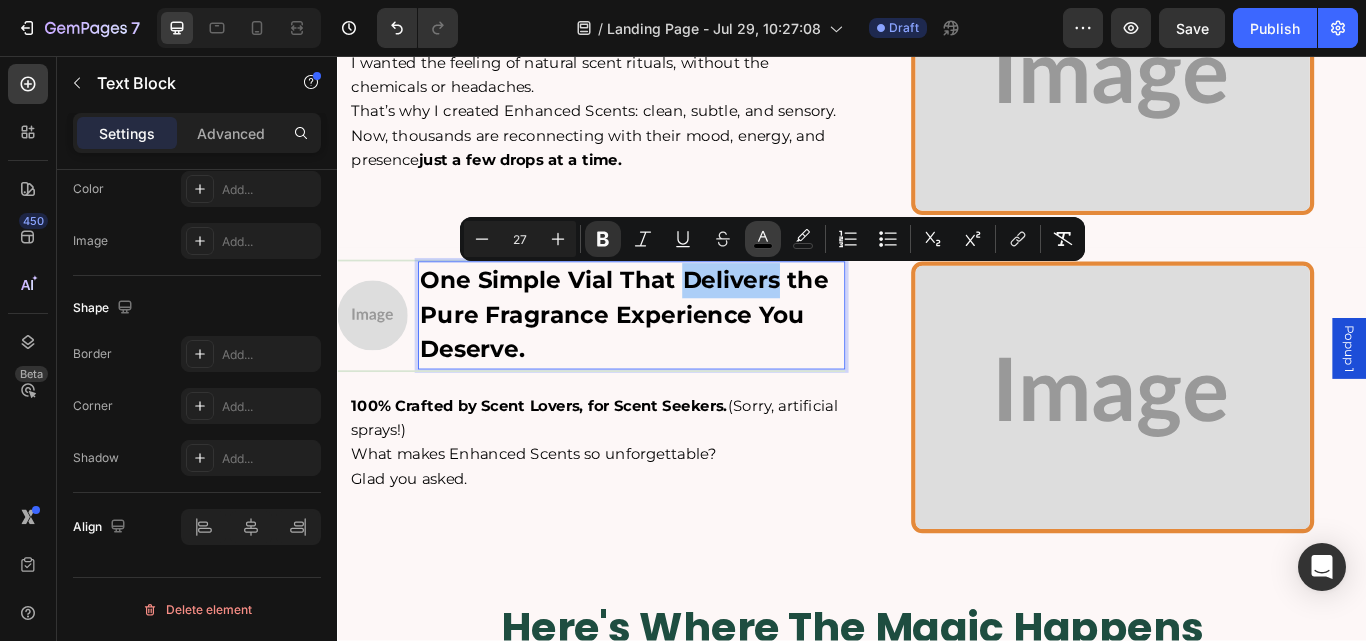 click 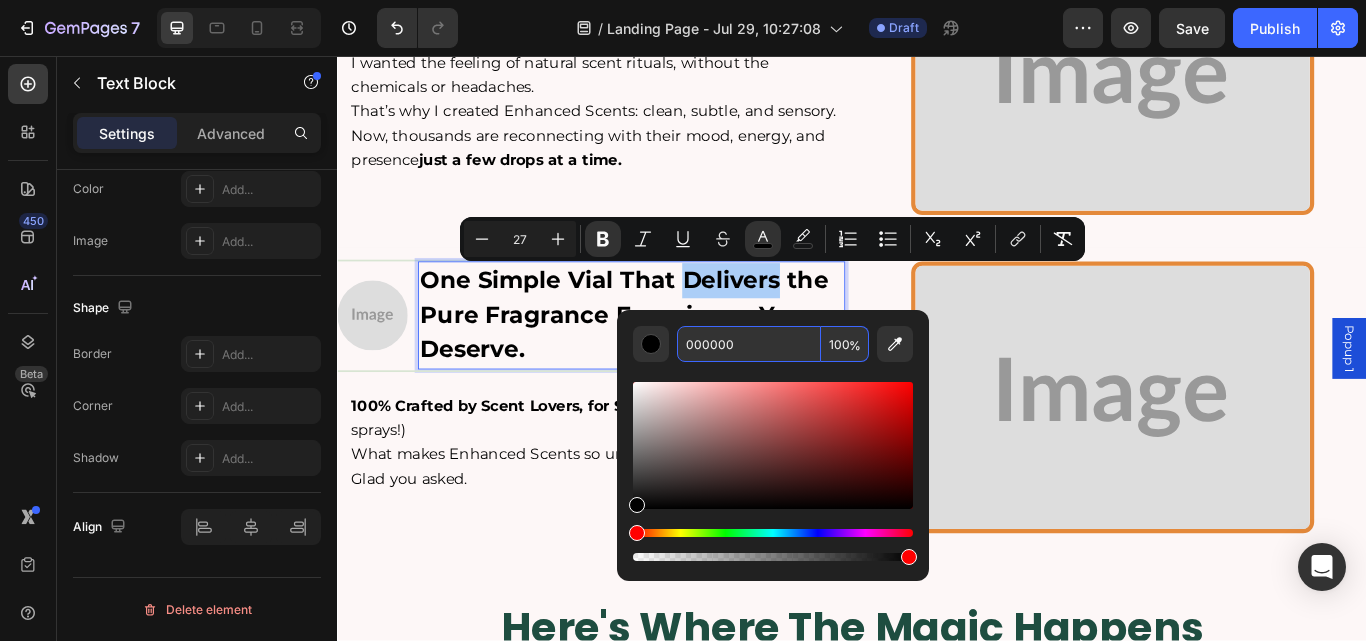click on "000000" at bounding box center (749, 344) 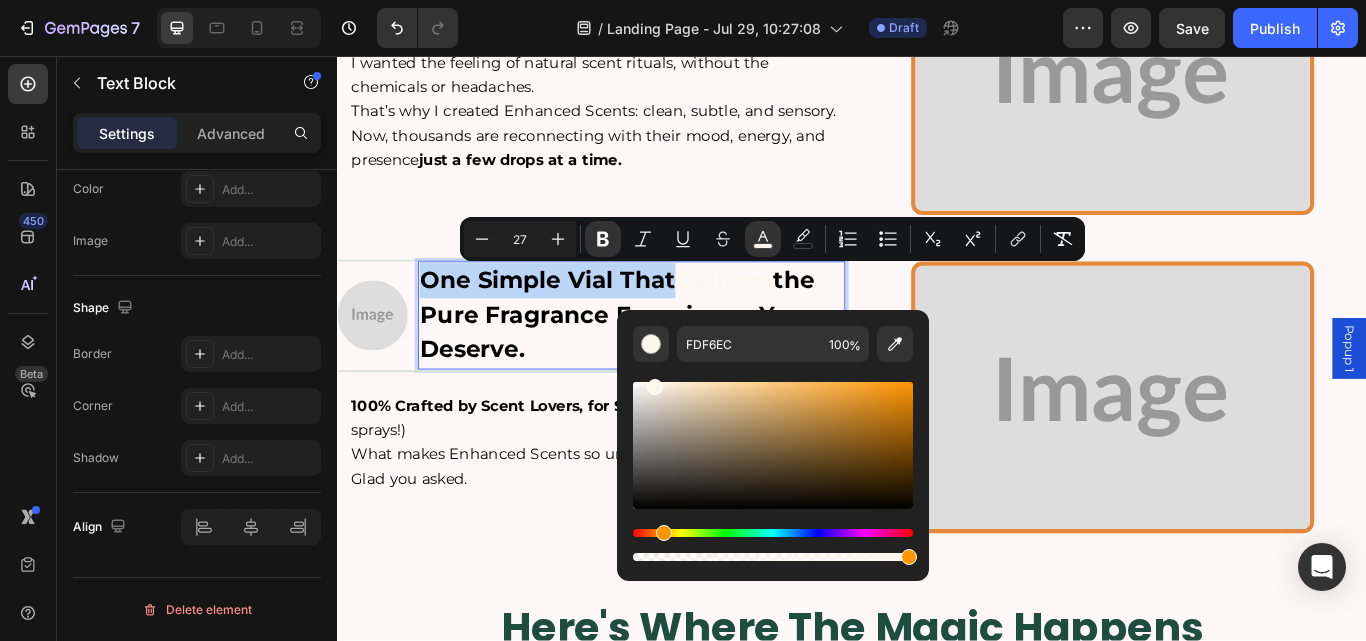 type on "282016" 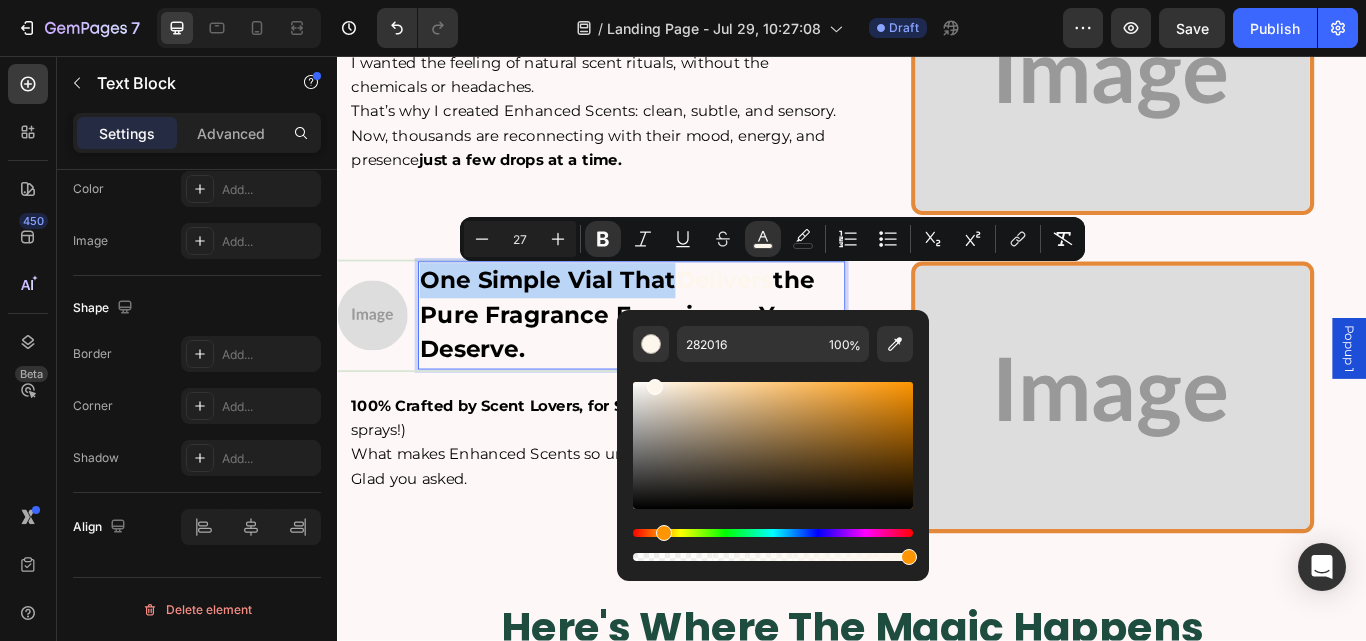 click at bounding box center (773, 445) 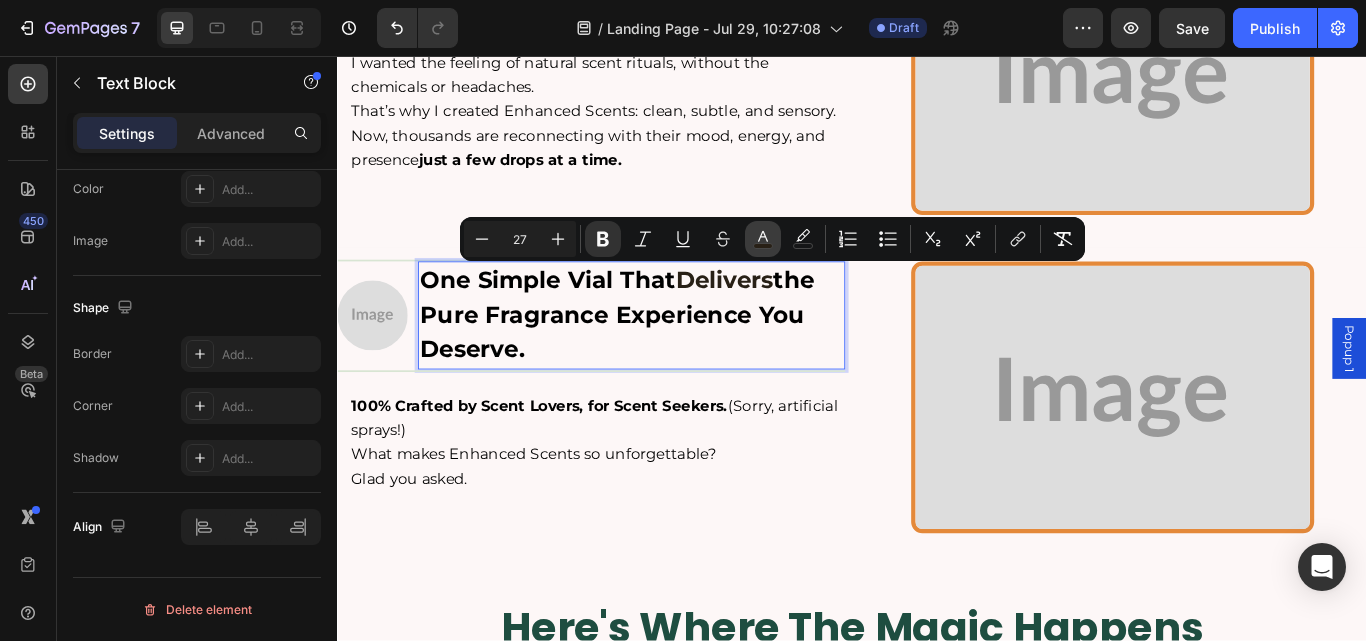 click 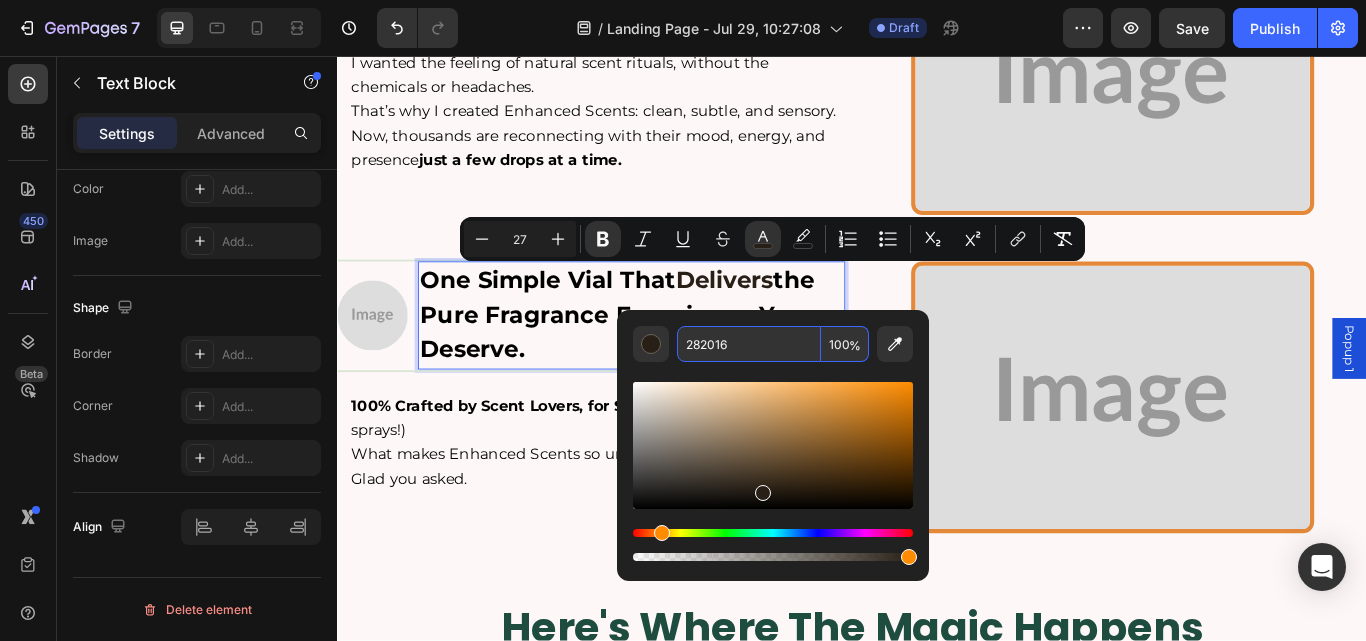 click on "282016" at bounding box center (749, 344) 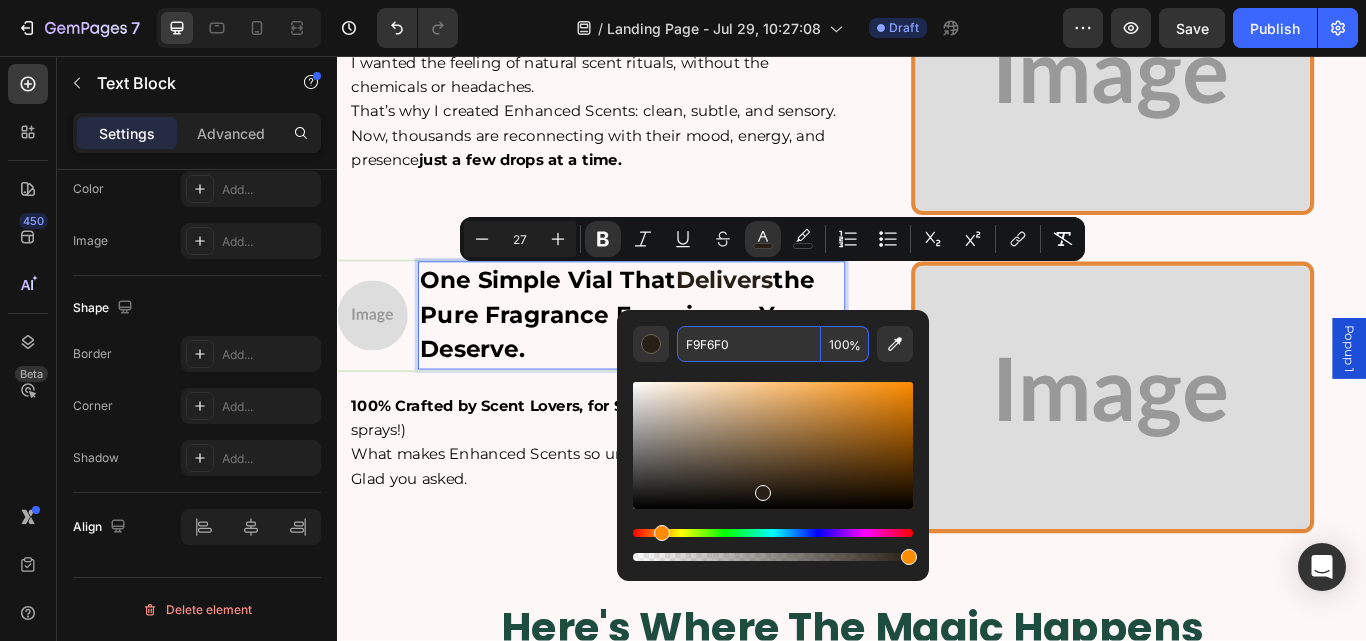 type on "F9F6F0" 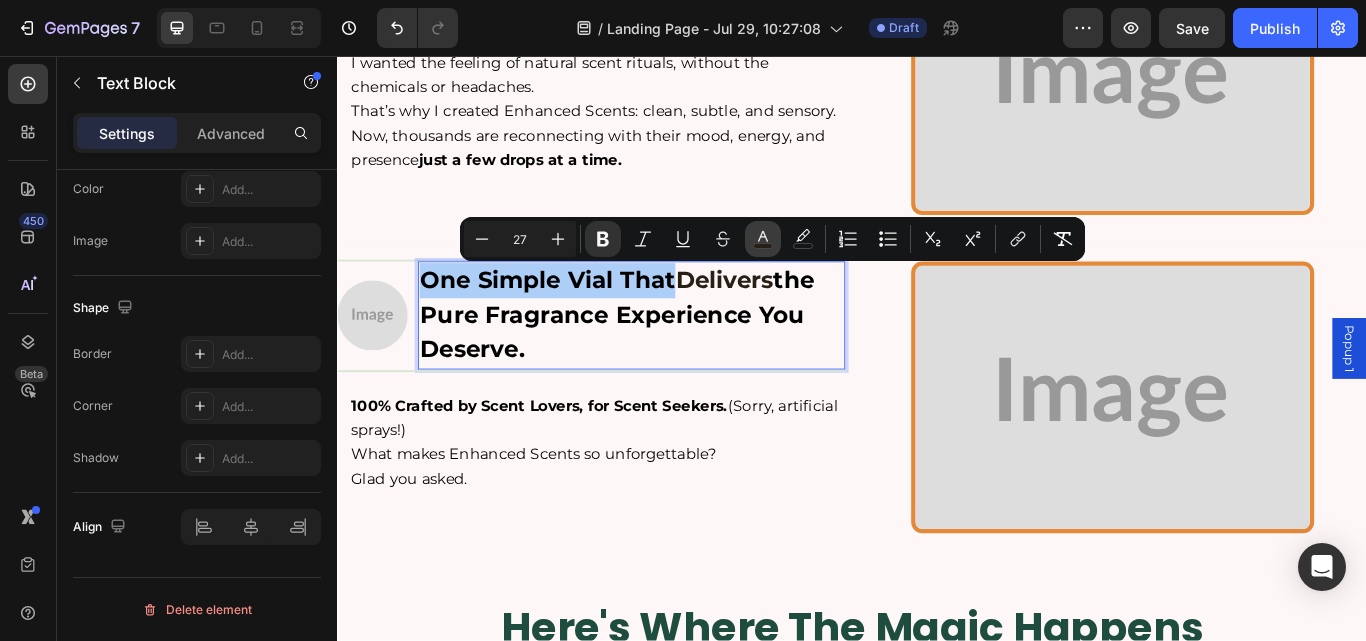 click 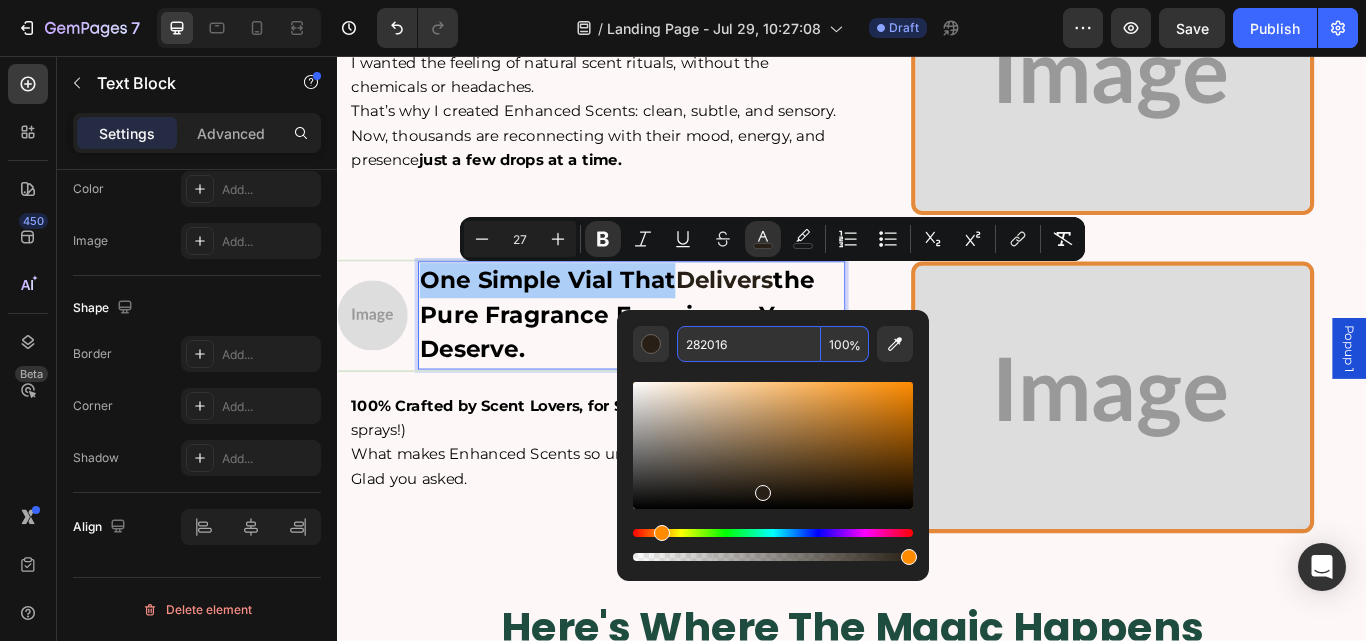 click on "282016" at bounding box center [749, 344] 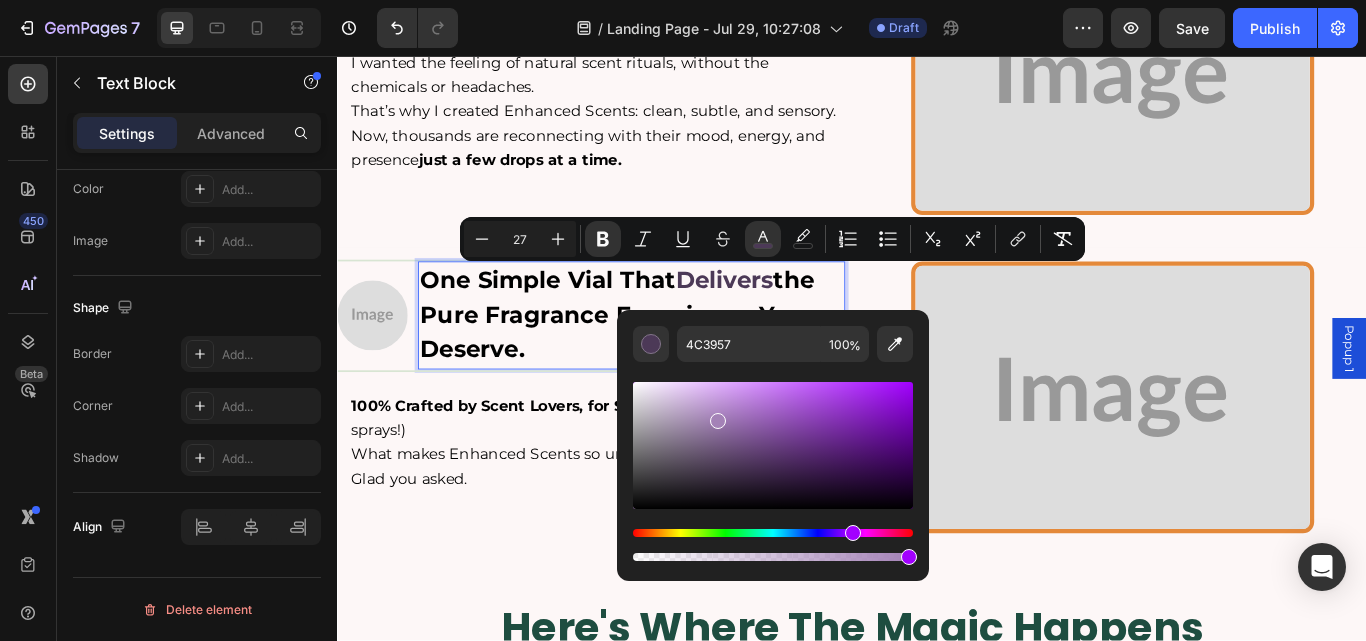 click at bounding box center (773, 445) 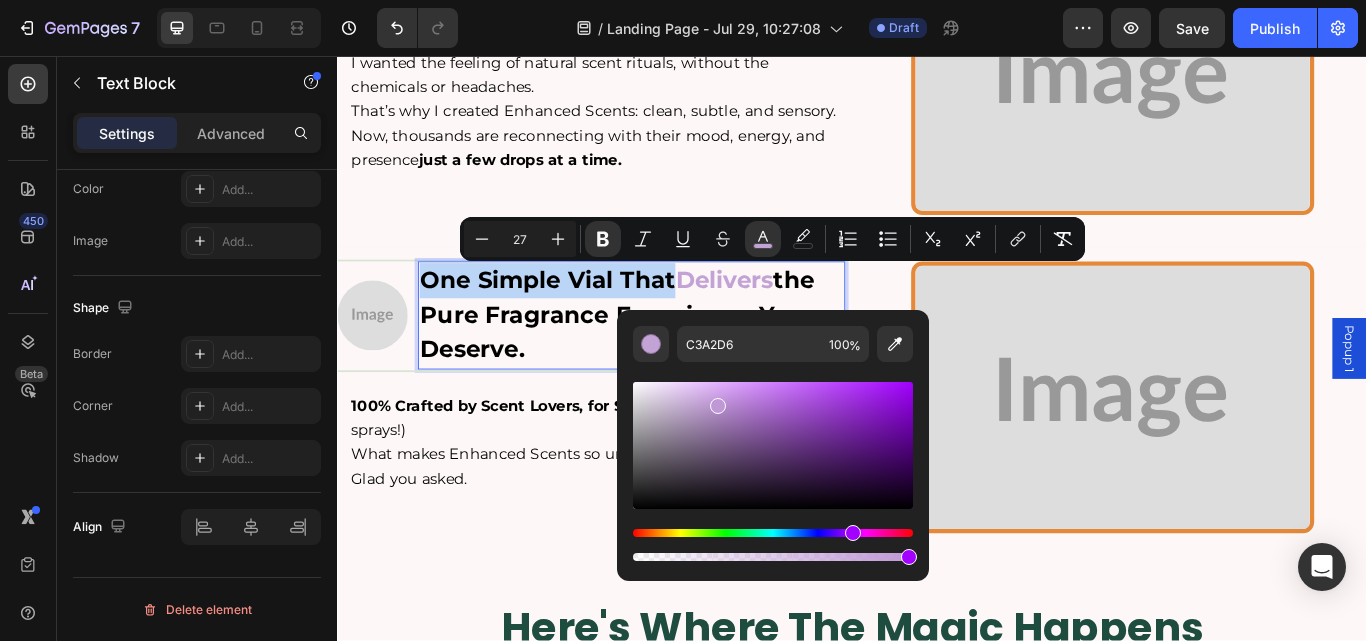 type on "BF98D6" 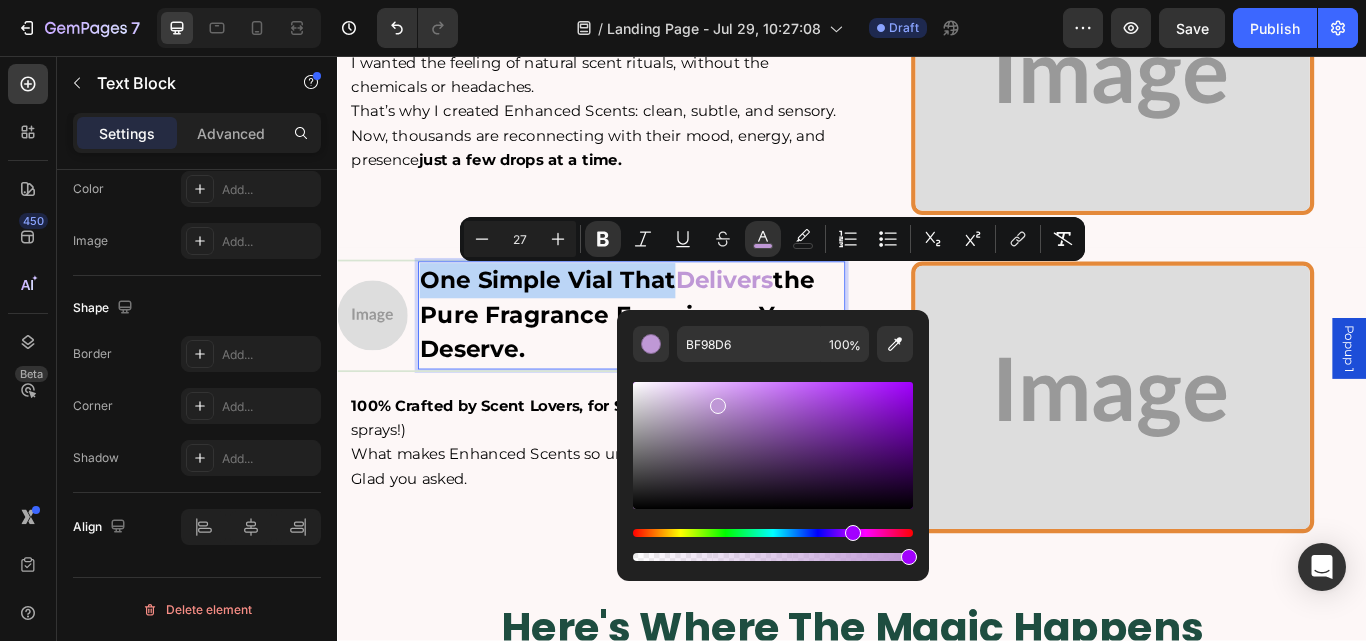 drag, startPoint x: 715, startPoint y: 417, endPoint x: 714, endPoint y: 402, distance: 15.033297 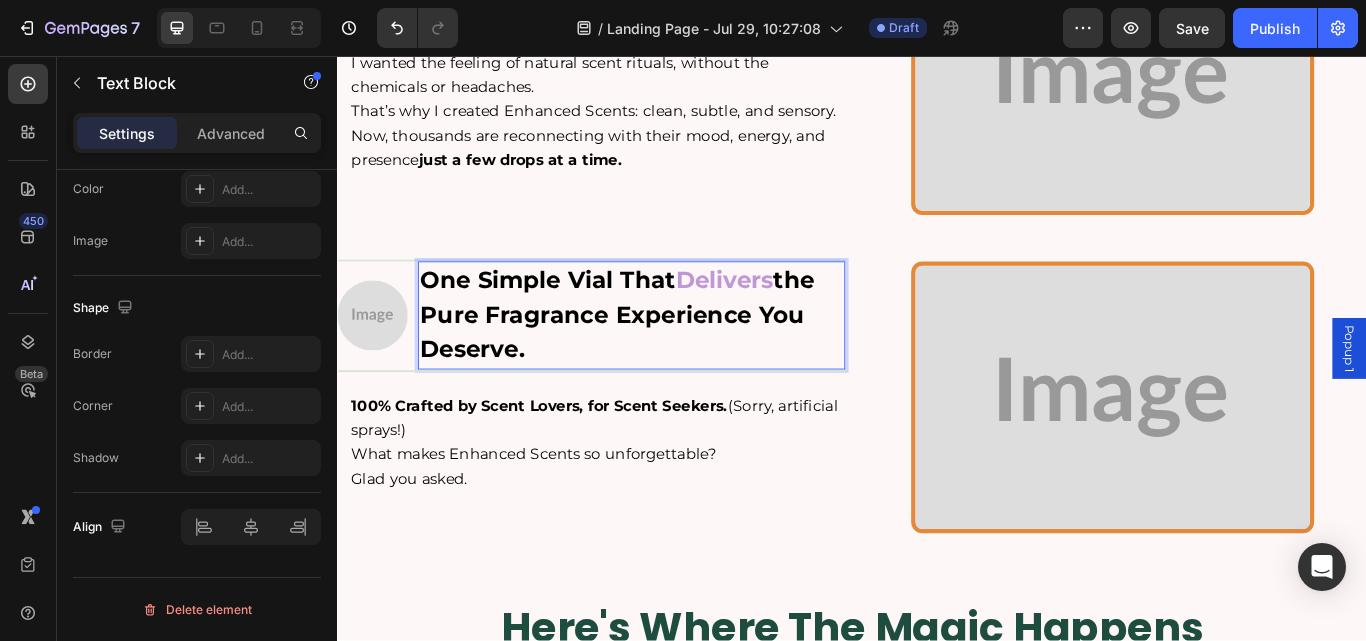 click on "One Simple Vial That  Delivers  the Pure Fragrance Experience You Deserve." at bounding box center (680, 359) 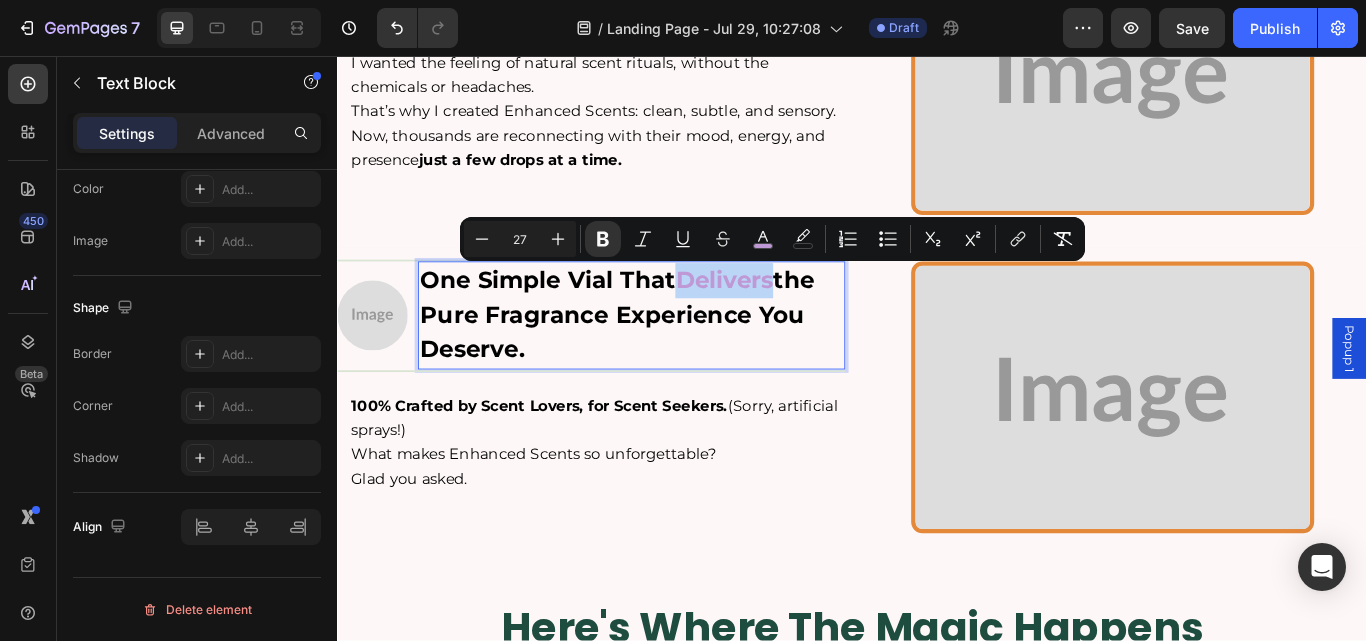 drag, startPoint x: 735, startPoint y: 321, endPoint x: 848, endPoint y: 316, distance: 113.110565 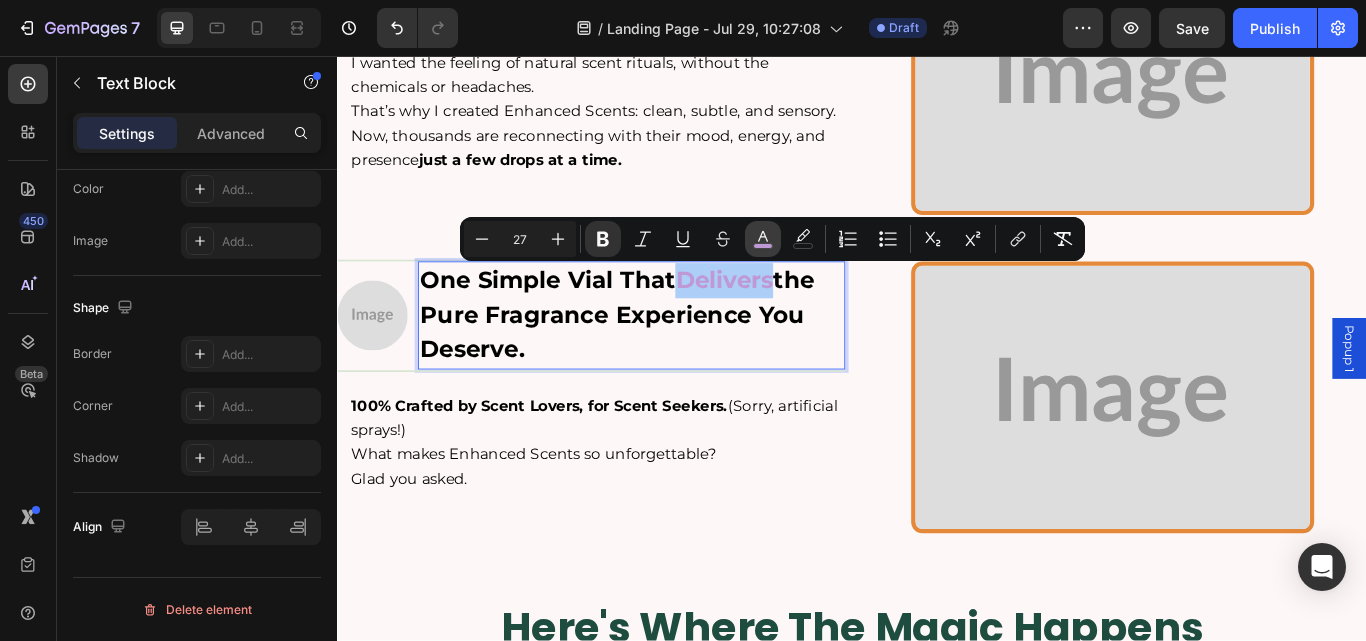 click 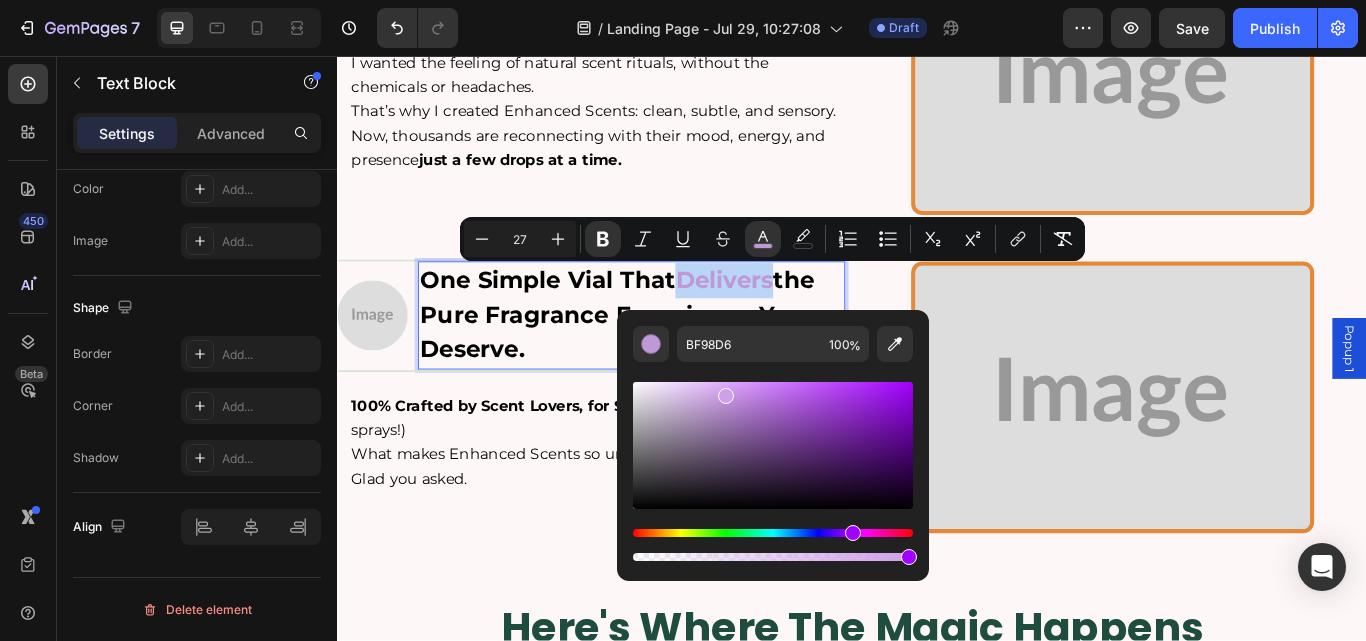 click at bounding box center [773, 445] 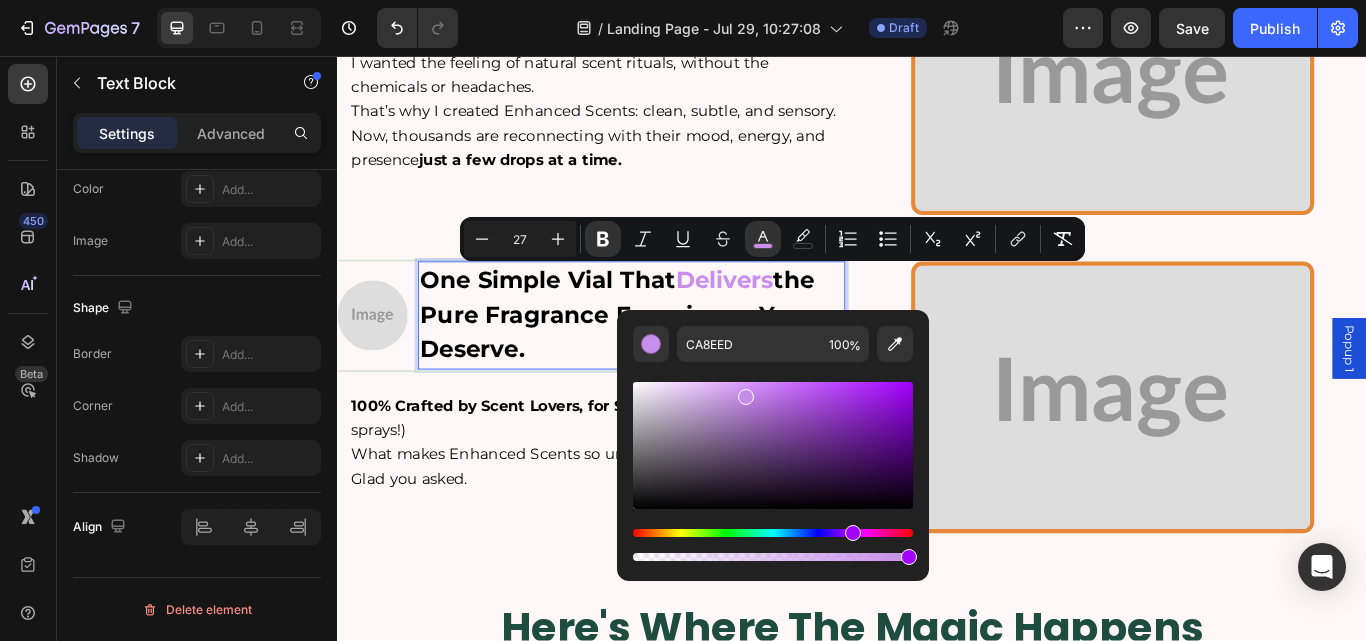 type on "C68DE8" 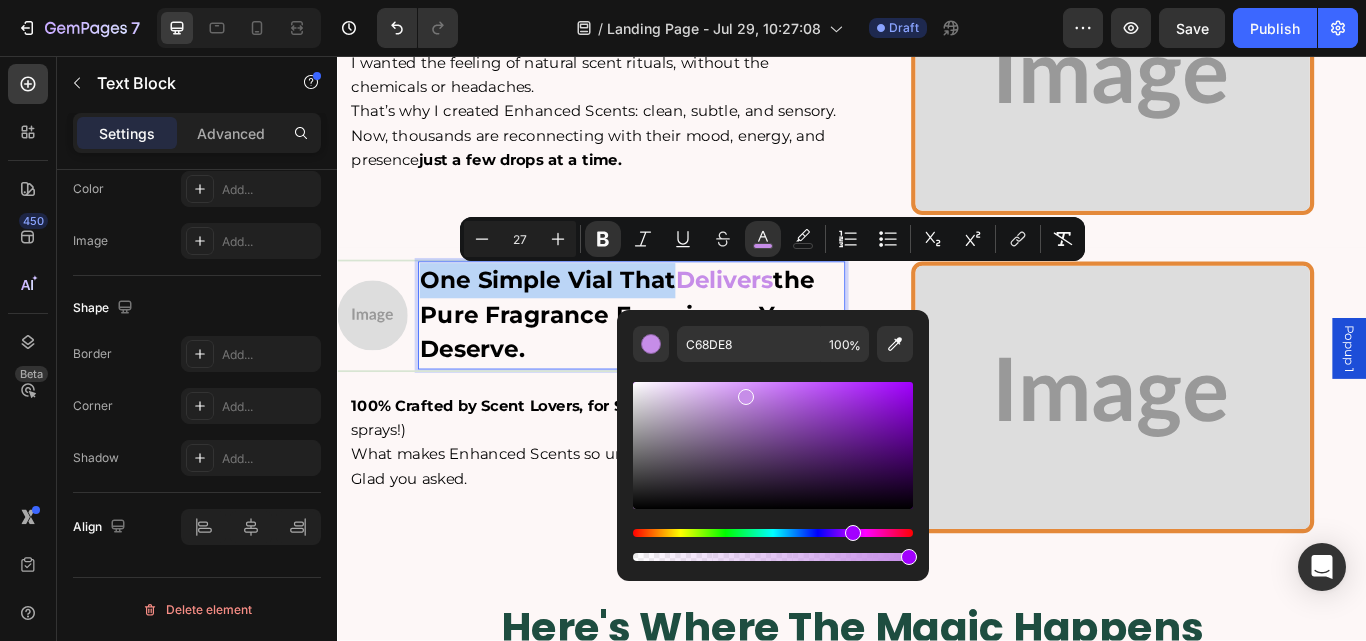 drag, startPoint x: 723, startPoint y: 391, endPoint x: 743, endPoint y: 393, distance: 20.09975 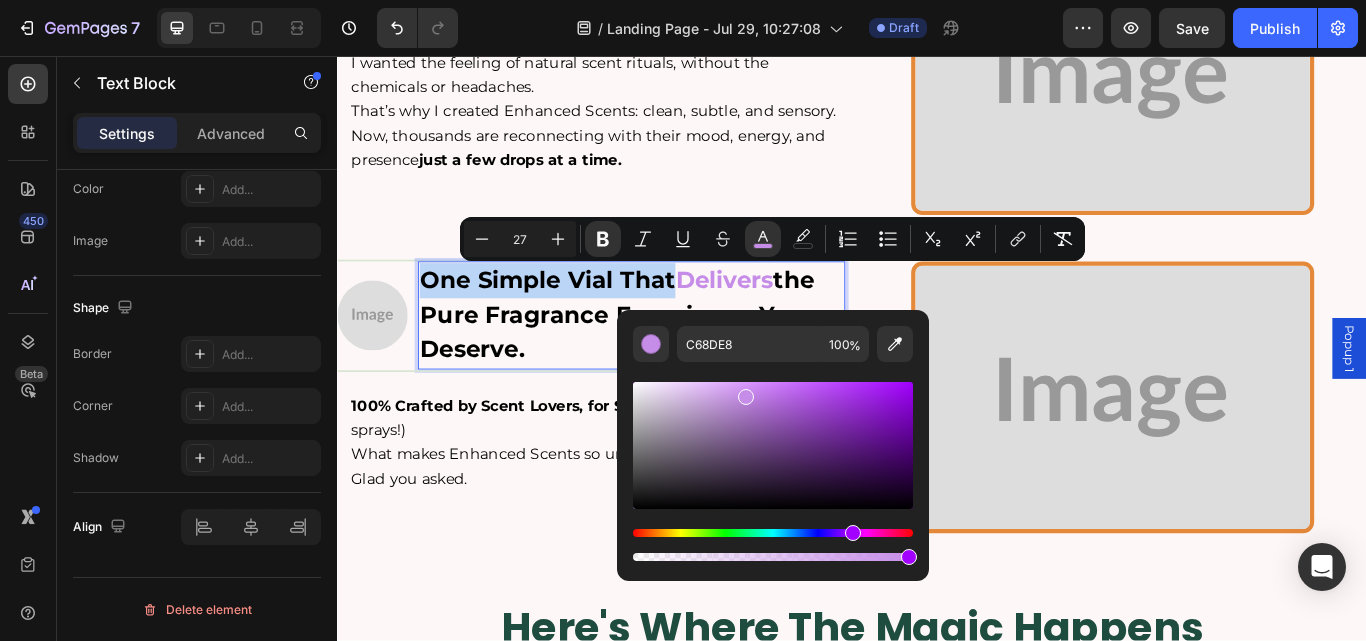 click at bounding box center (746, 397) 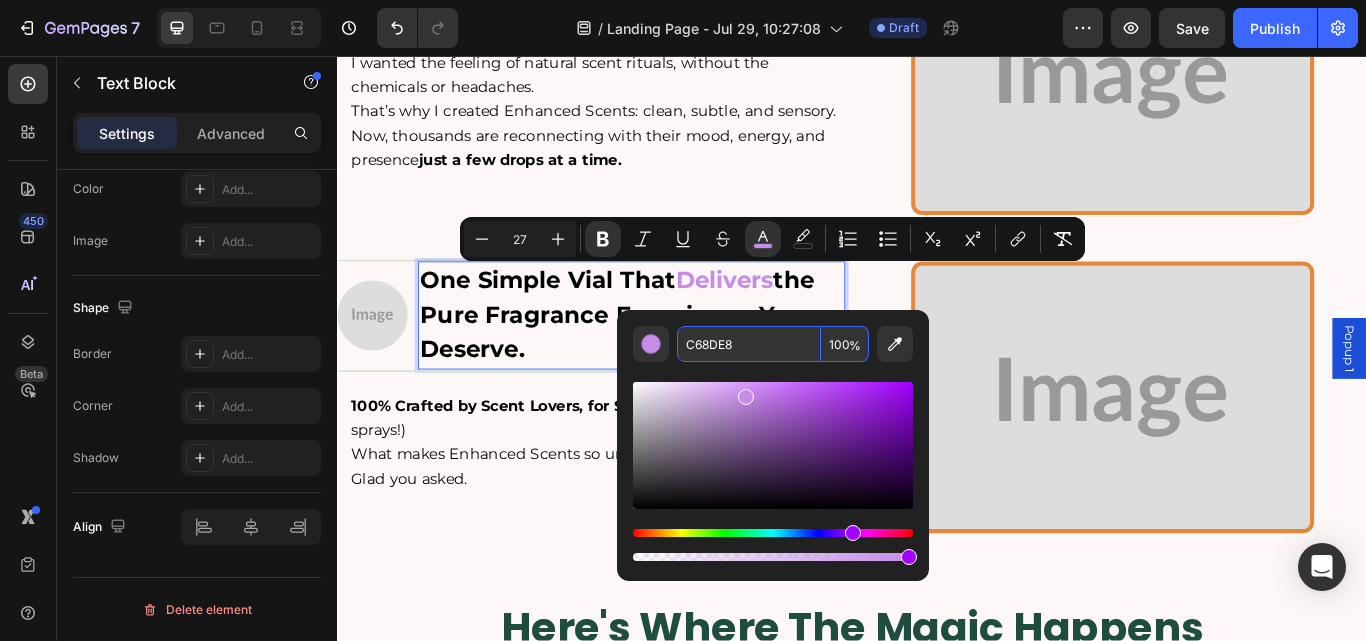 click on "C68DE8" at bounding box center [749, 344] 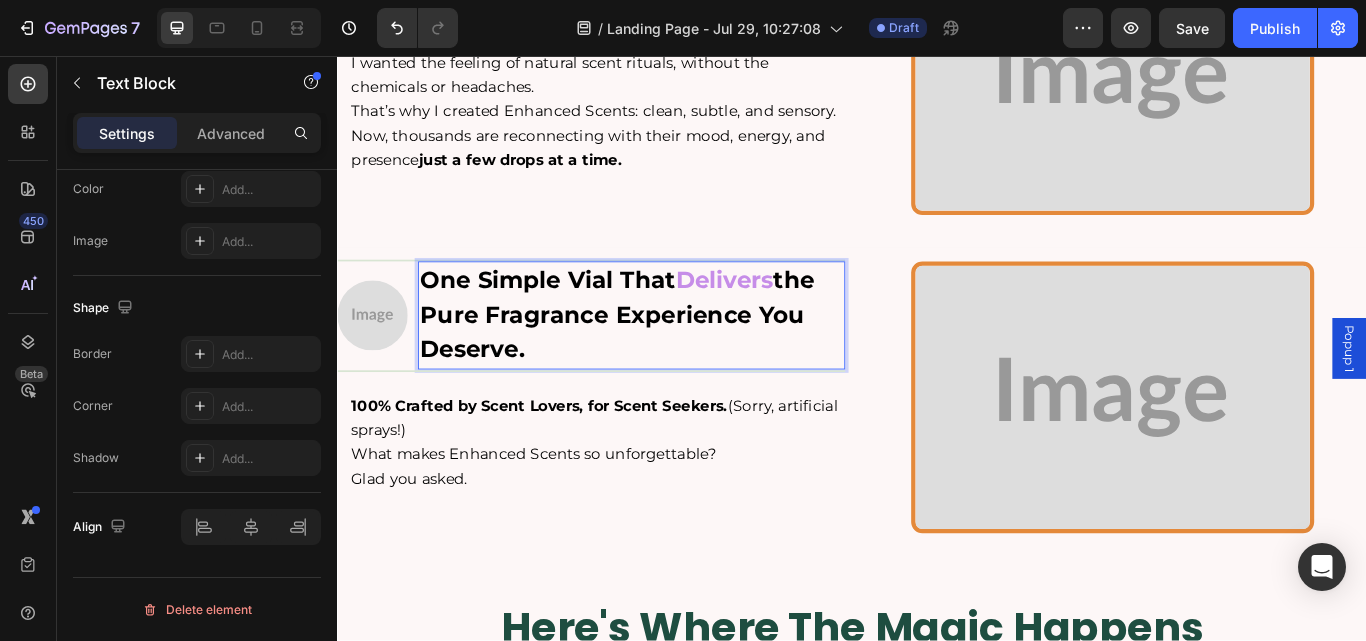 click on "the Pure Fragrance Experience You Deserve." at bounding box center (663, 358) 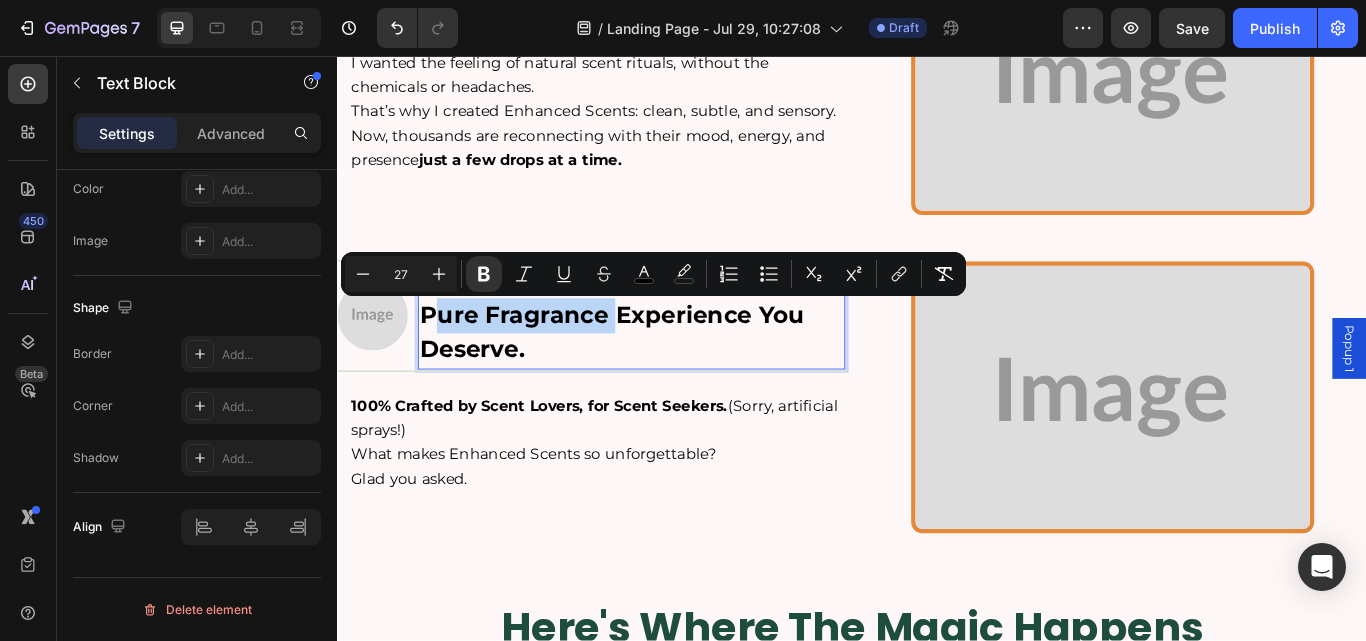 drag, startPoint x: 508, startPoint y: 356, endPoint x: 438, endPoint y: 353, distance: 70.064255 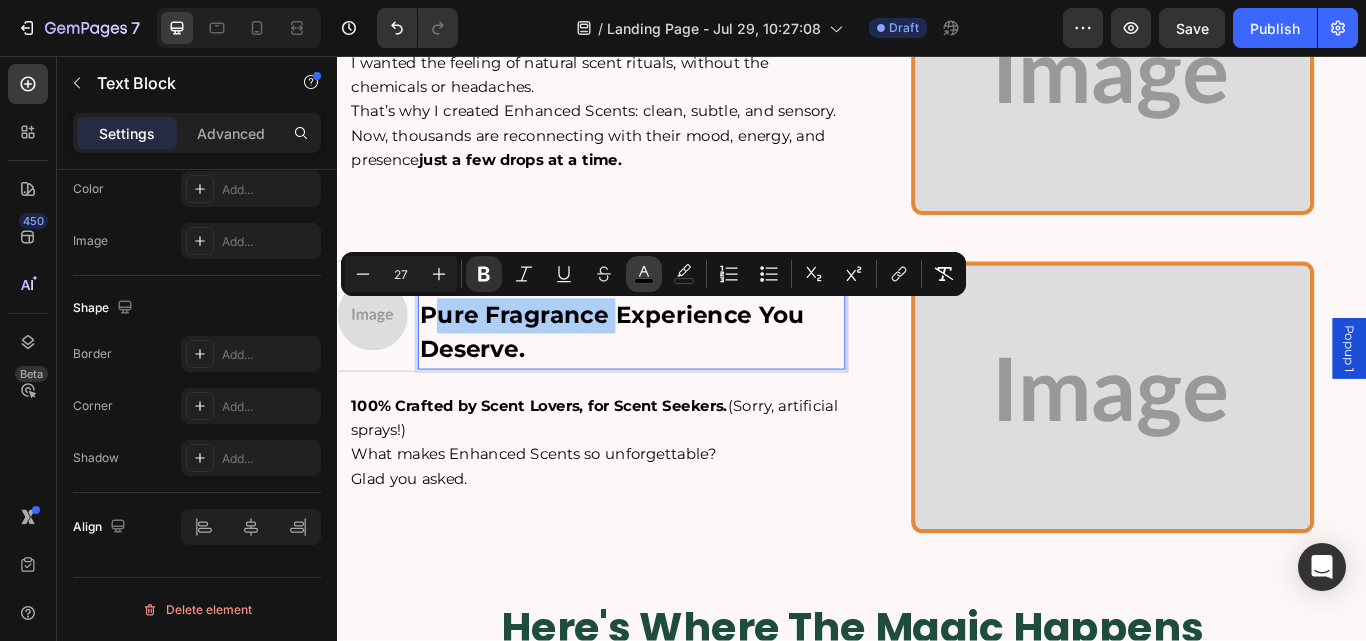 click 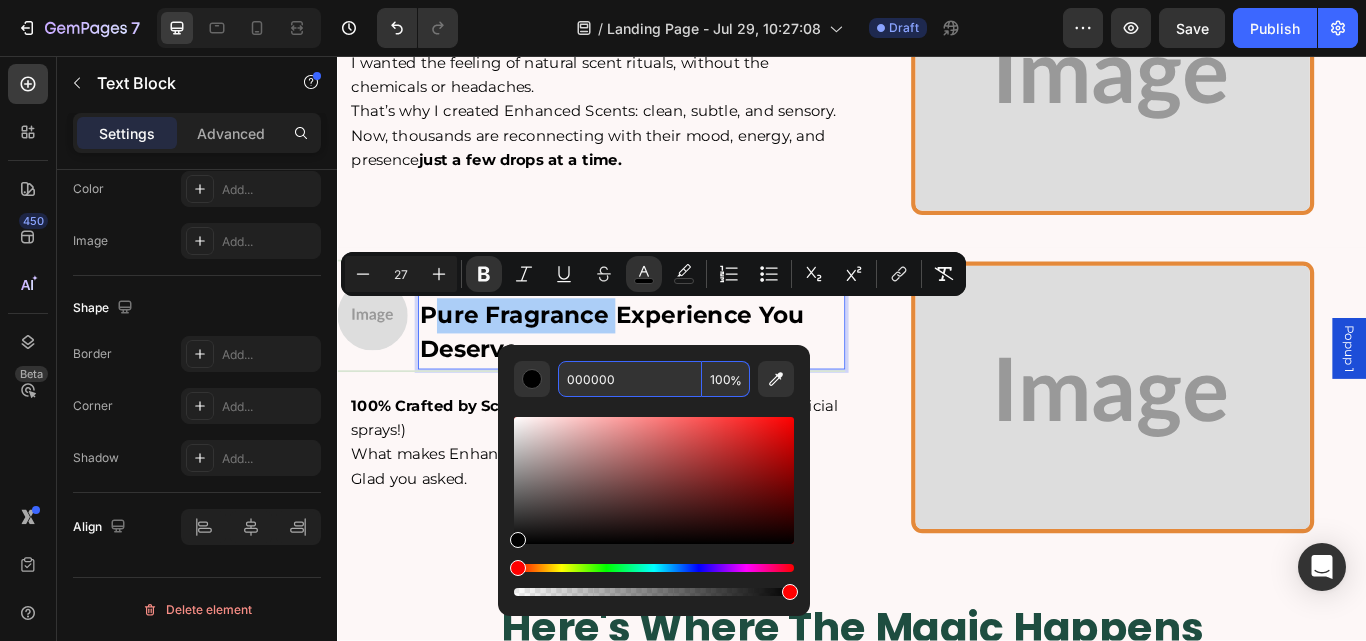click on "000000" at bounding box center (630, 379) 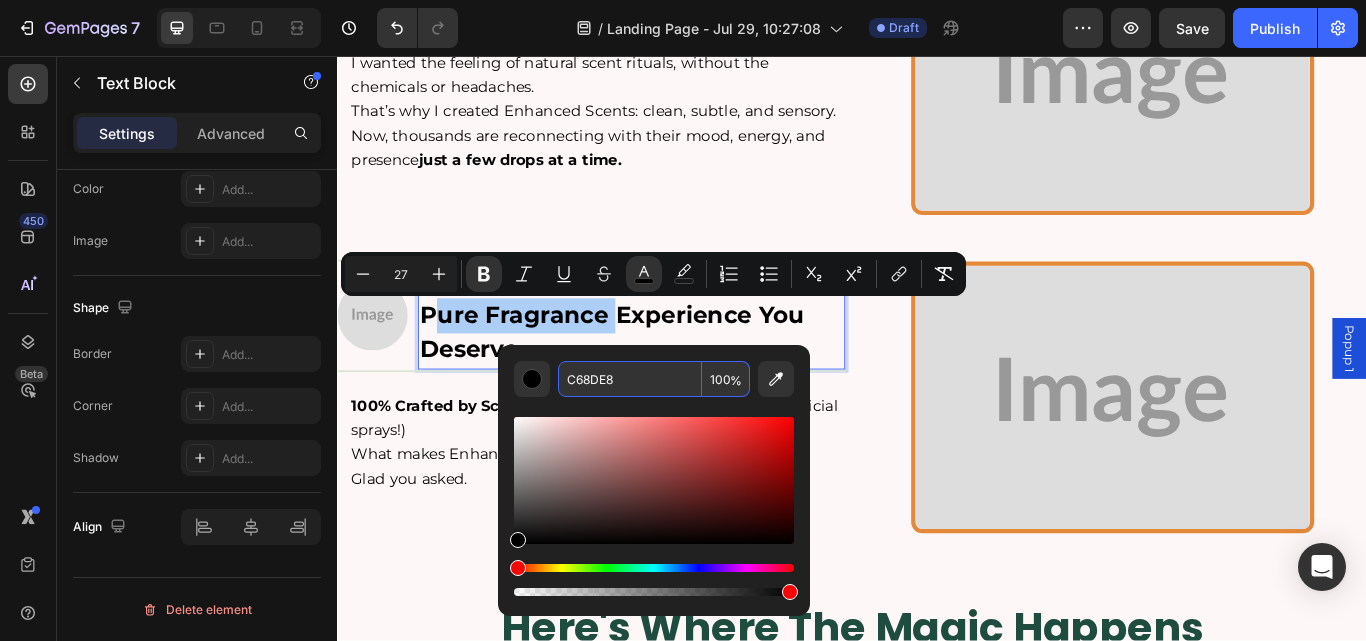 type on "C68DE8" 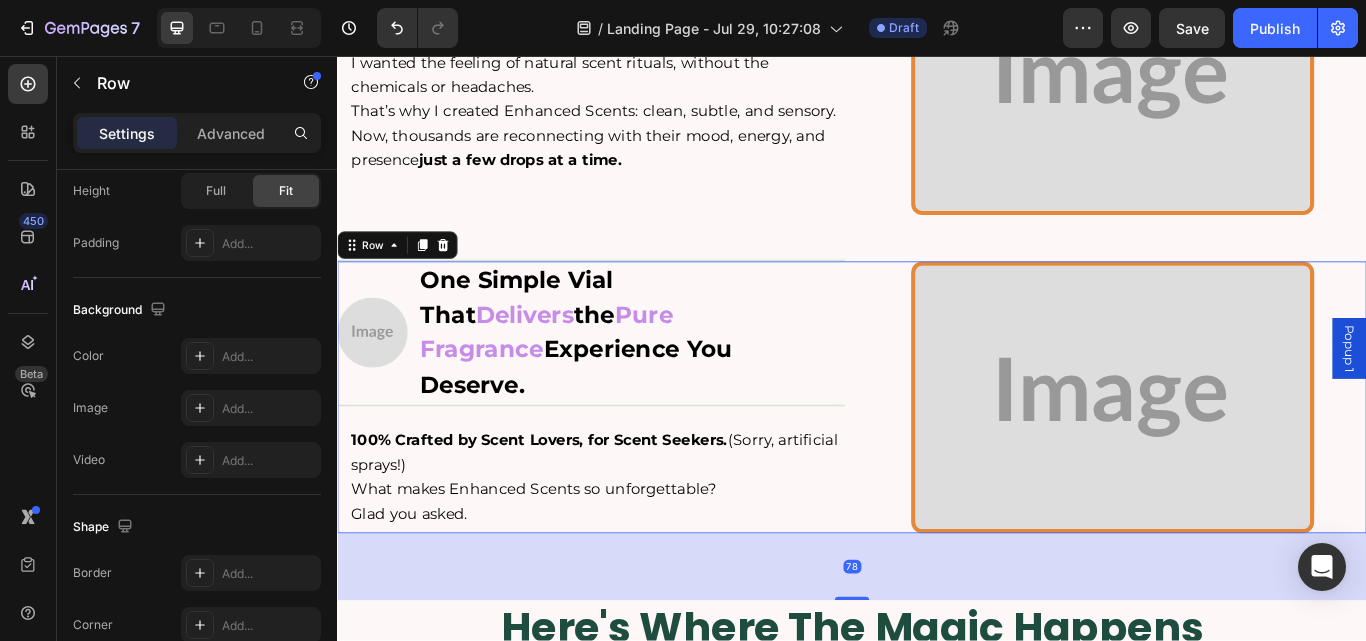 scroll, scrollTop: 0, scrollLeft: 0, axis: both 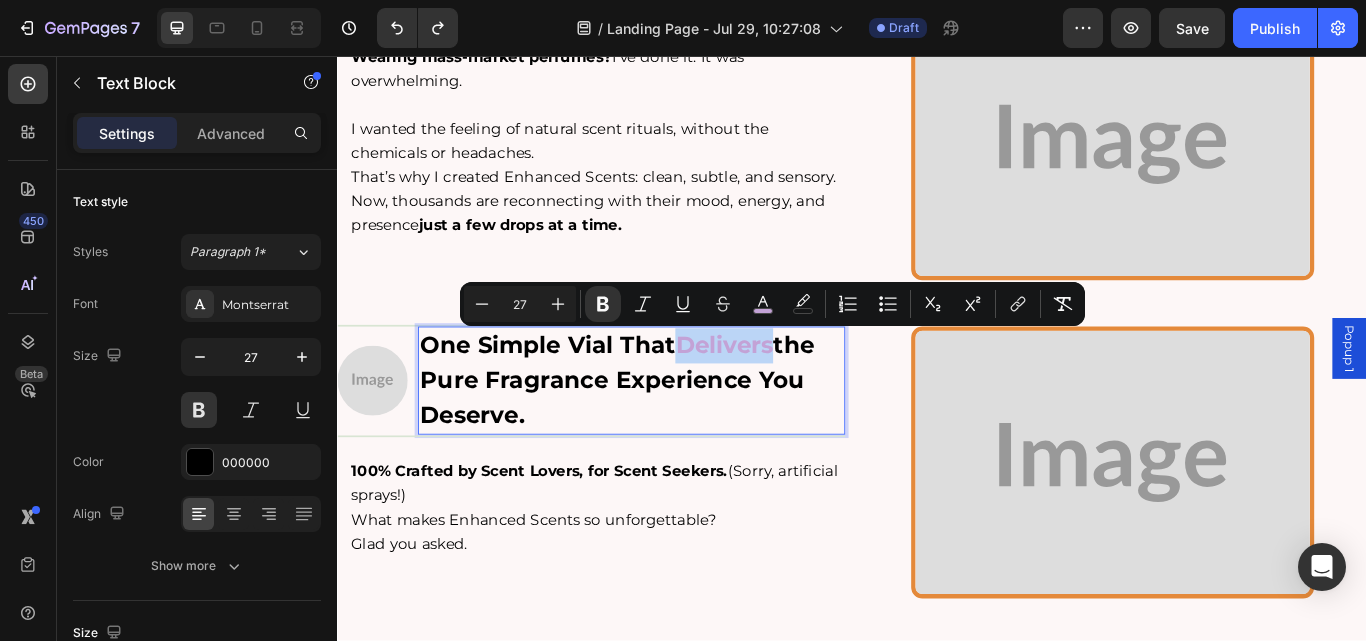 drag, startPoint x: 735, startPoint y: 391, endPoint x: 777, endPoint y: 391, distance: 42 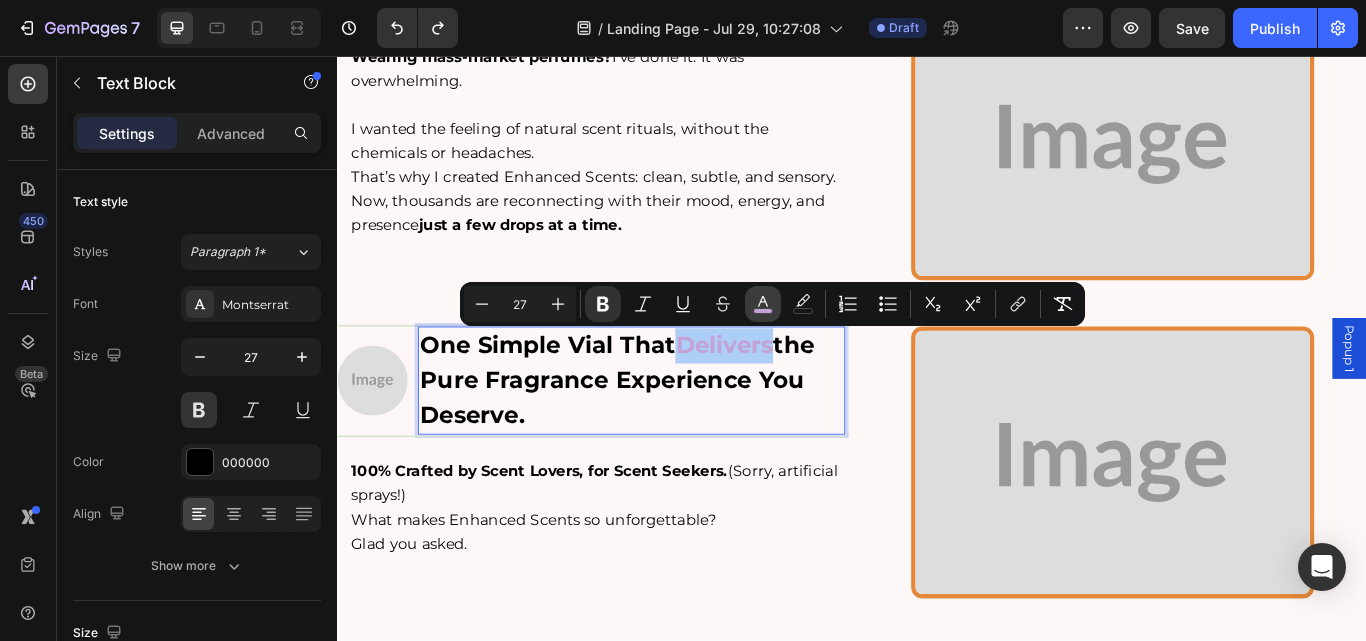 click 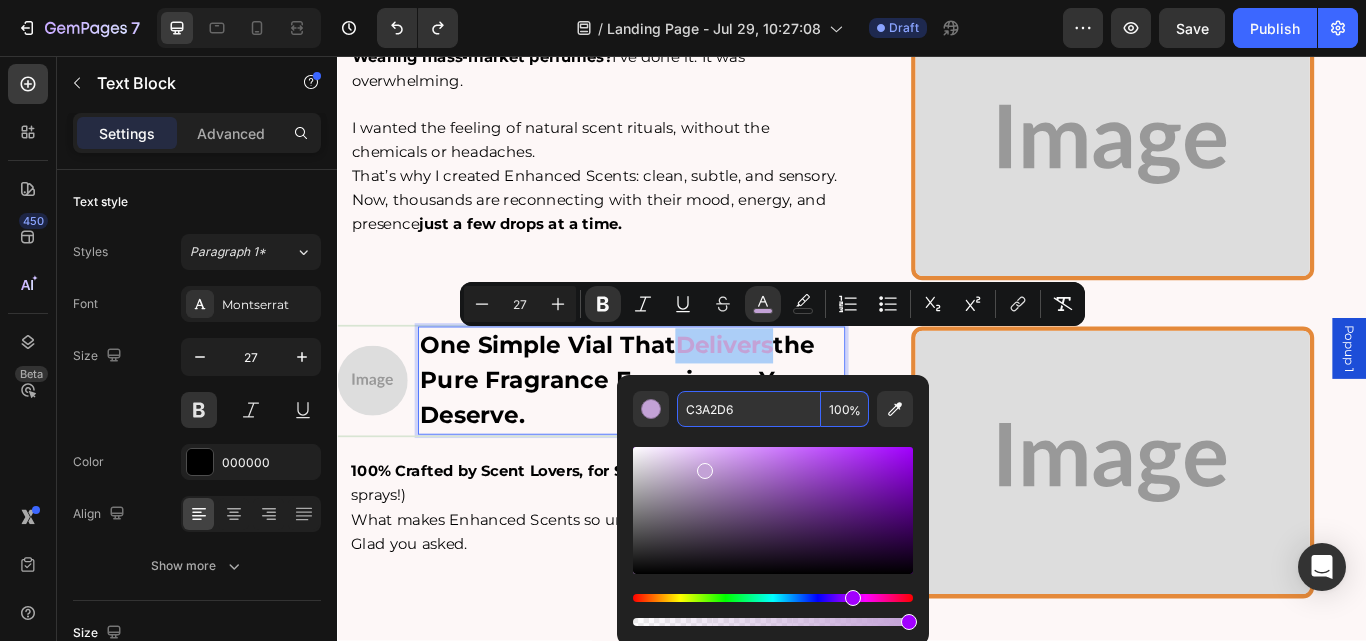 click on "C3A2D6" at bounding box center [749, 409] 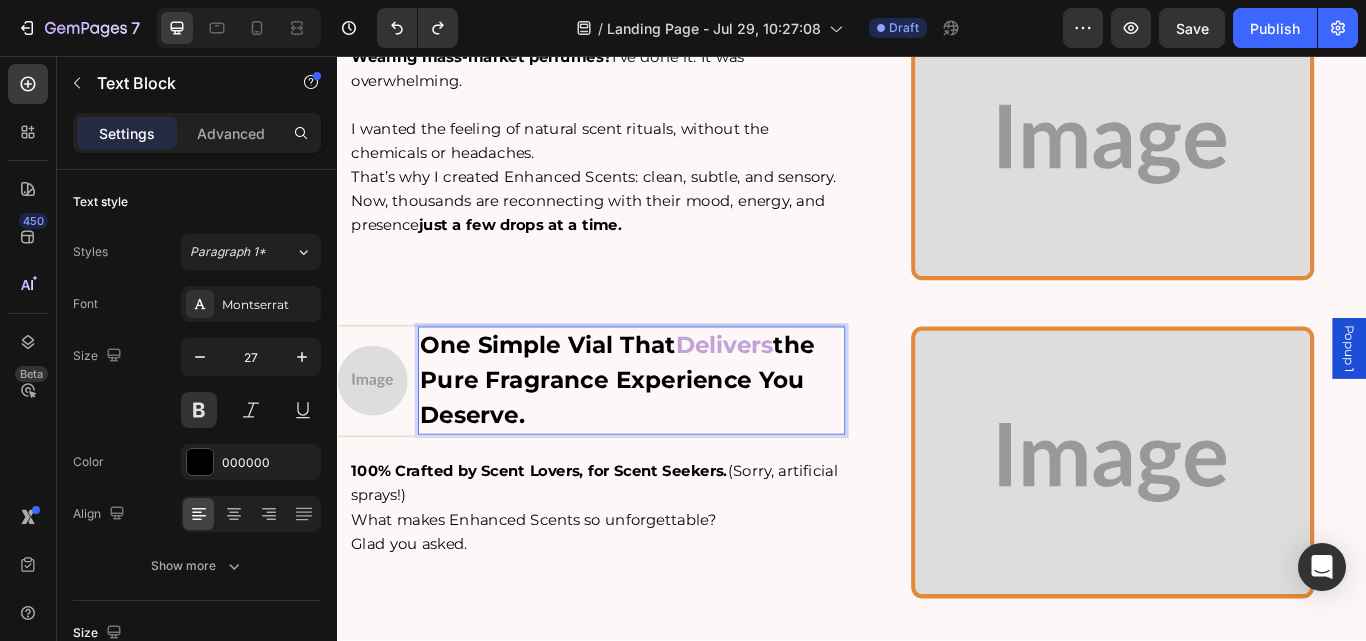 click on "the Pure Fragrance Experience You Deserve." at bounding box center (663, 434) 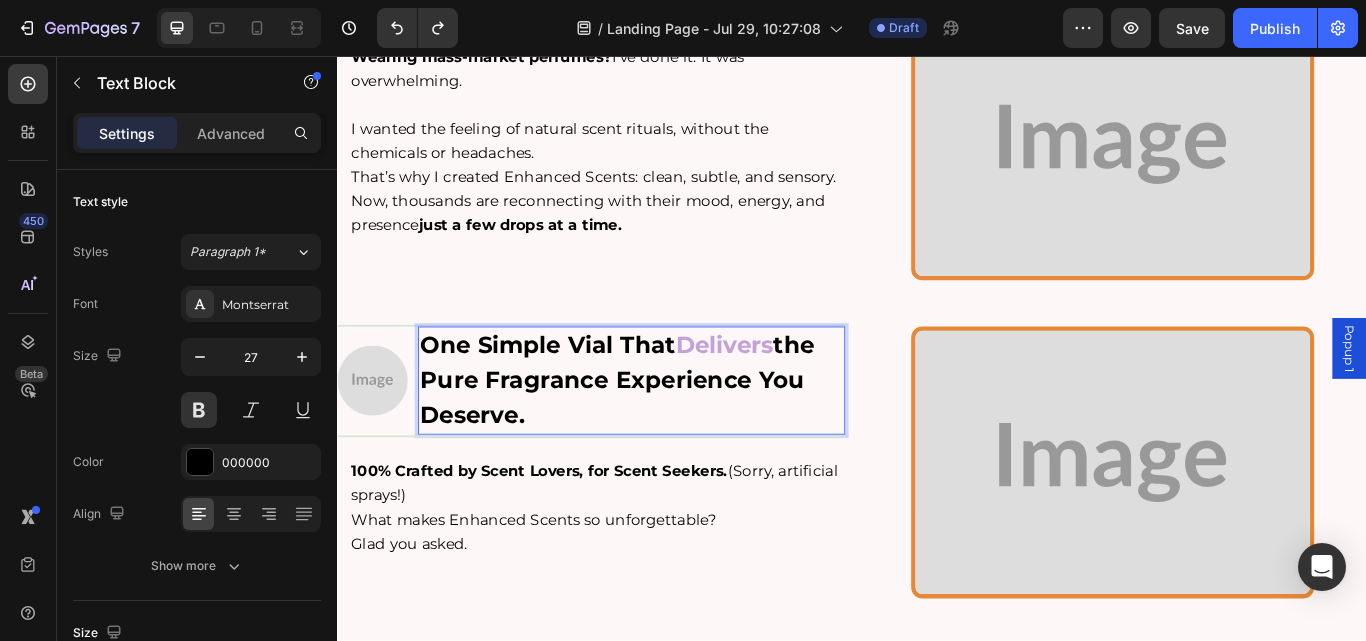 click on "the Pure Fragrance Experience You Deserve." at bounding box center (663, 434) 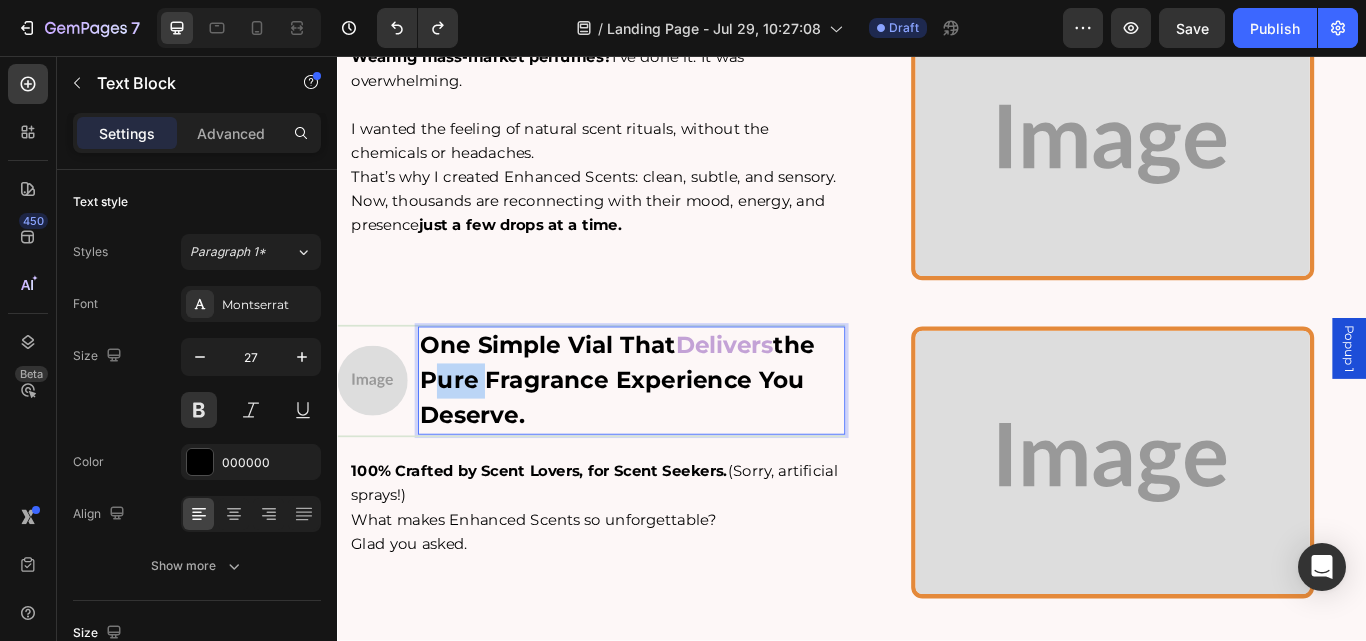 drag, startPoint x: 494, startPoint y: 432, endPoint x: 430, endPoint y: 429, distance: 64.070274 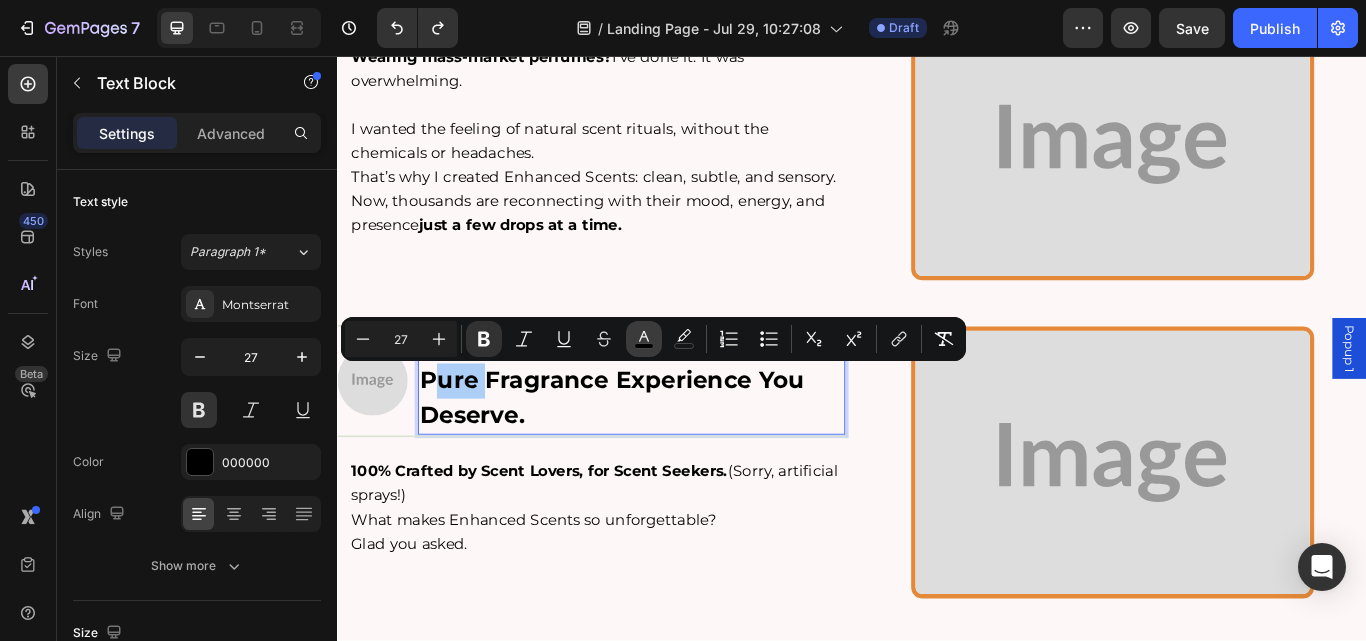 click on "color" at bounding box center [644, 339] 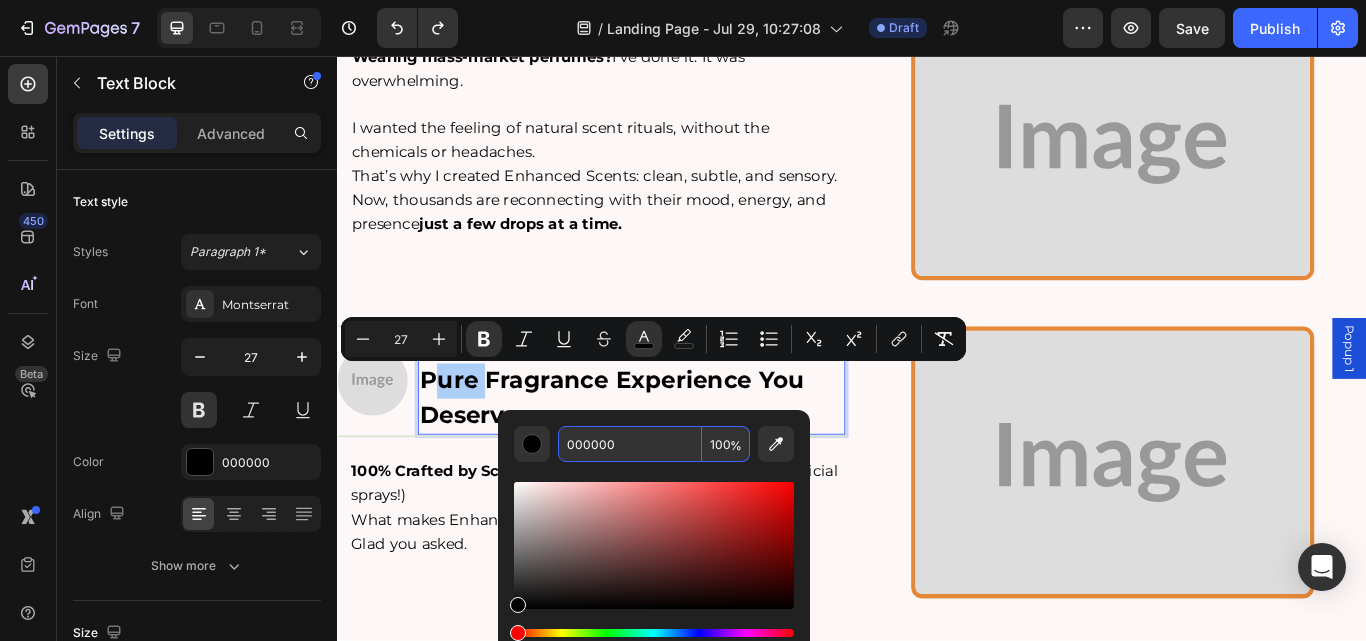click on "000000" at bounding box center [630, 444] 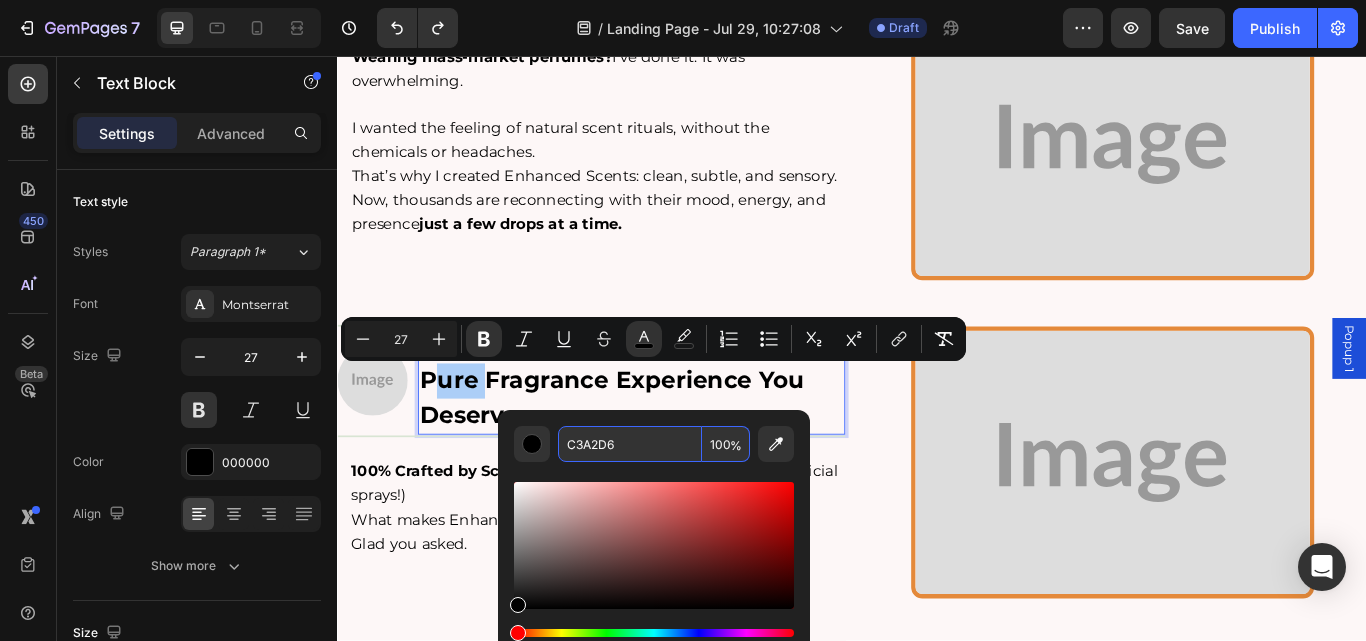 type on "C3A2D6" 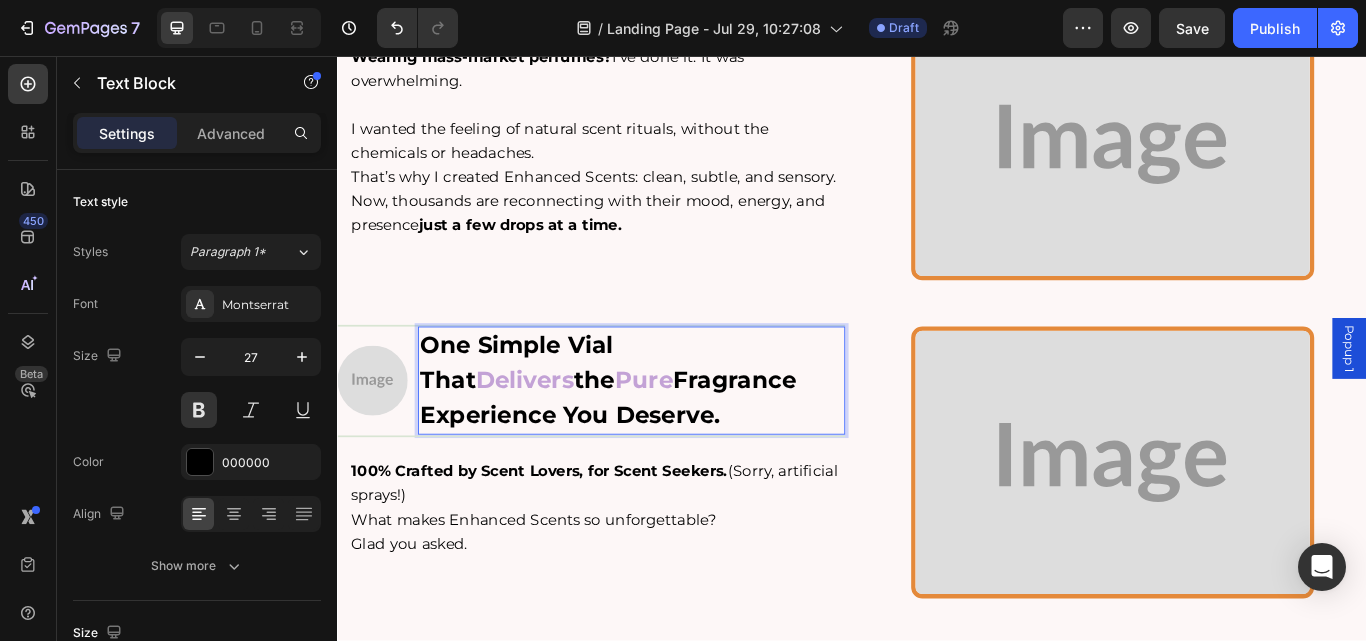 click on "Fragrance Experience You Deserve." at bounding box center [652, 455] 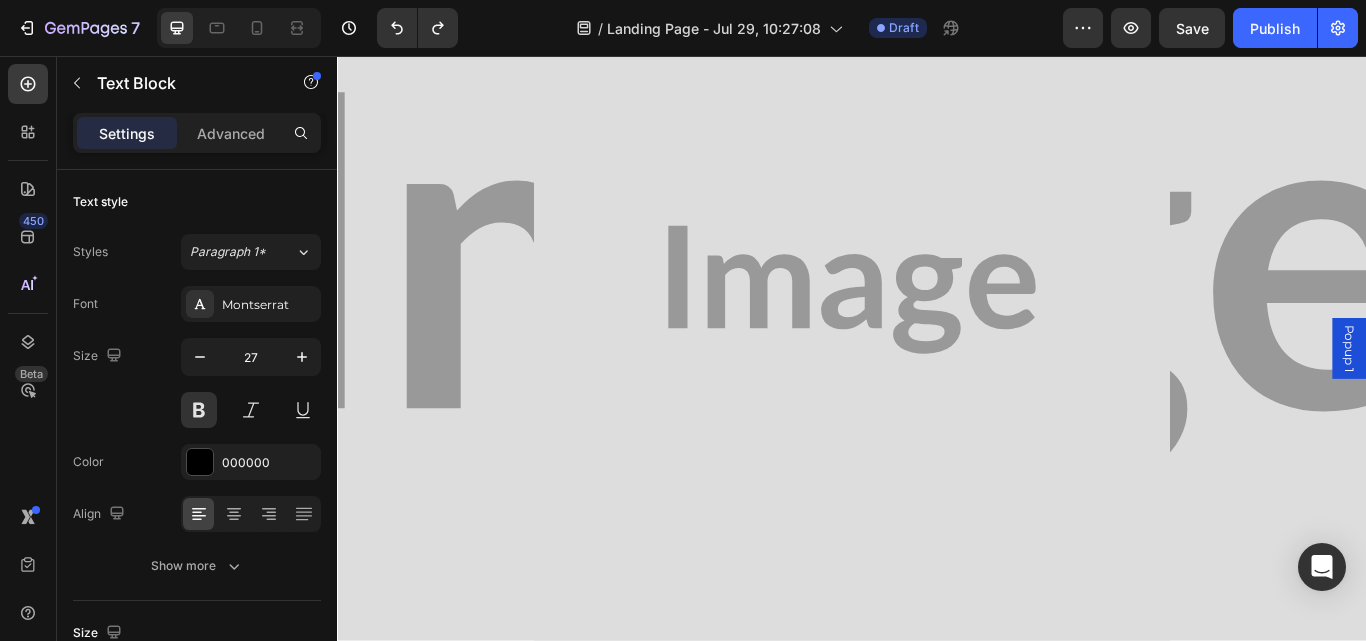 scroll, scrollTop: 15708, scrollLeft: 0, axis: vertical 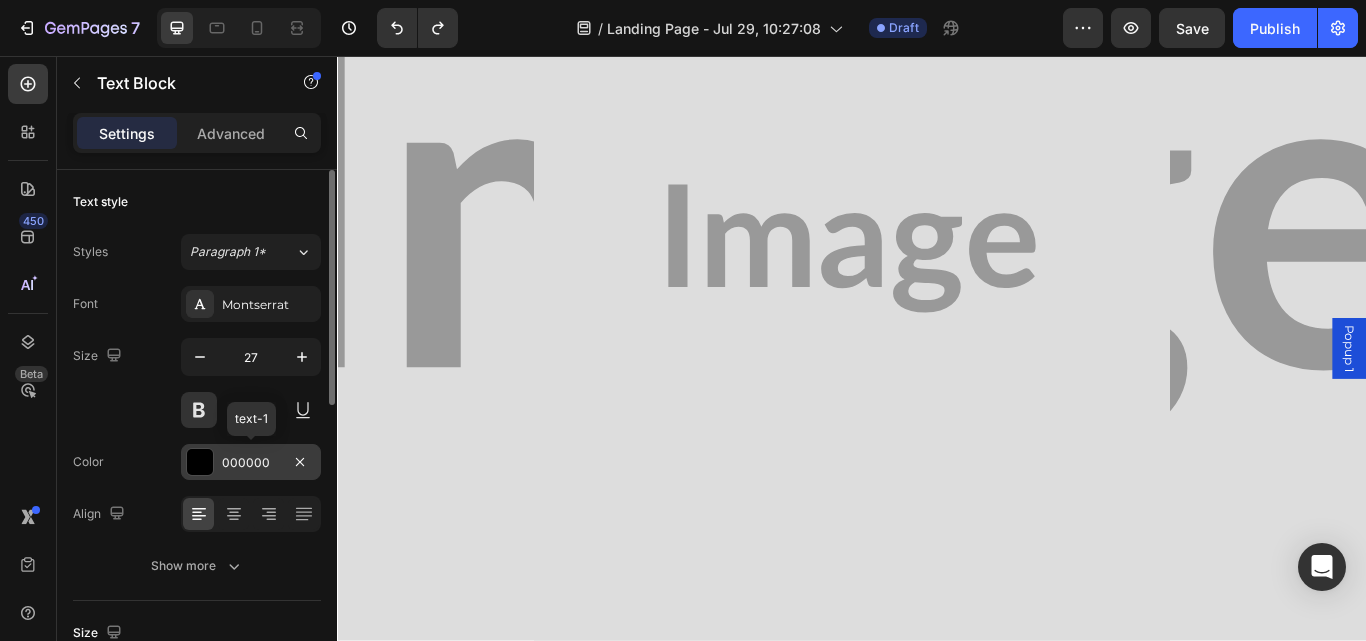 click on "000000" at bounding box center [251, 463] 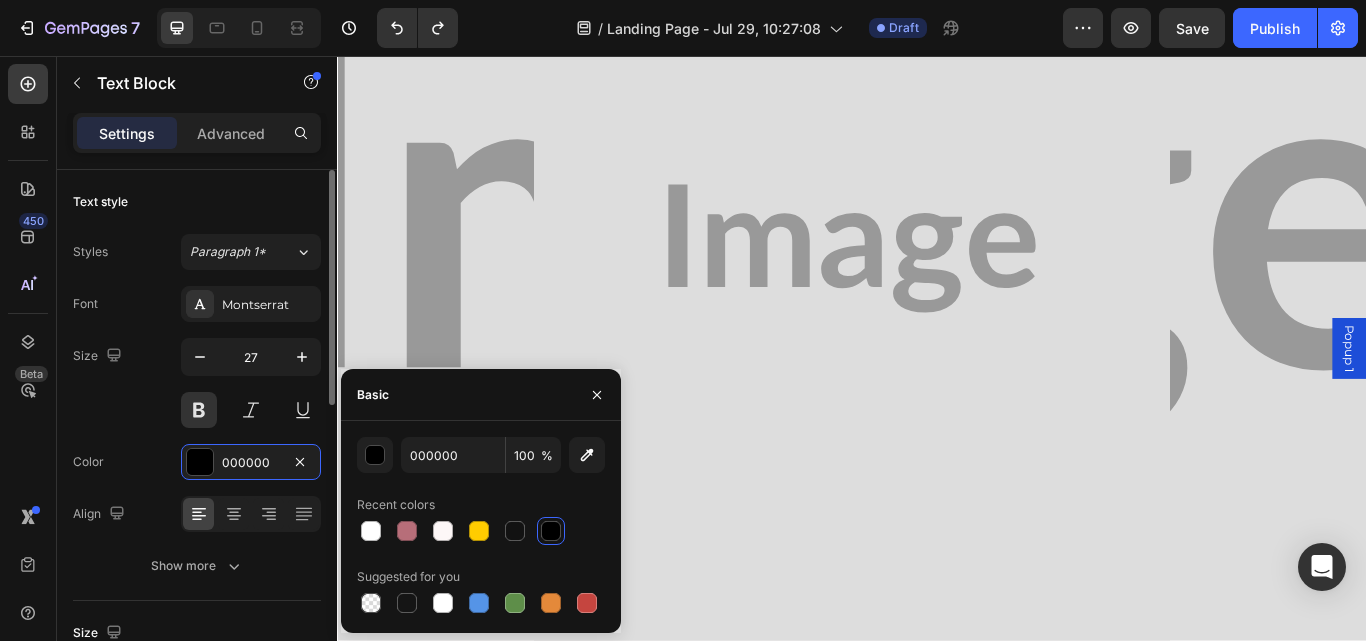 click on "Color 000000" at bounding box center [197, 462] 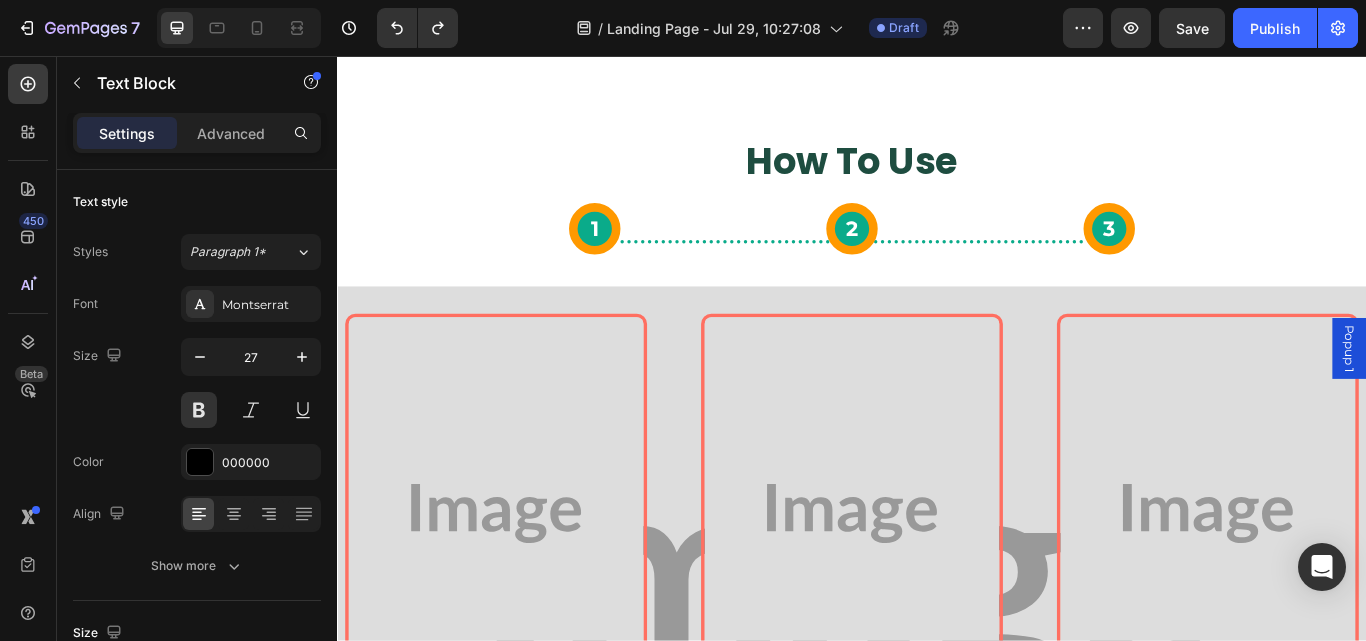 scroll, scrollTop: 6147, scrollLeft: 0, axis: vertical 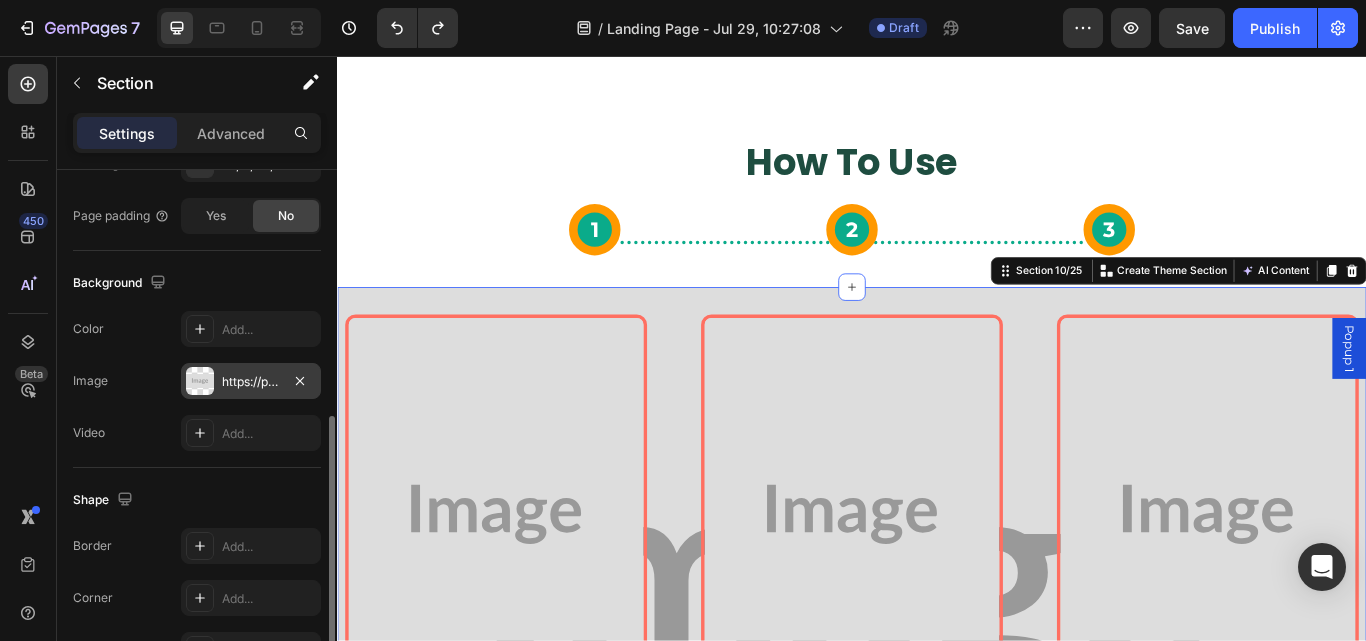click on "https://placehold.co/2100x1050?text=Image" at bounding box center [251, 381] 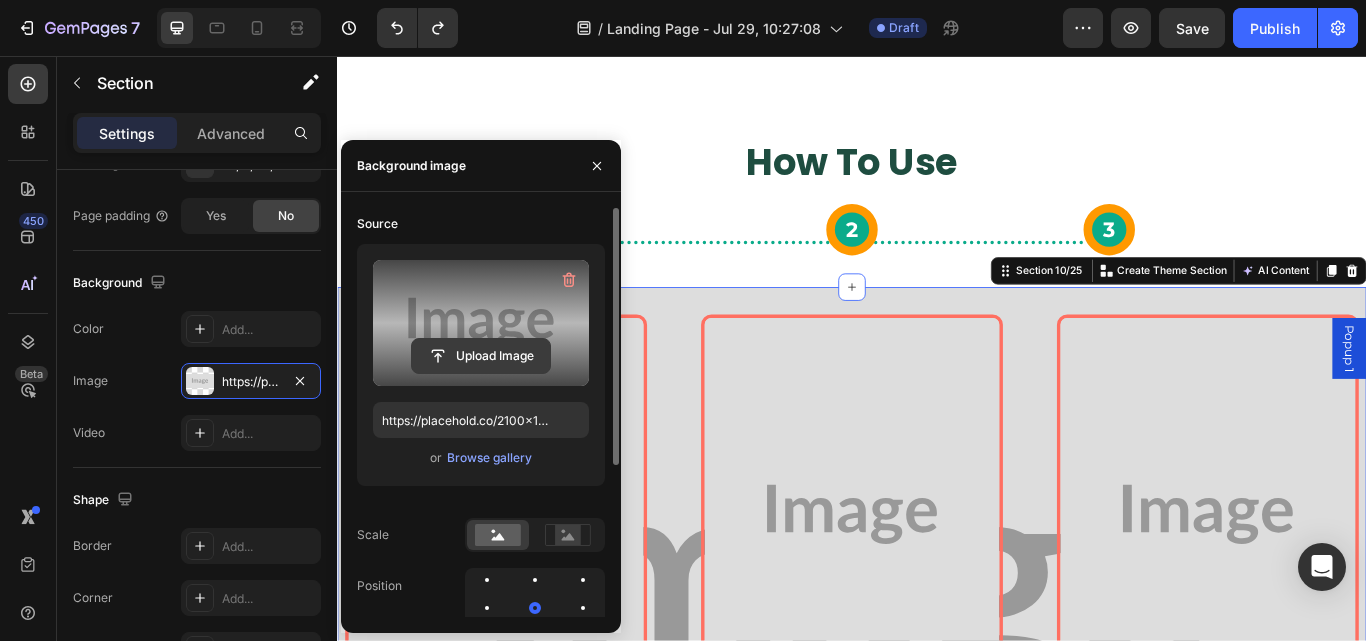 click 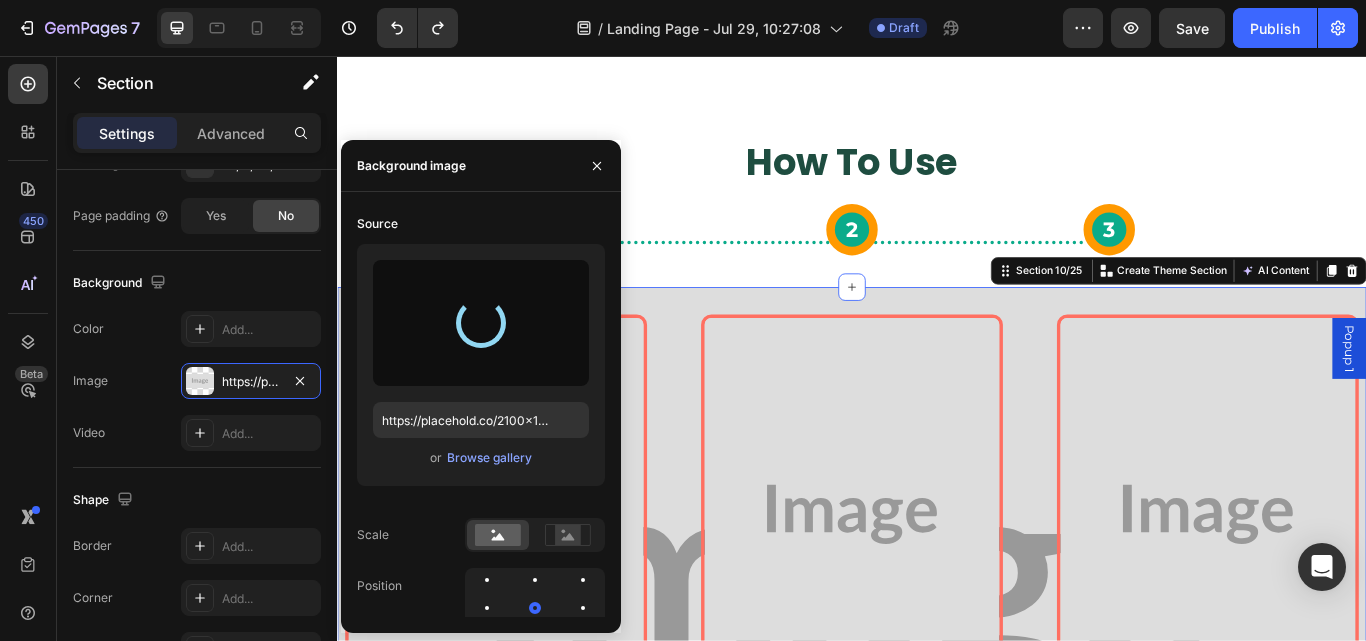 type on "https://cdn.shopify.com/s/files/1/0731/7320/5270/files/gempages_508738053037098105-e1f84e5e-b04e-447f-b28c-0f9c3ea3f089.png" 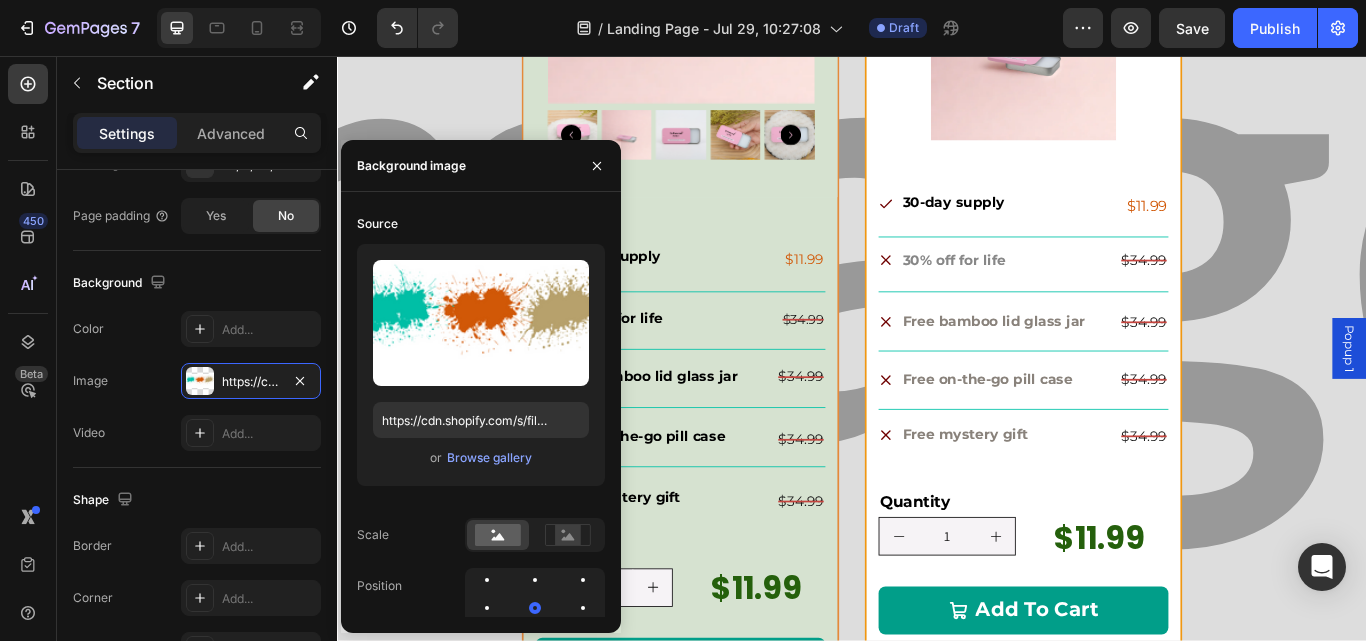scroll, scrollTop: 17097, scrollLeft: 0, axis: vertical 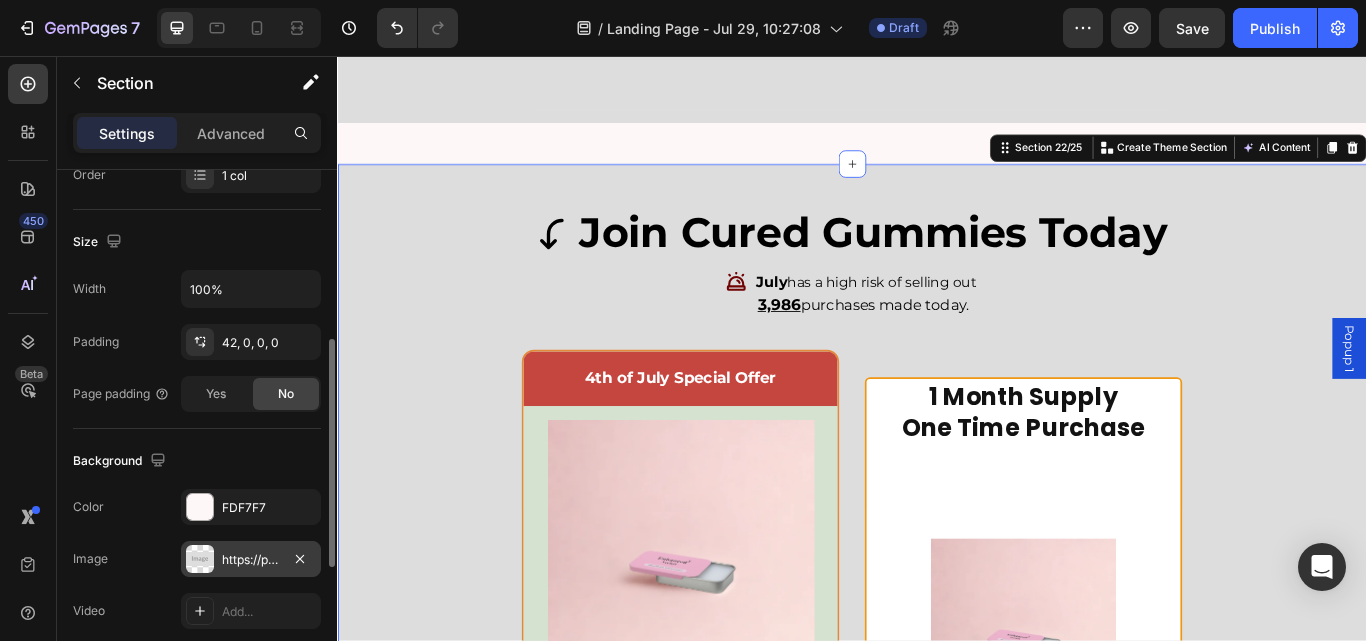 click on "https://placehold.co/2100x1050?text=Image" at bounding box center [251, 560] 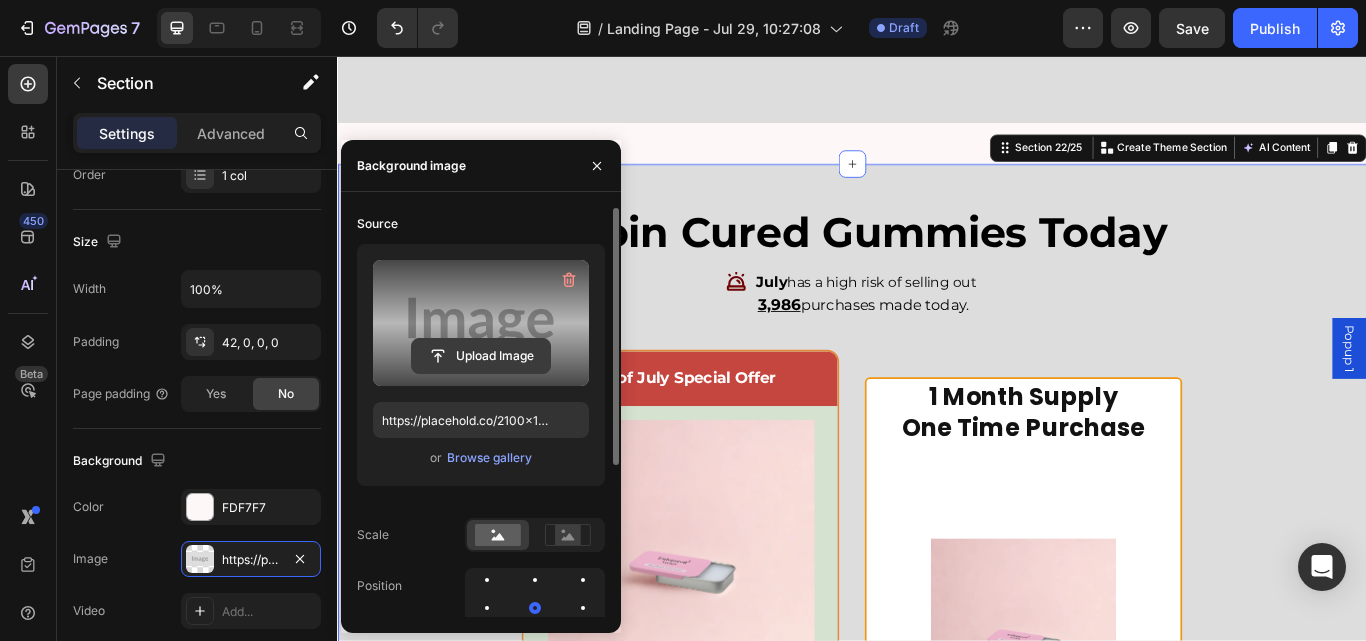 click 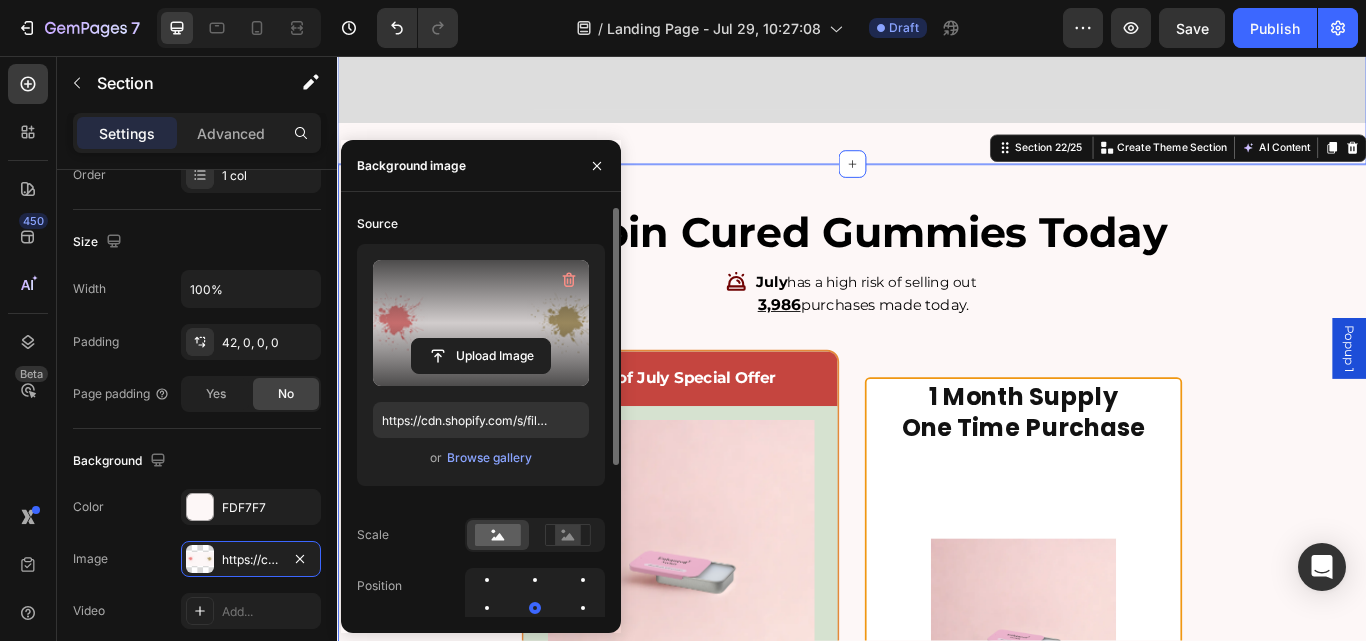 click on "here’s the problem… Heading Taking 10 different powders and capsules daily sucks (and yes, I tried it myself). Text Block Image I wanted all the benefits of ancient superfoods like Shilajit, Ashwagandha, and Maca without the mess, bitterness, or guesswork. That’s when Cured Alpha Gummies were born a clean, delicious way to fuel your energy, balance your hormones, and take control of your health. Text Block Title Line Image One Single Capsule with Every Meal That Provides The Exact Organ Superfoods You Need. Text Block Advanced List Wearing mass-market perfumes? I’ve done it. It was overwhelming. I wanted the feeling of natural scent rituals, without the chemicals or headaches. That’s why I created Enhanced Scents: clean, subtle, and sensory. Now, thousands are reconnecting with their mood, energy, and presence just a few drops at a time. Text Block Title Line Image Row Image One Simple Vial That Delivers the Pure Fragrance Experience You Deserve." at bounding box center (937, -881) 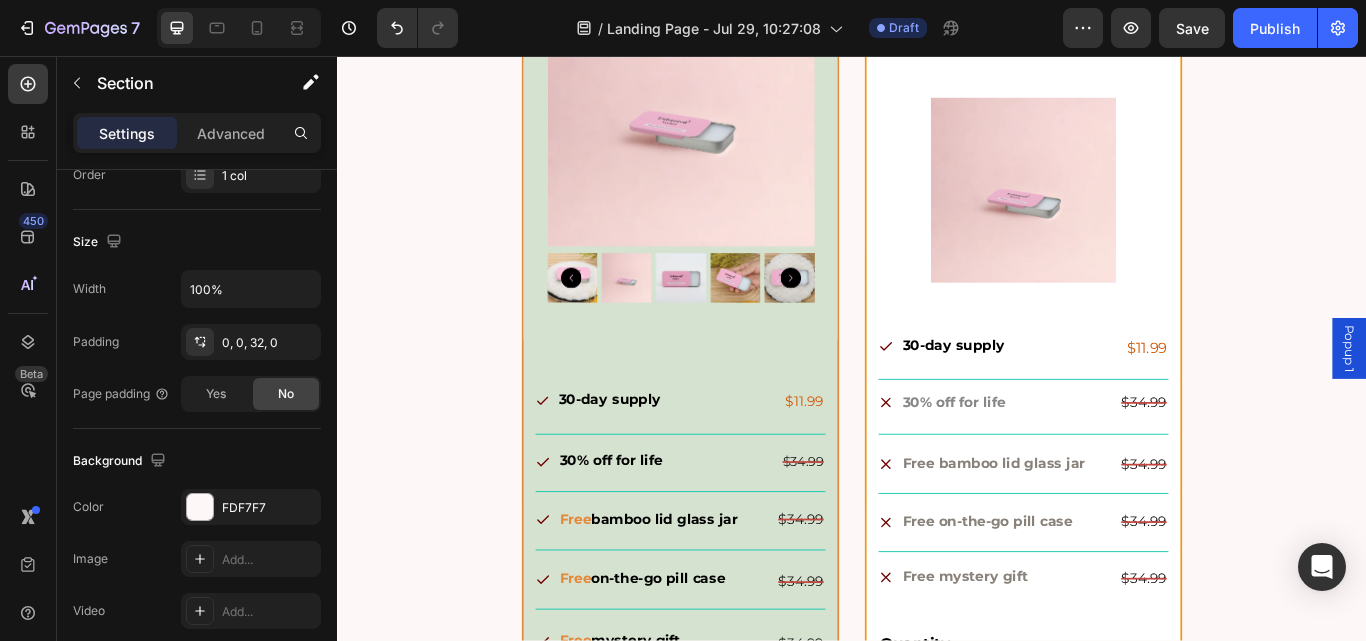 scroll, scrollTop: 16974, scrollLeft: 0, axis: vertical 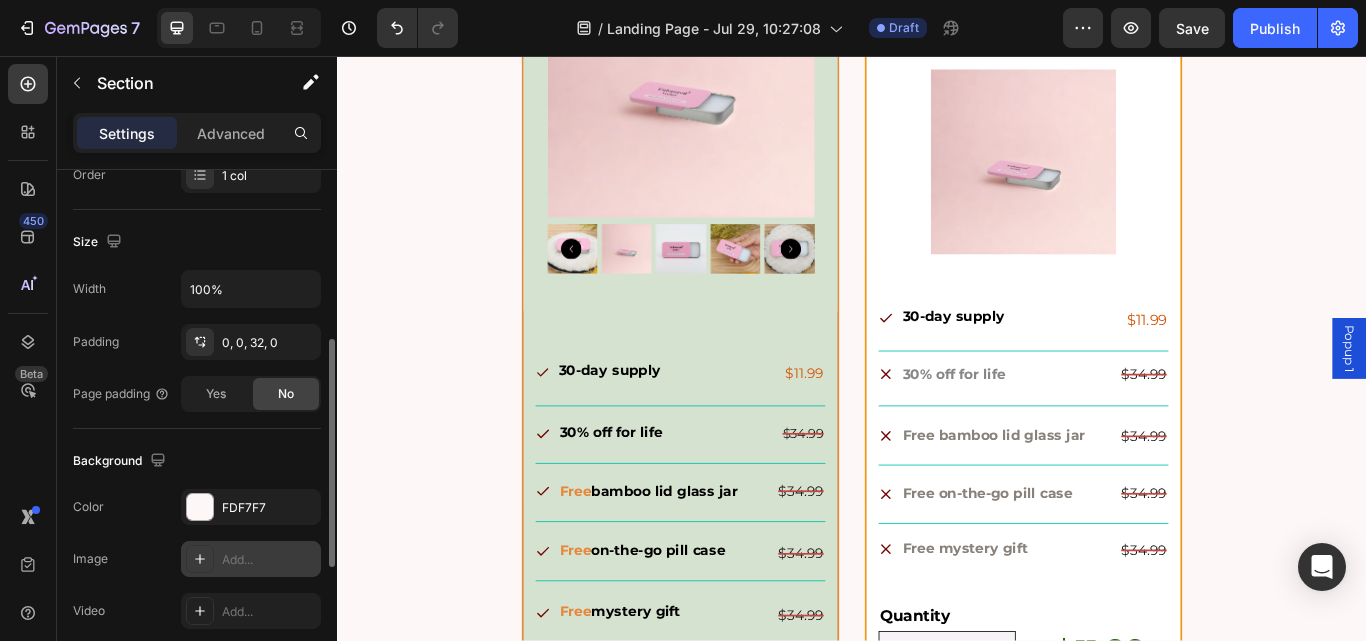click on "Add..." at bounding box center [269, 560] 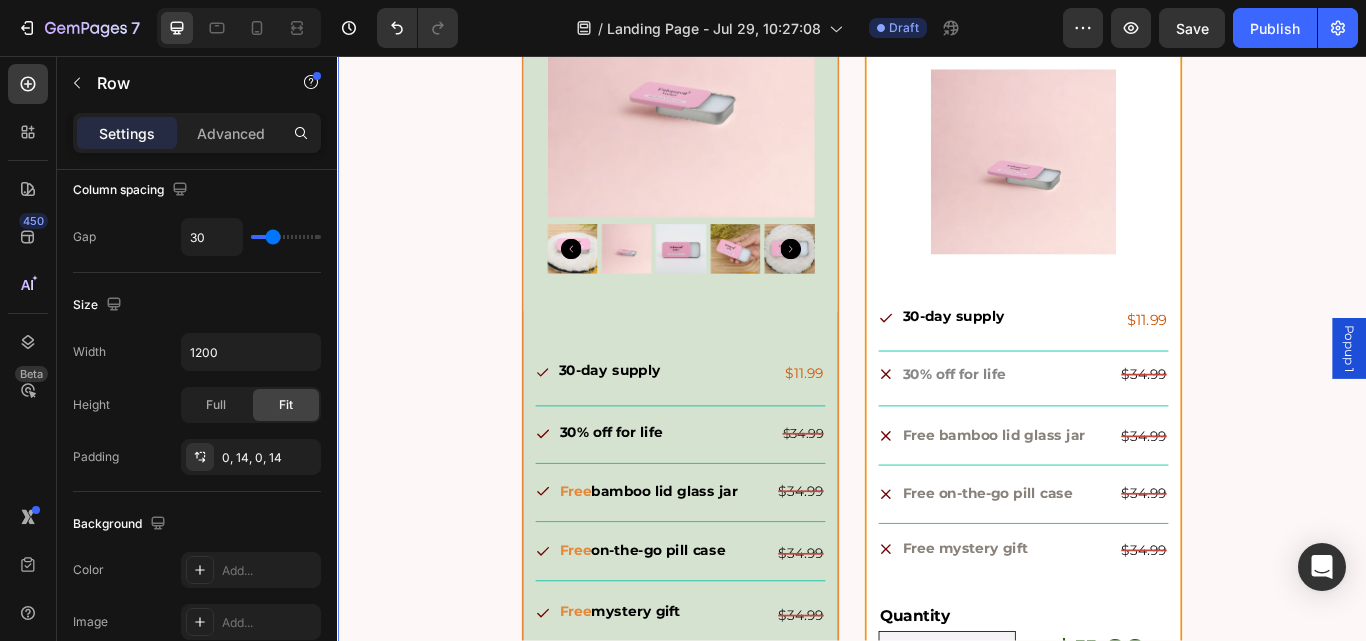 scroll, scrollTop: 16719, scrollLeft: 0, axis: vertical 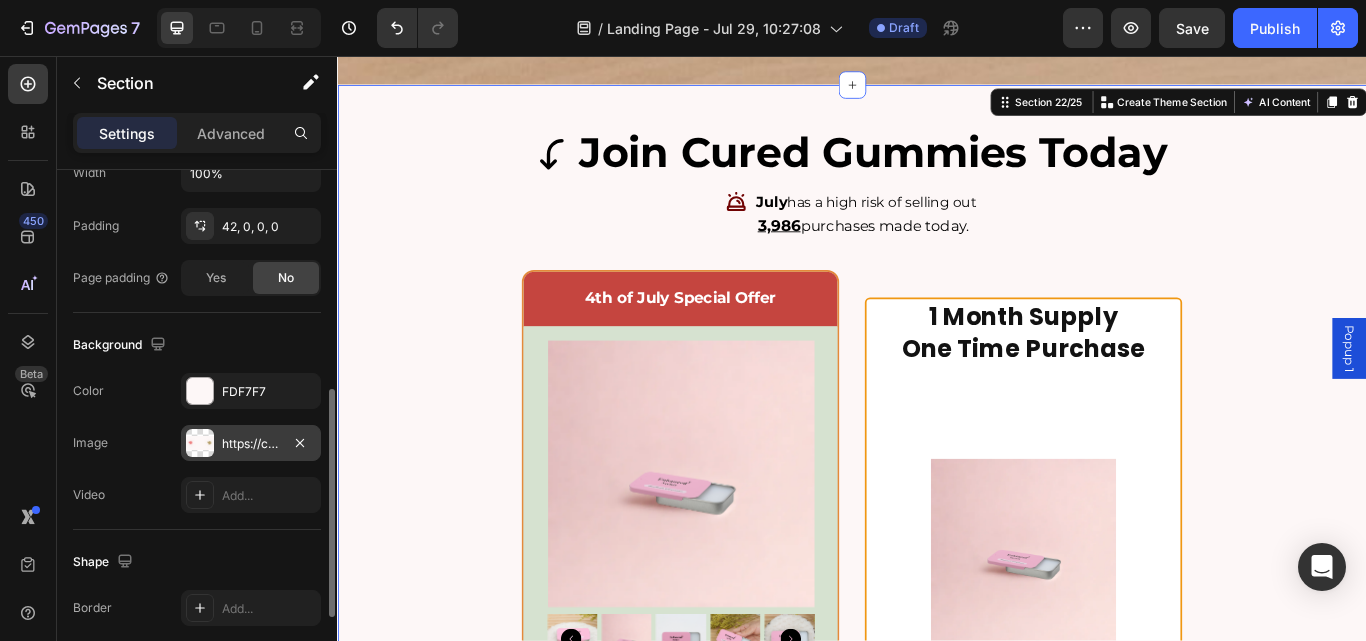 click on "https://cdn.shopify.com/s/files/1/0731/7320/5270/files/gempages_508738053037098105-666b2a2c-583f-4abd-b916-954694ec798e.png" at bounding box center [251, 444] 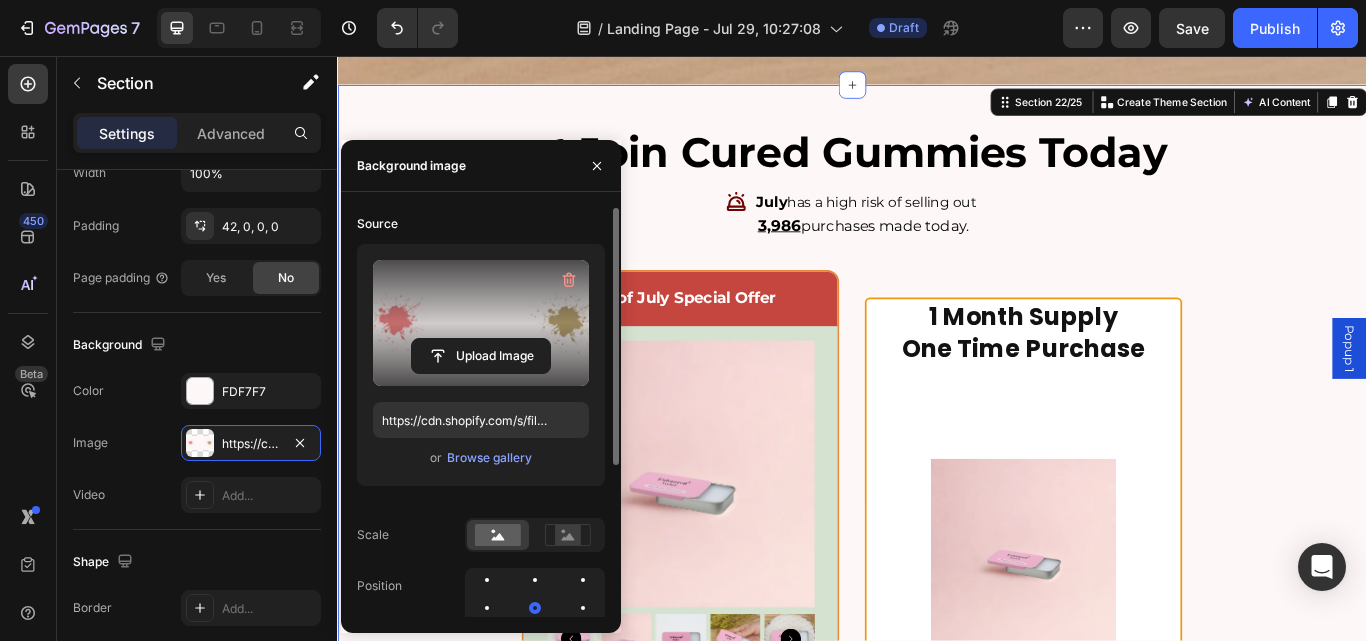 click at bounding box center (481, 323) 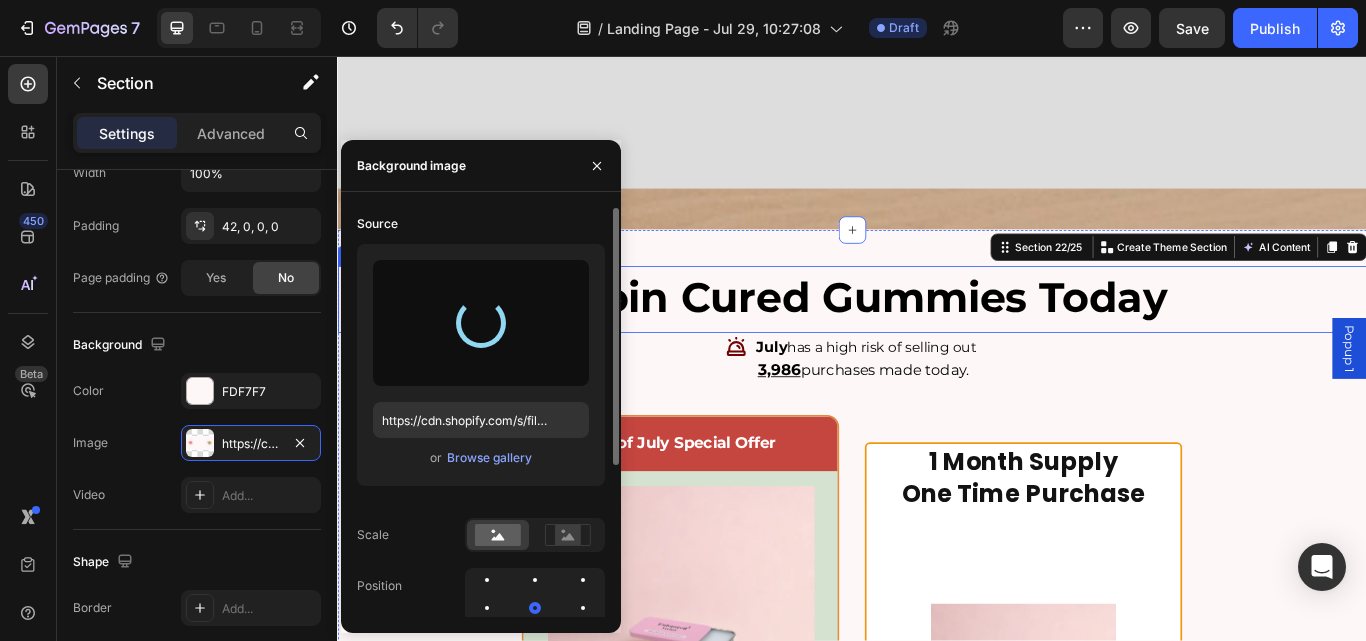 scroll, scrollTop: 16460, scrollLeft: 0, axis: vertical 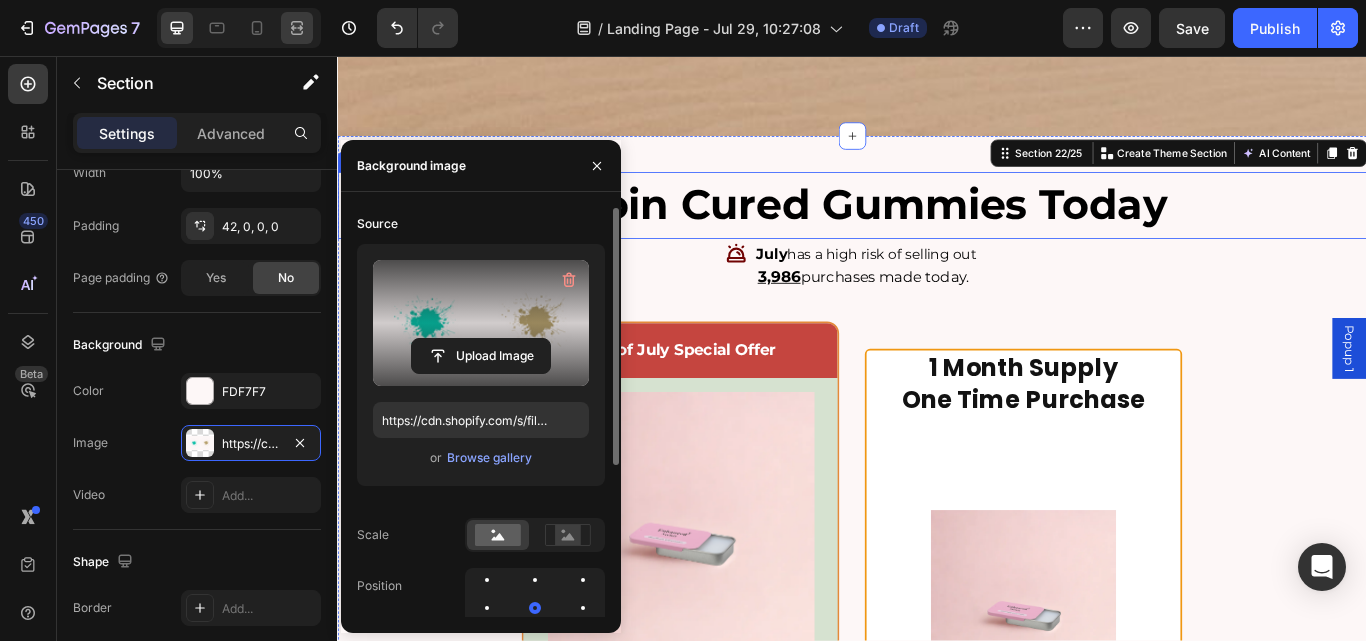 click 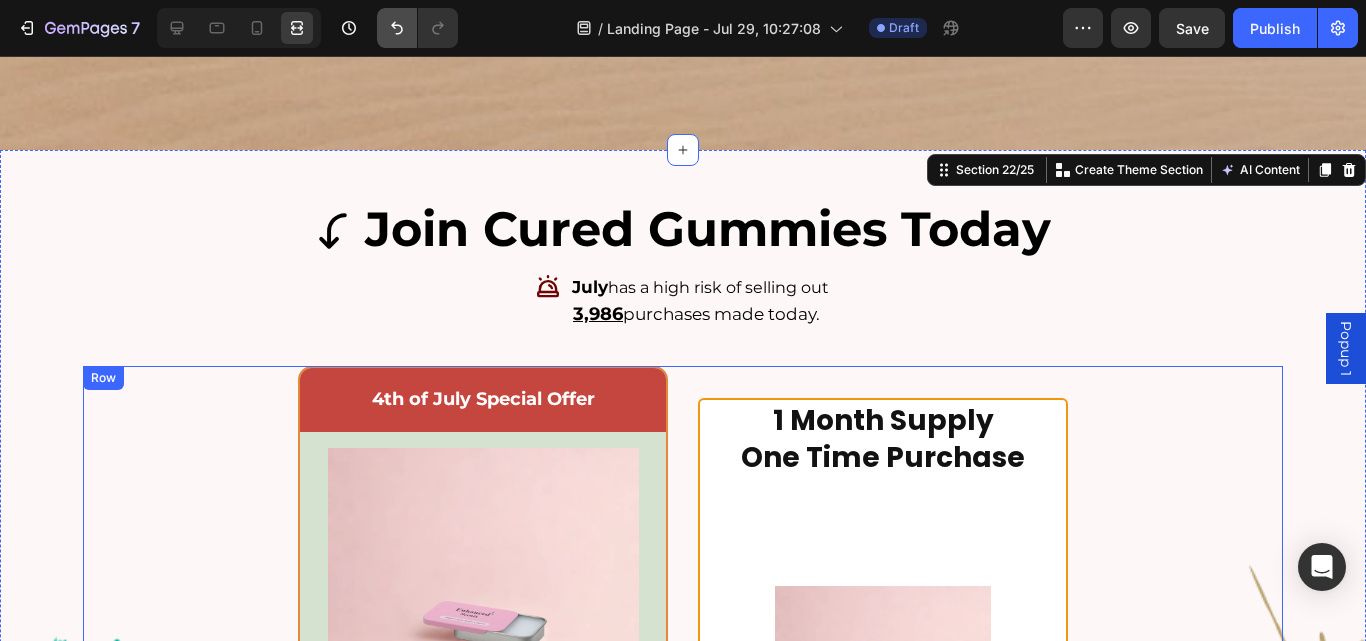 click 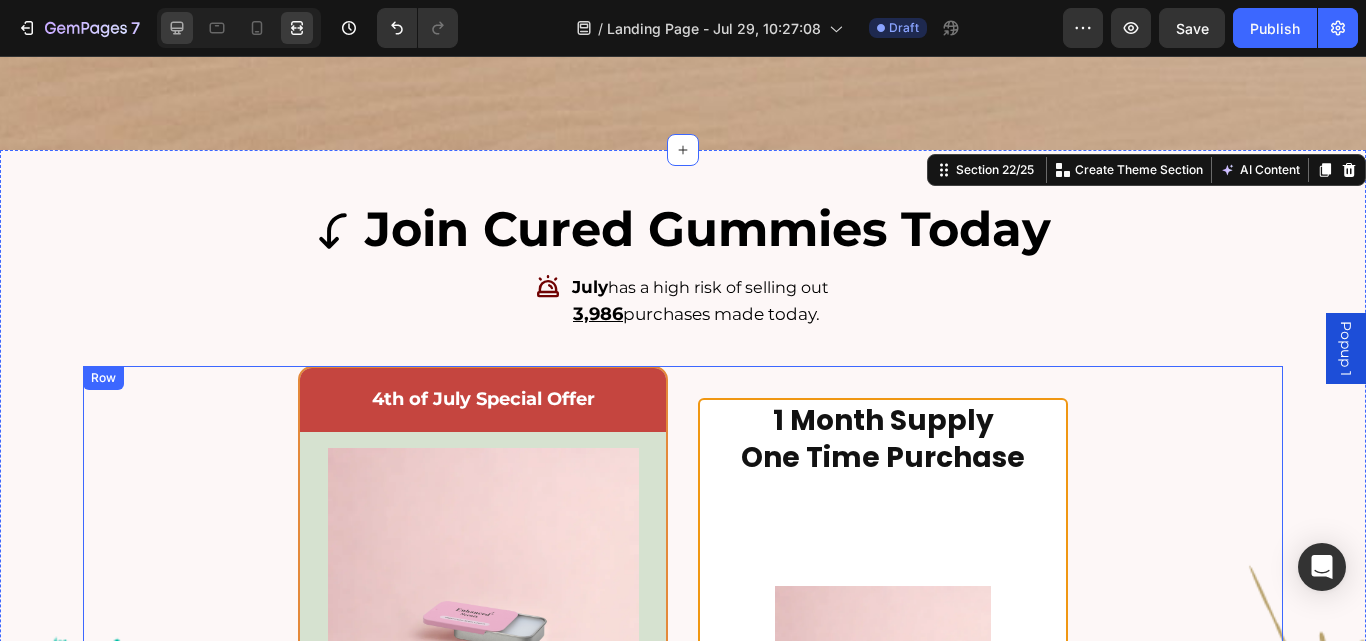 click 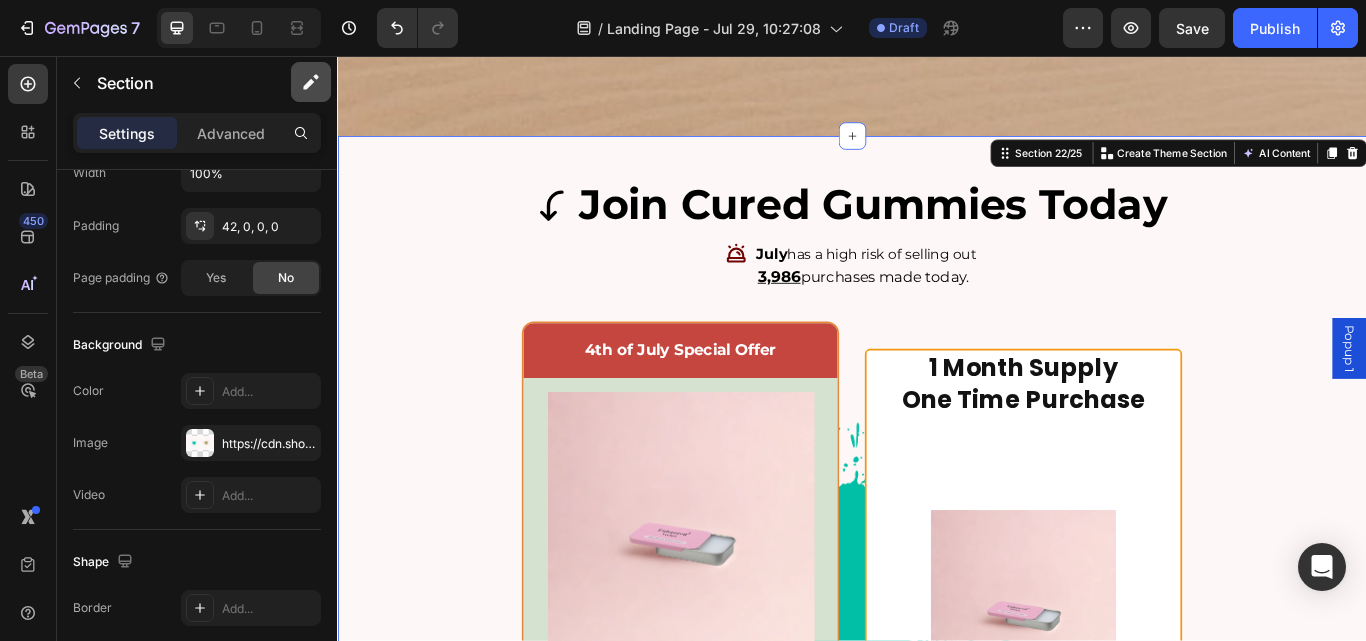 scroll, scrollTop: 16671, scrollLeft: 0, axis: vertical 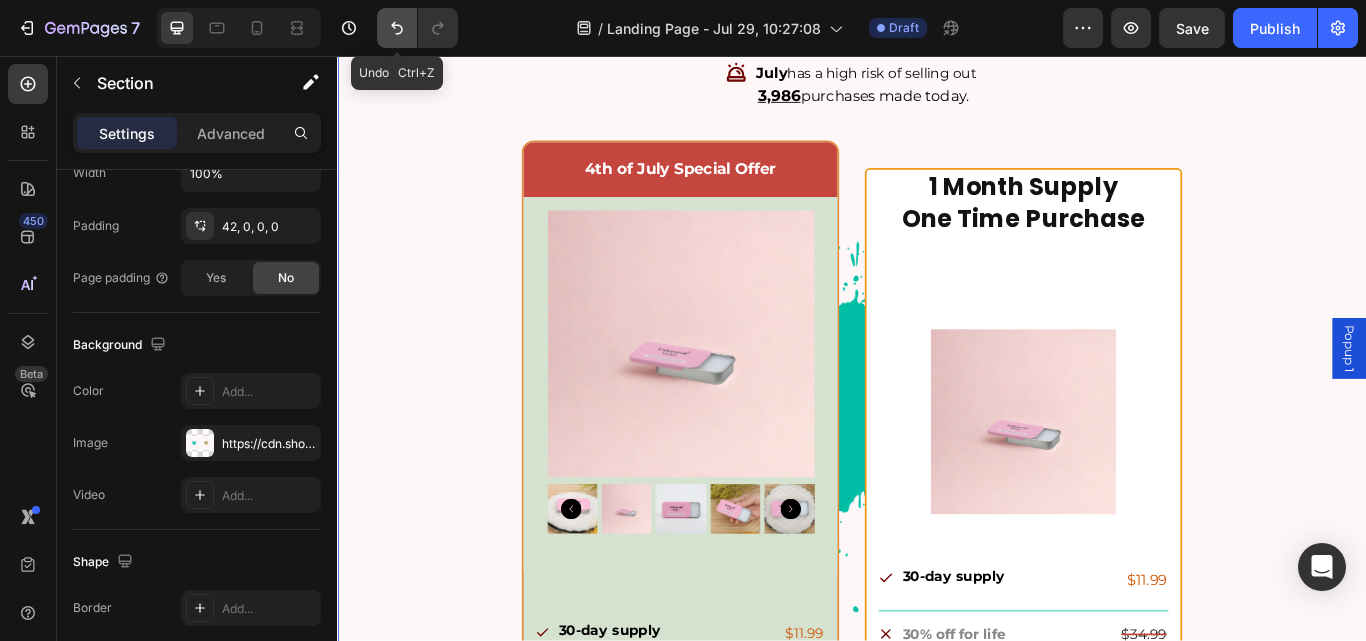 click 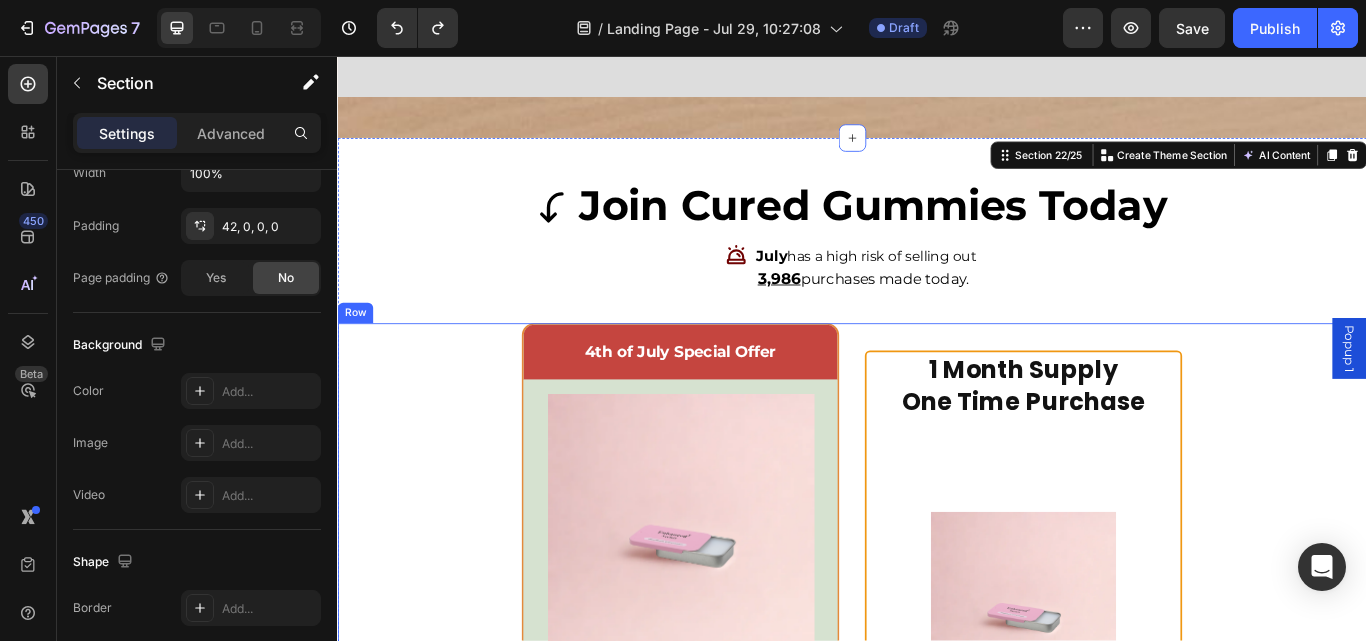 scroll, scrollTop: 16453, scrollLeft: 0, axis: vertical 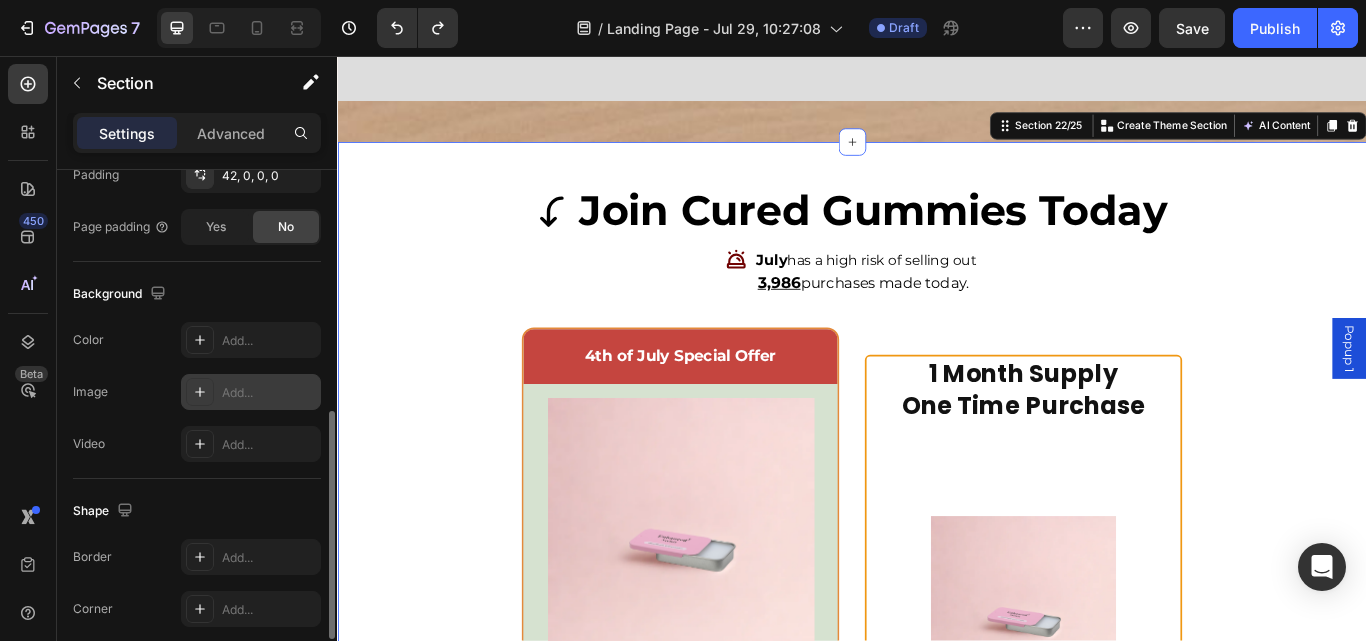 click on "Add..." at bounding box center [269, 393] 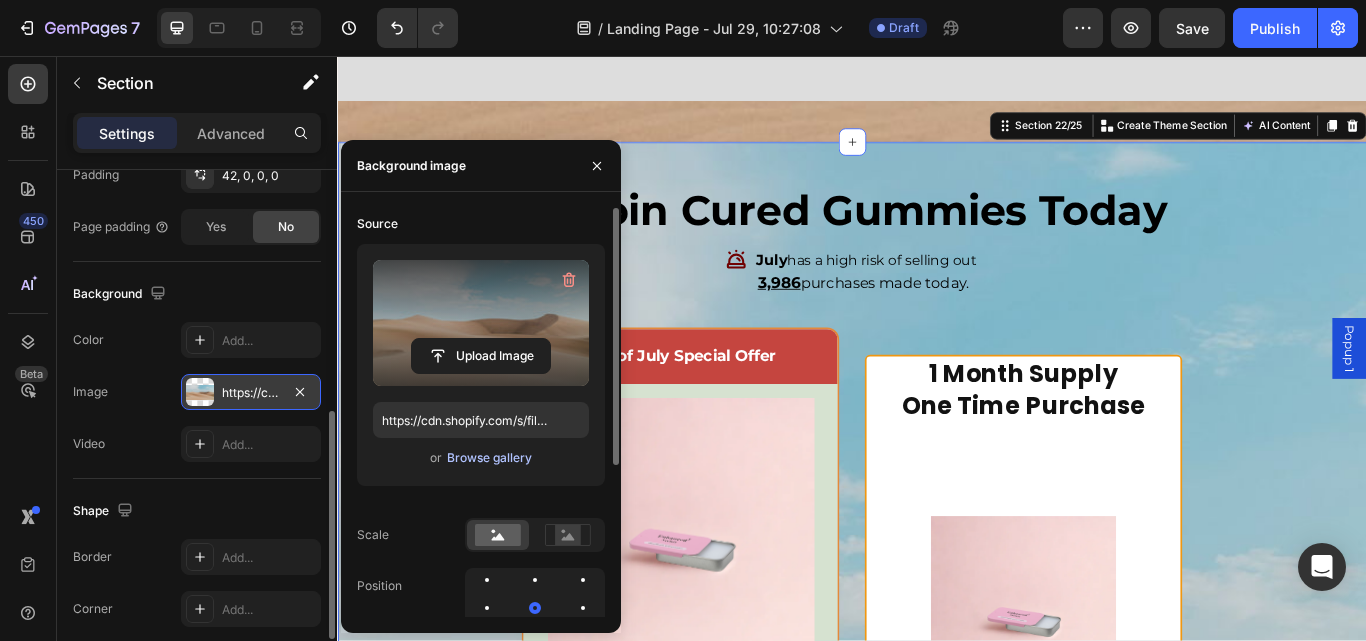 click on "Browse gallery" at bounding box center (489, 458) 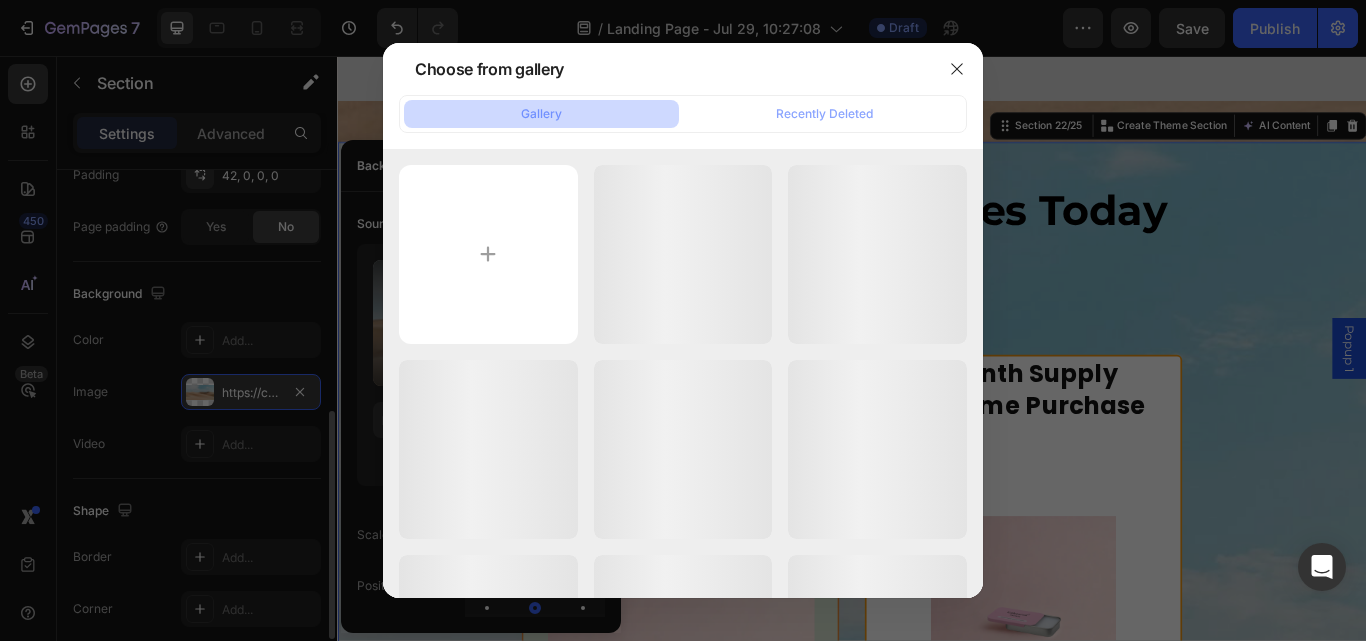 click on "Untitled (2560 x 1440...1).png 132.42 kb" at bounding box center (0, 0) 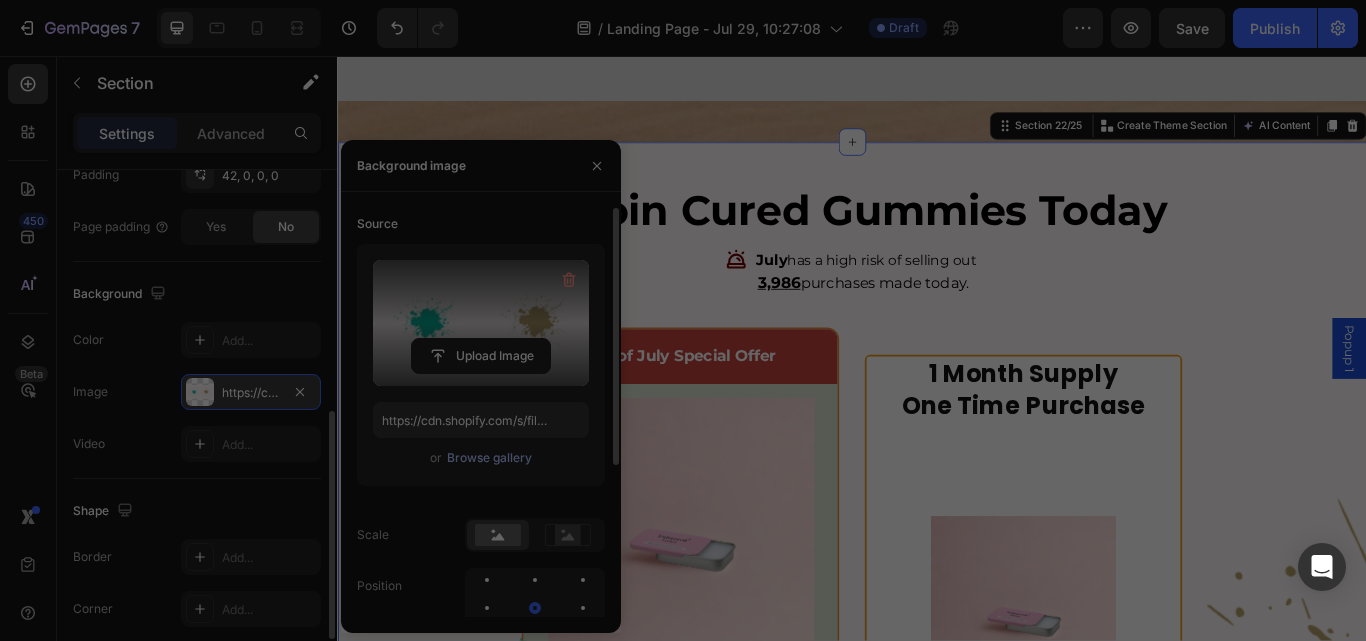 type on "https://cdn.shopify.com/s/files/1/0731/7320/5270/files/gempages_508738053037098105-d3813896-63cf-40c0-8dd4-969b54a82737.png" 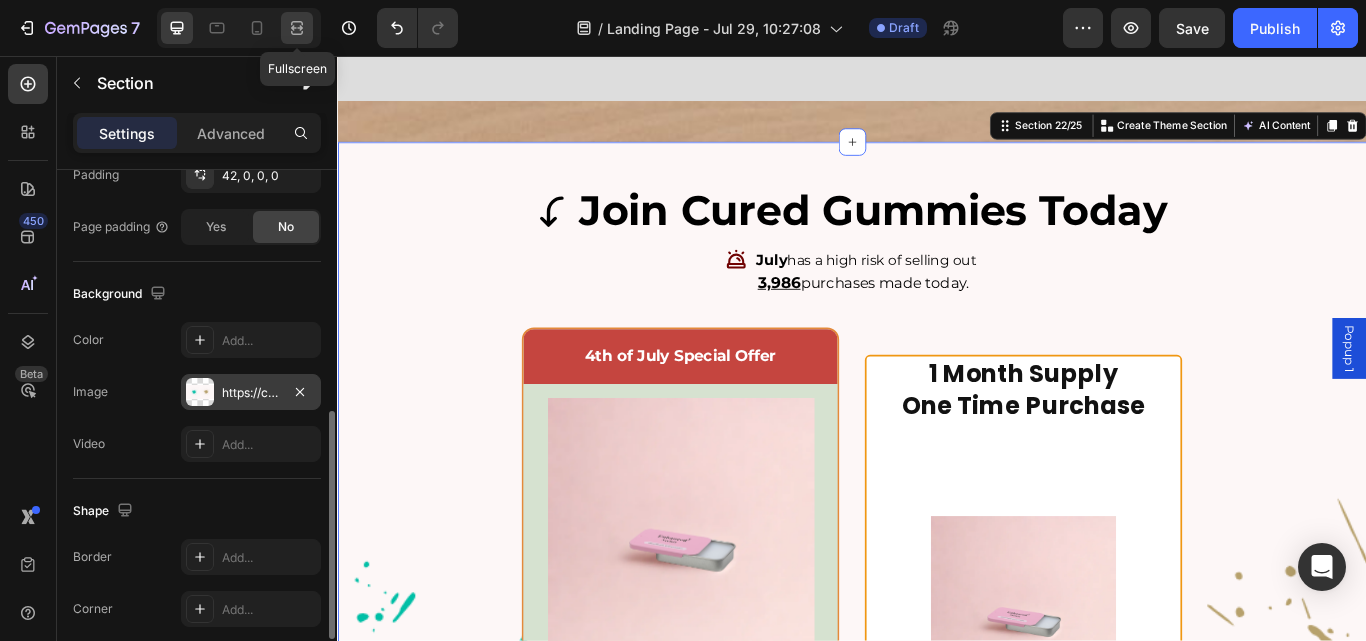 click 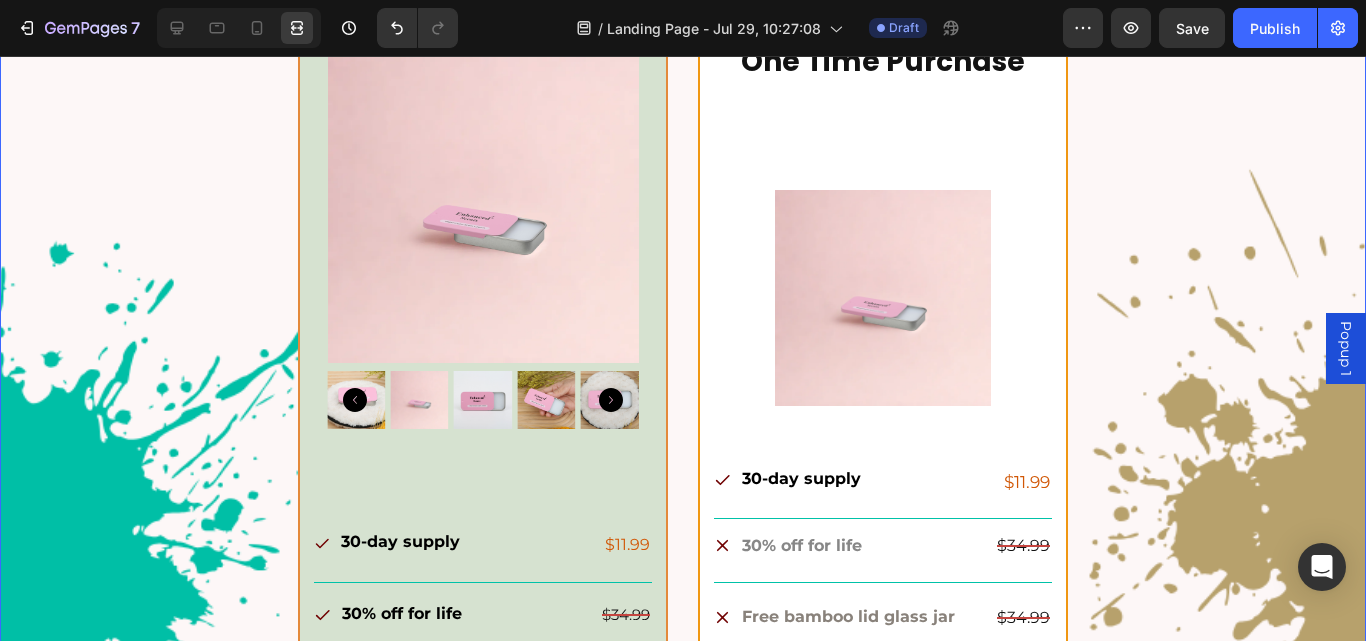 scroll, scrollTop: 16917, scrollLeft: 0, axis: vertical 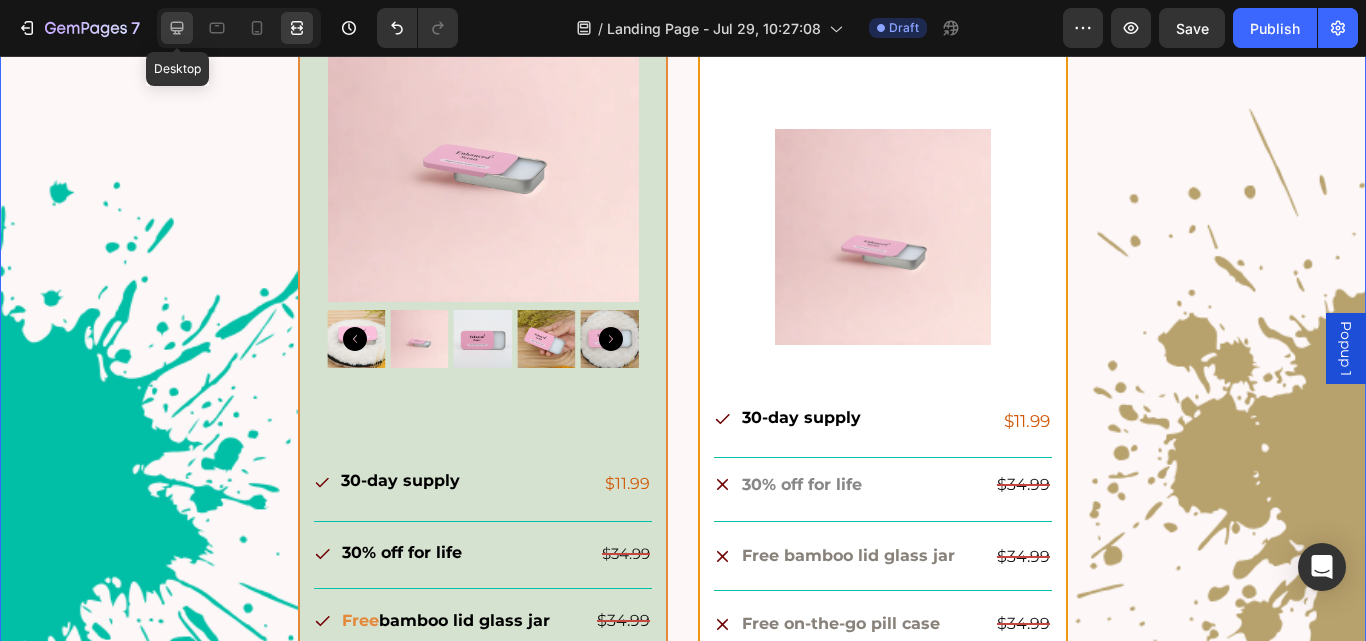 click 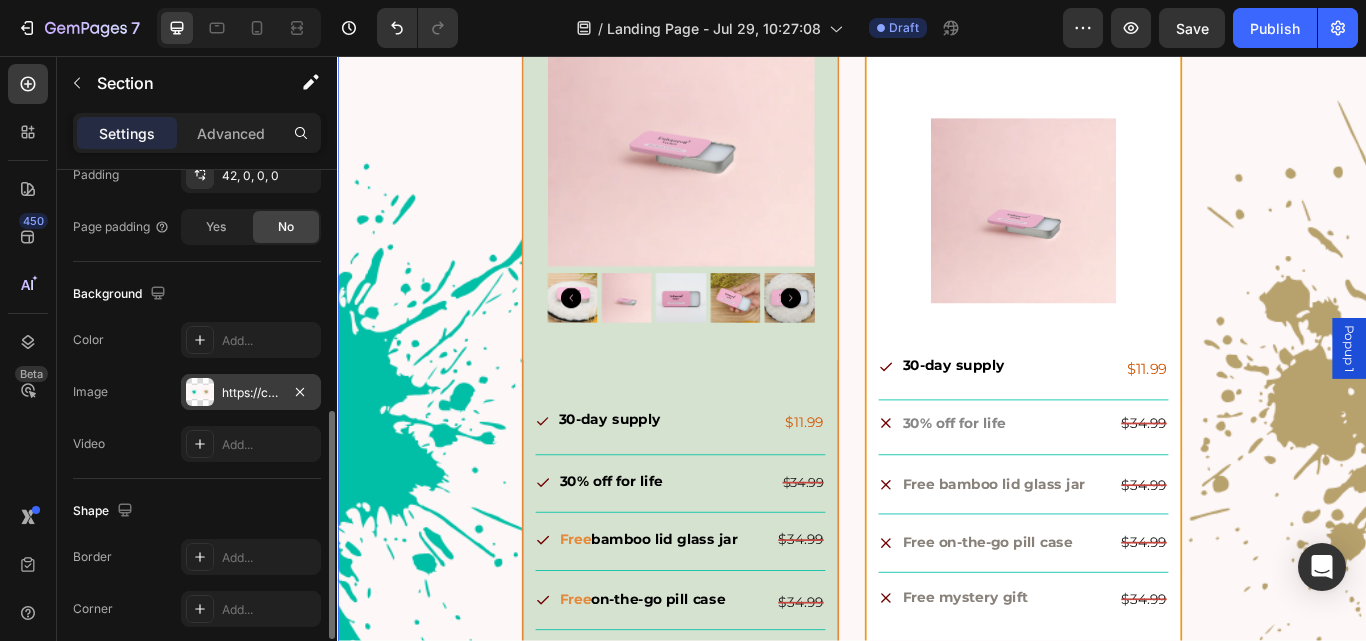 click on "https://cdn.shopify.com/s/files/1/0731/7320/5270/files/gempages_508738053037098105-d3813896-63cf-40c0-8dd4-969b54a82737.png" at bounding box center (251, 393) 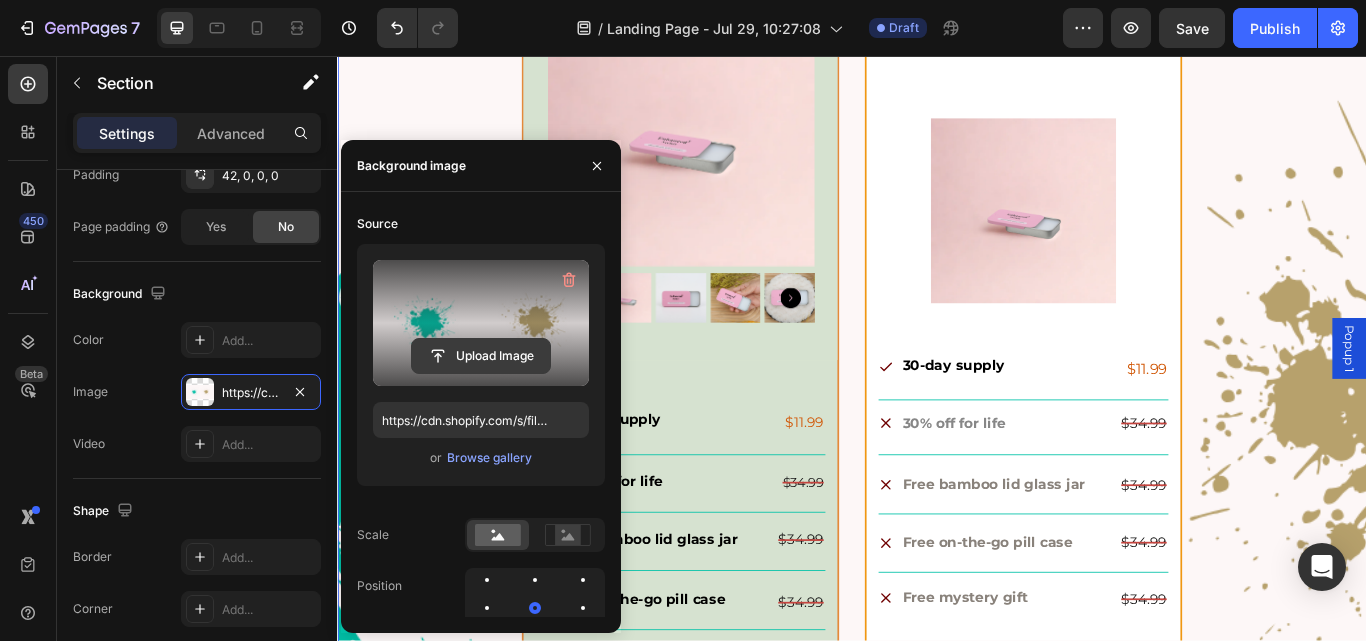 click 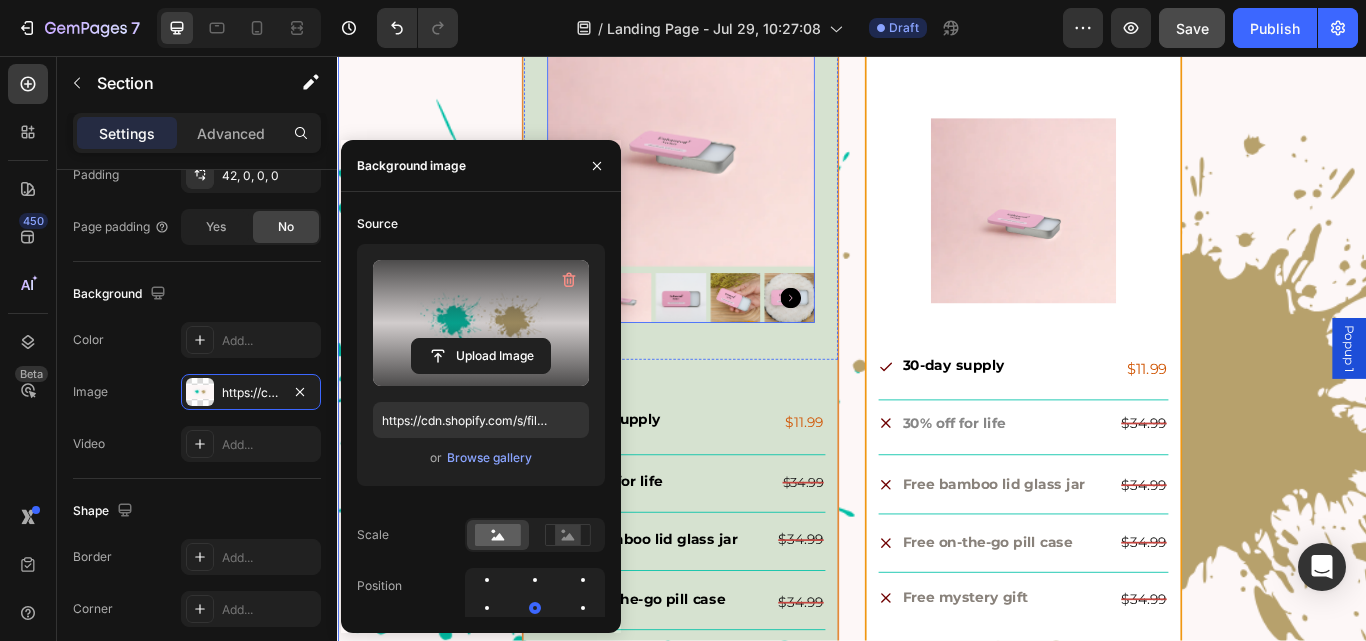 click on "Save" at bounding box center (1192, 28) 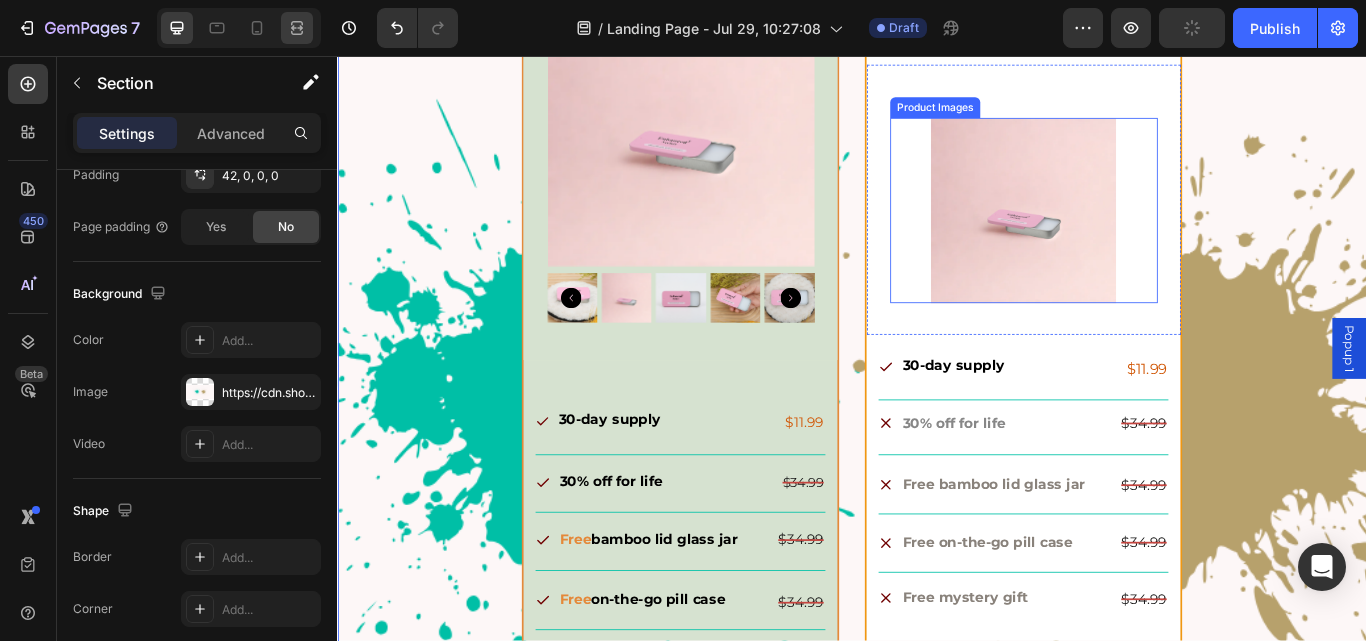 click 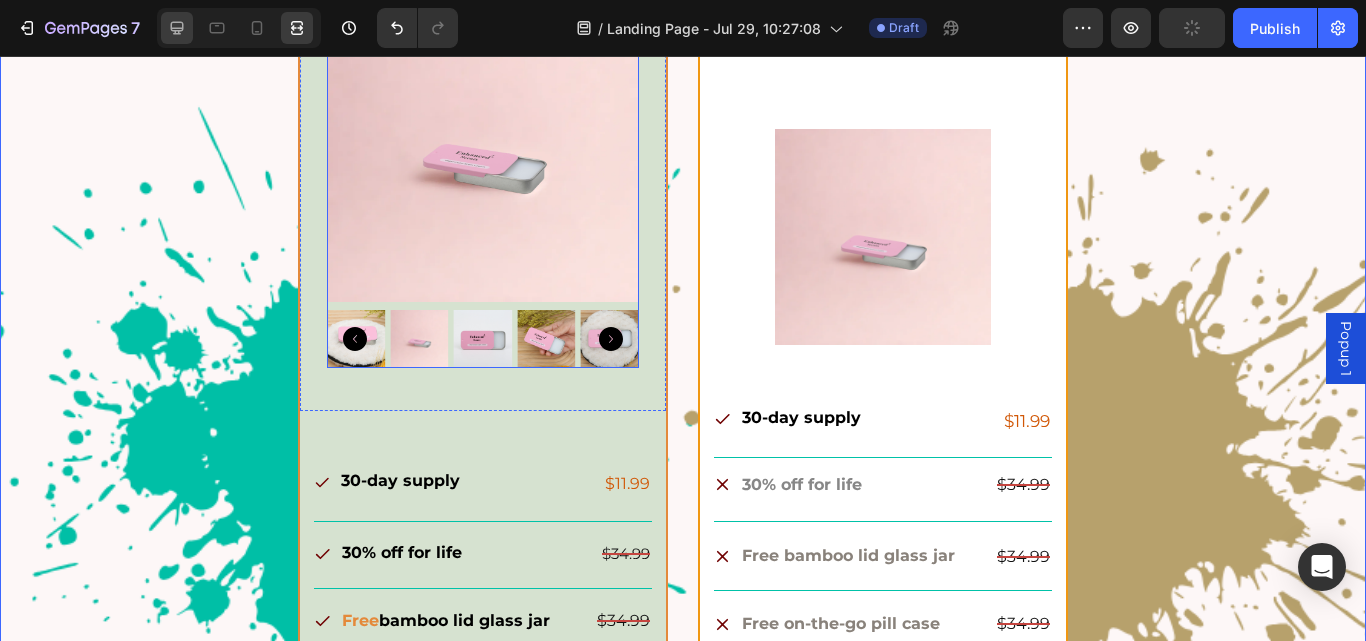 click 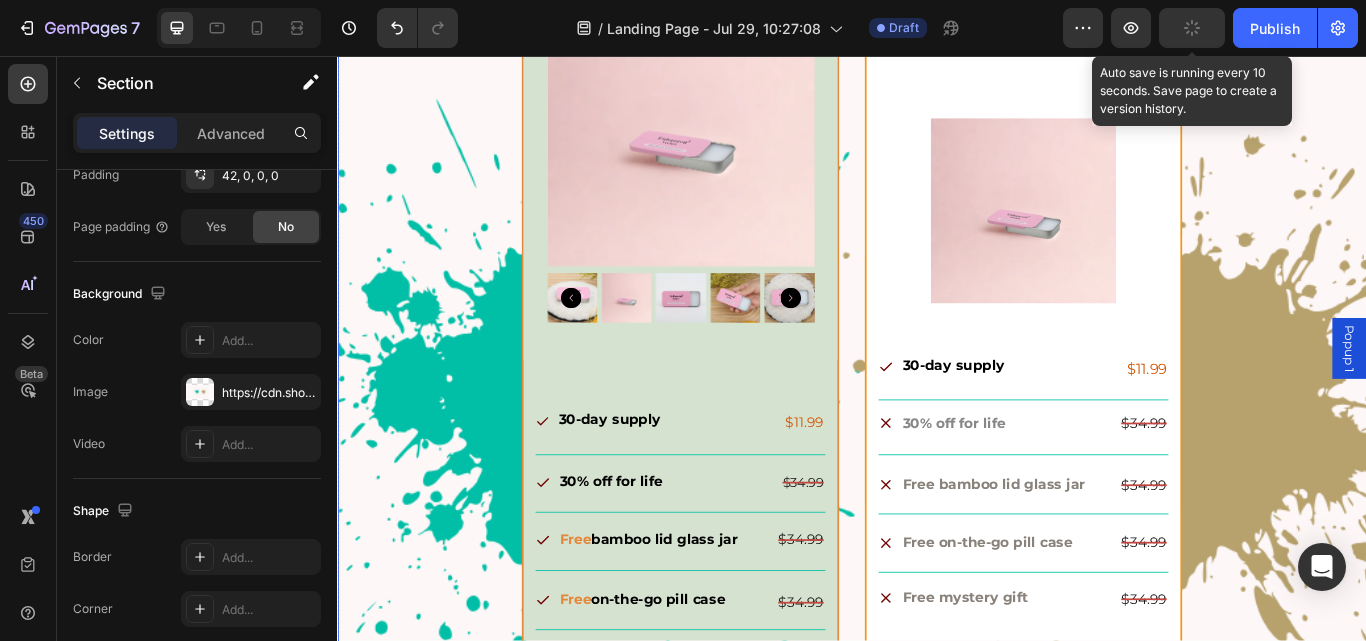 scroll, scrollTop: 16941, scrollLeft: 0, axis: vertical 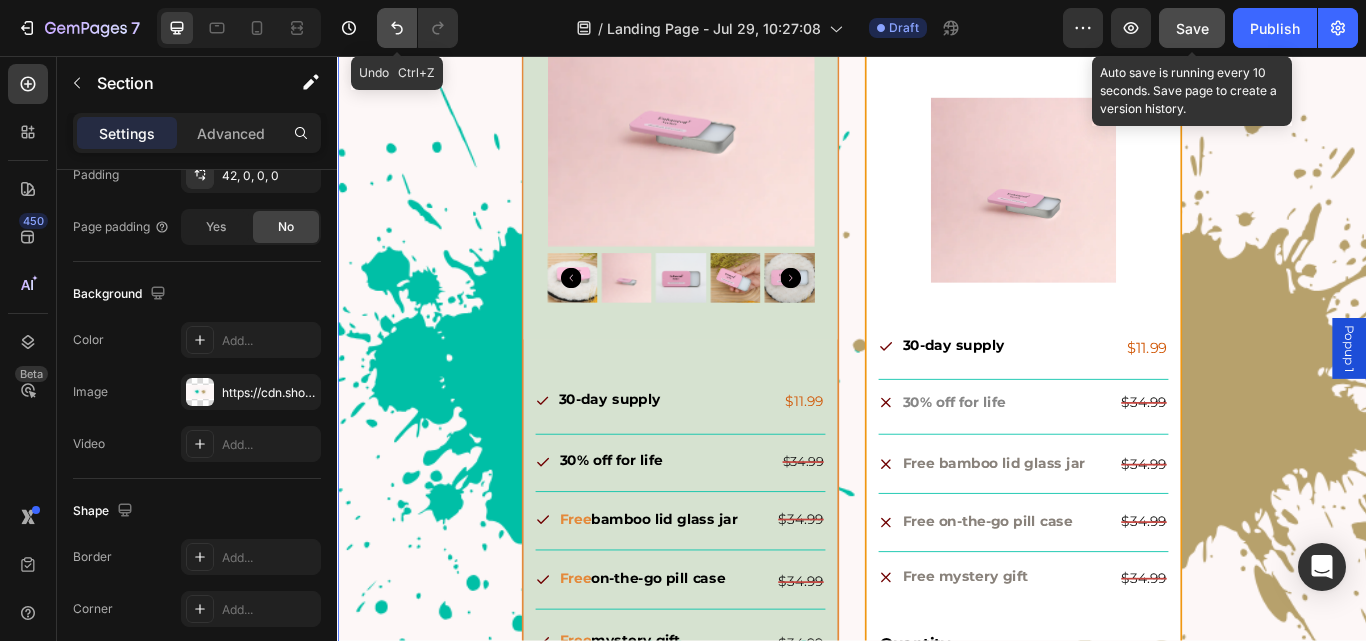 click 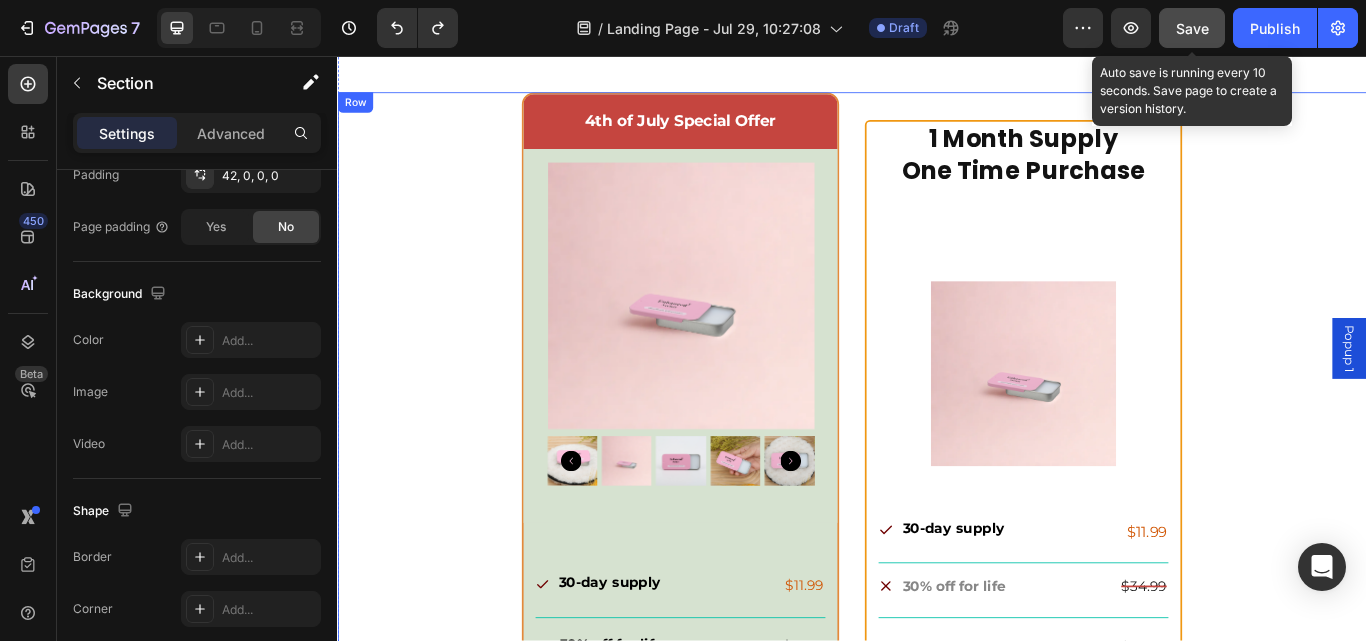 scroll, scrollTop: 16659, scrollLeft: 0, axis: vertical 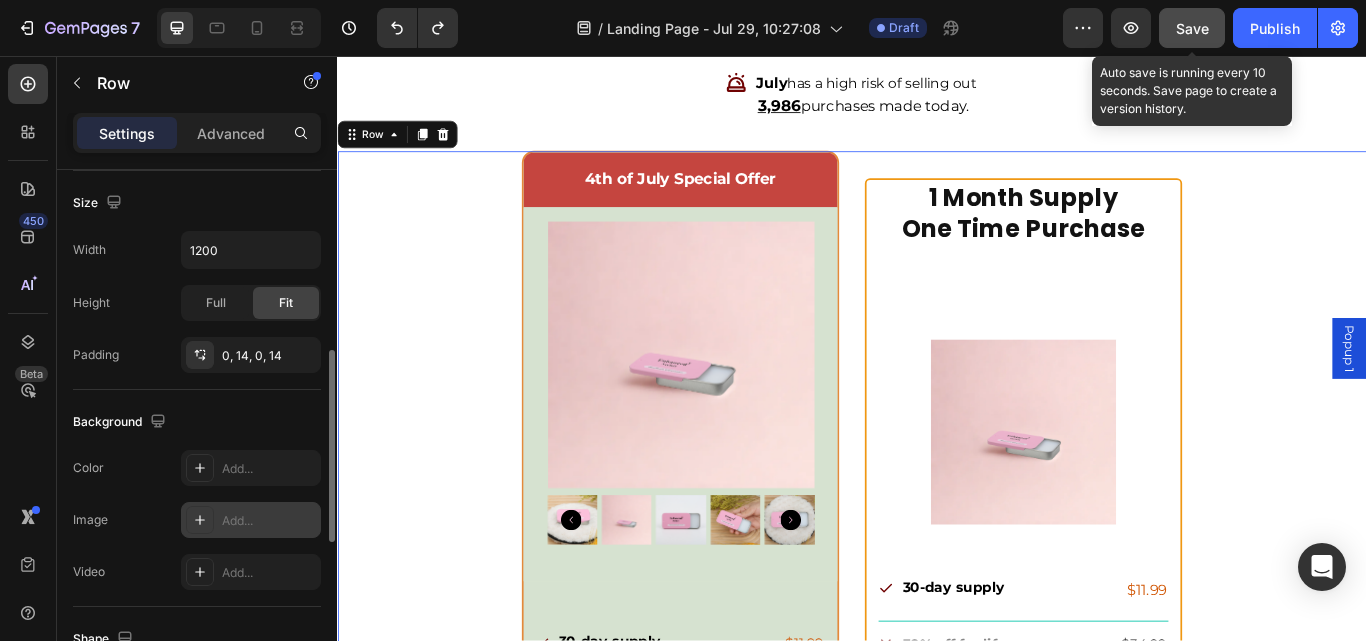 click on "Add..." at bounding box center [251, 520] 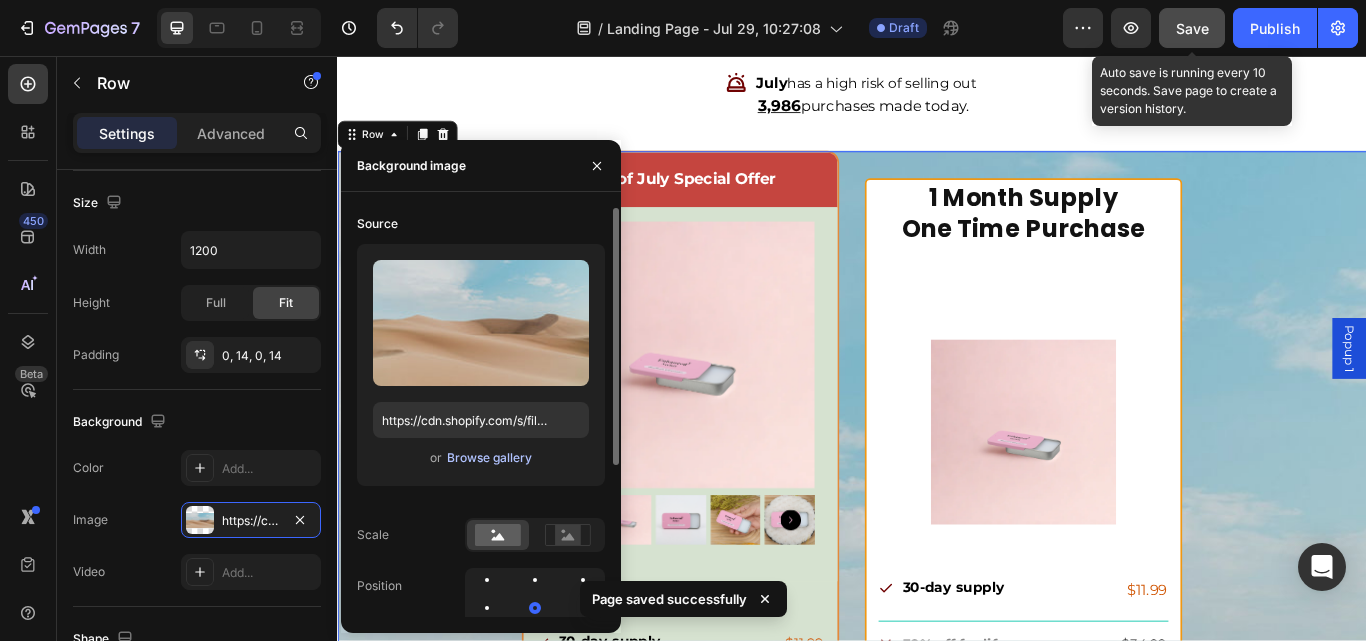 click on "Browse gallery" at bounding box center (489, 458) 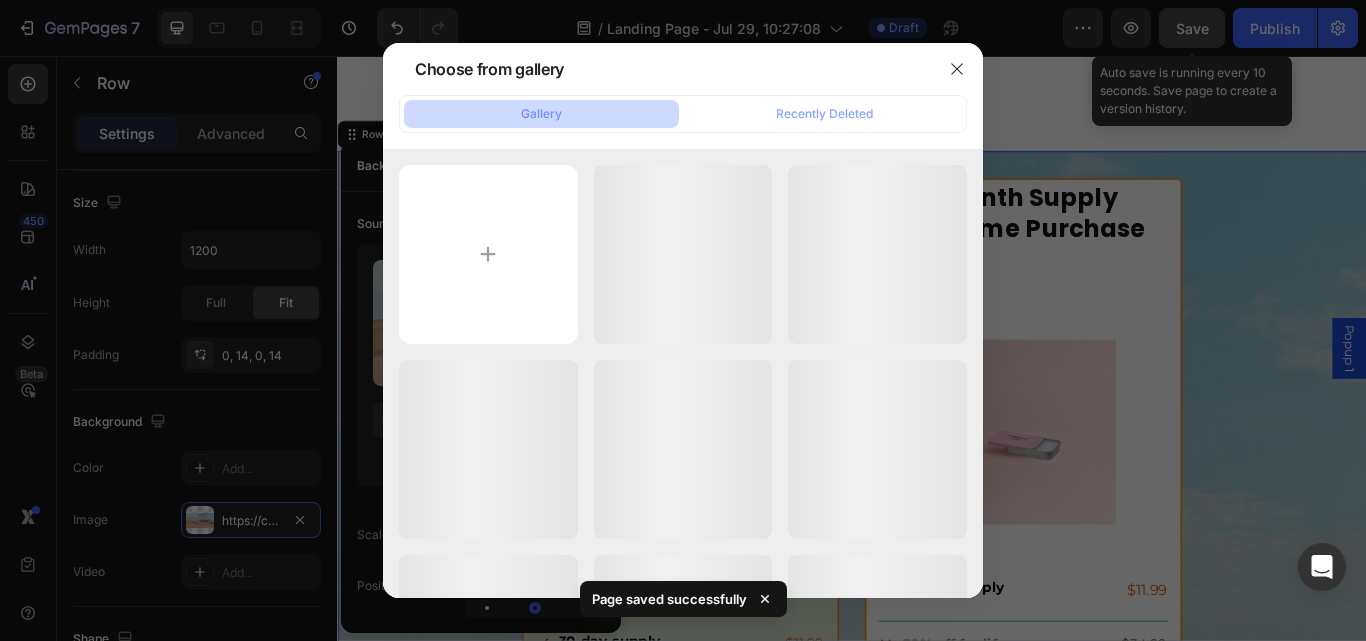 click on "Untitled (2560 x 1440...2).png 132.37 kb" at bounding box center (0, 0) 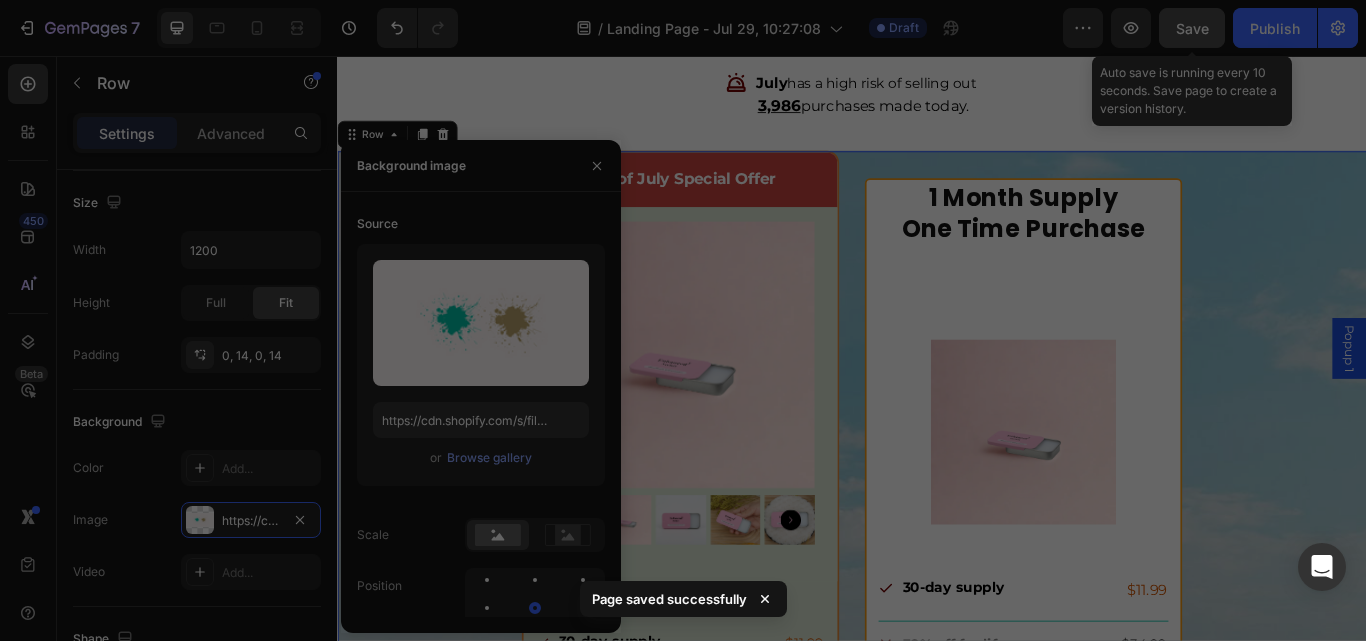 type on "https://cdn.shopify.com/s/files/1/0731/7320/5270/files/gempages_508738053037098105-aa7ba340-dd9e-4120-b43f-a19697a0a63d.png" 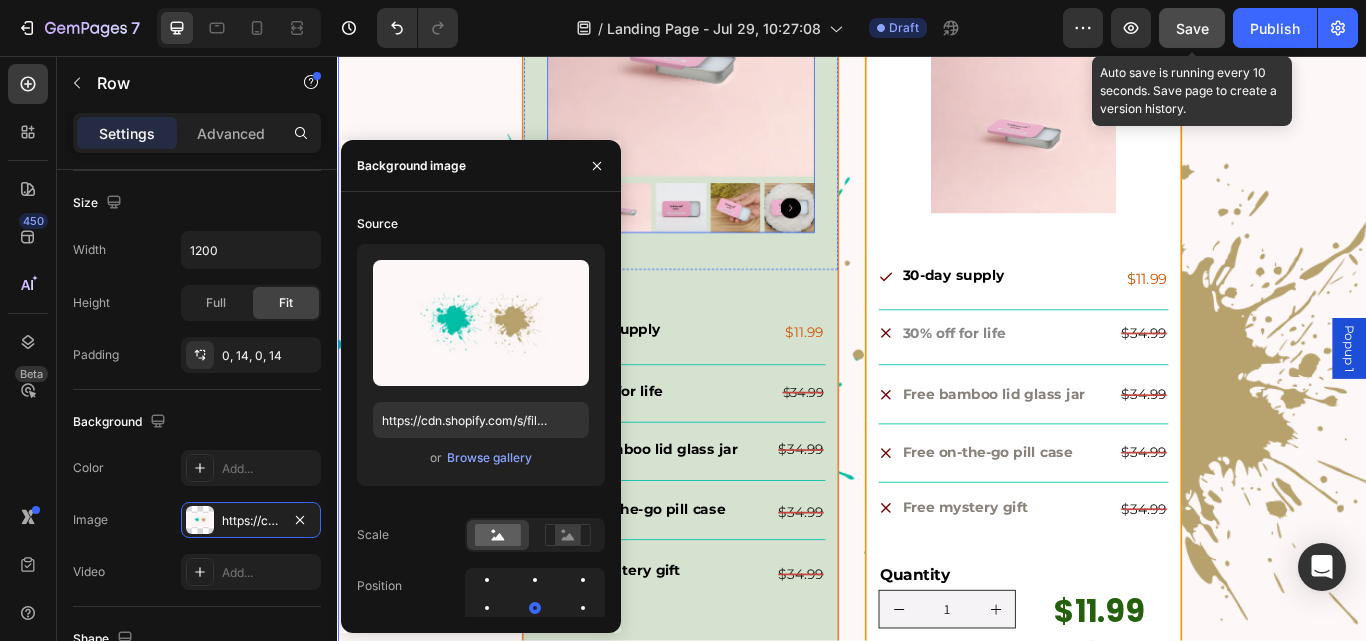 scroll, scrollTop: 17073, scrollLeft: 0, axis: vertical 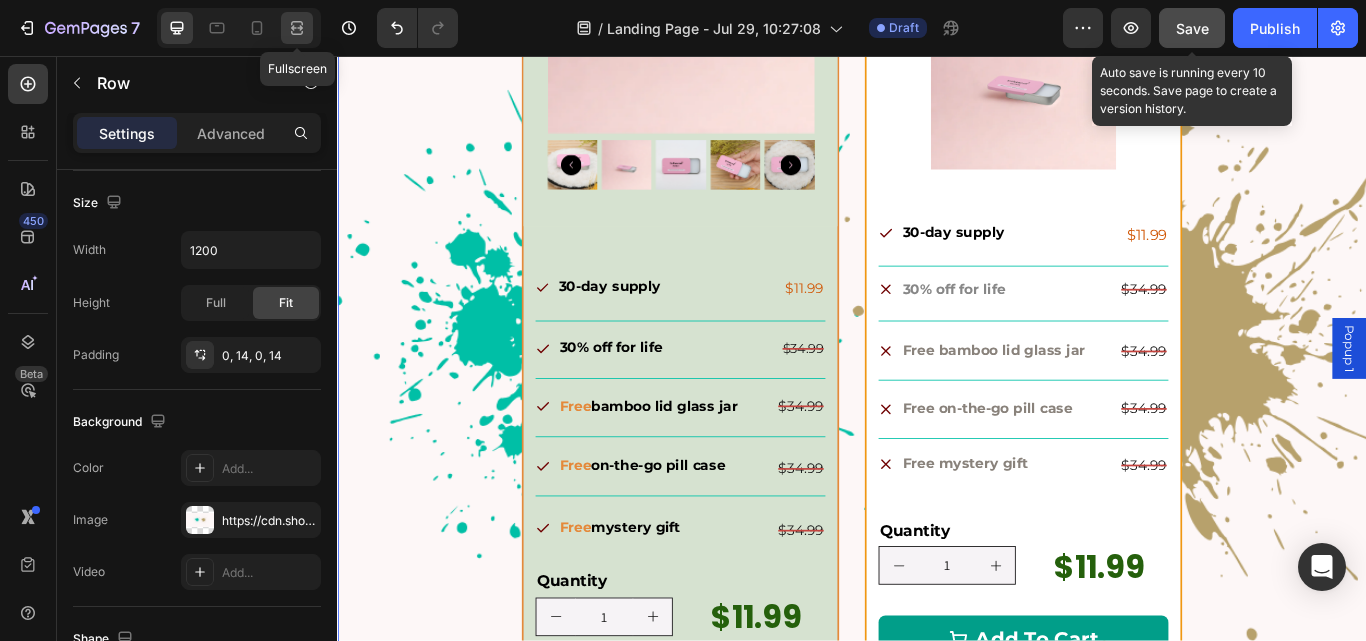 click 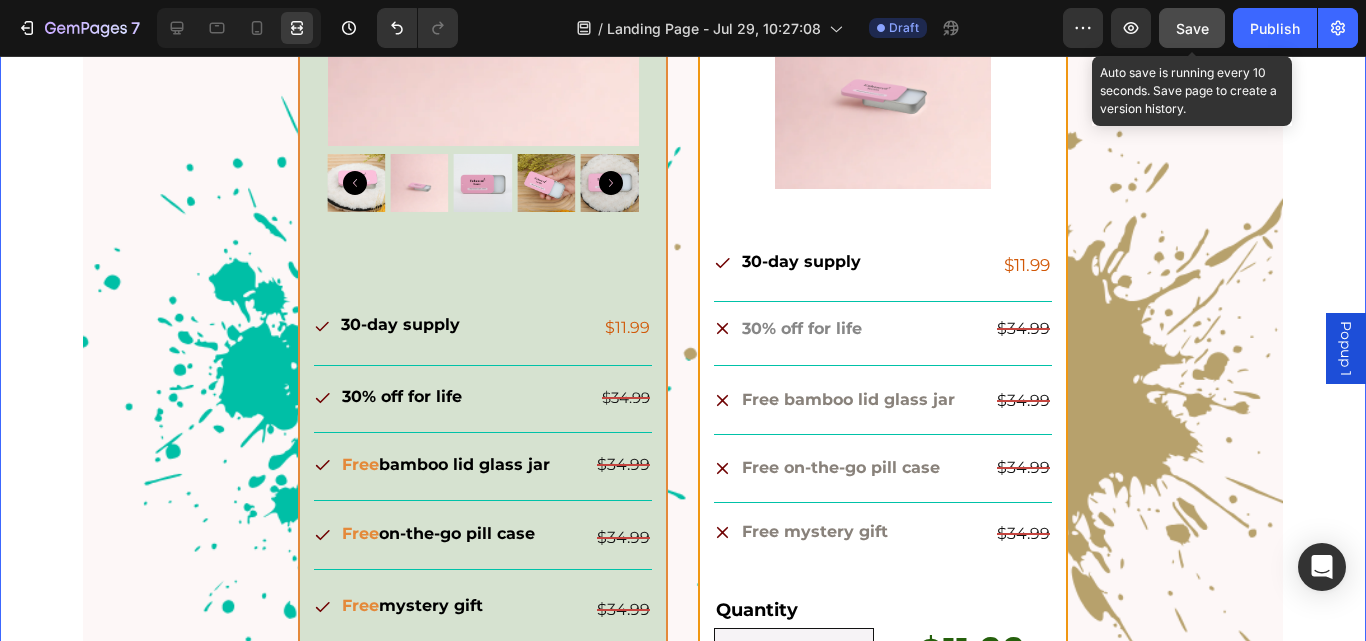 scroll, scrollTop: 0, scrollLeft: 0, axis: both 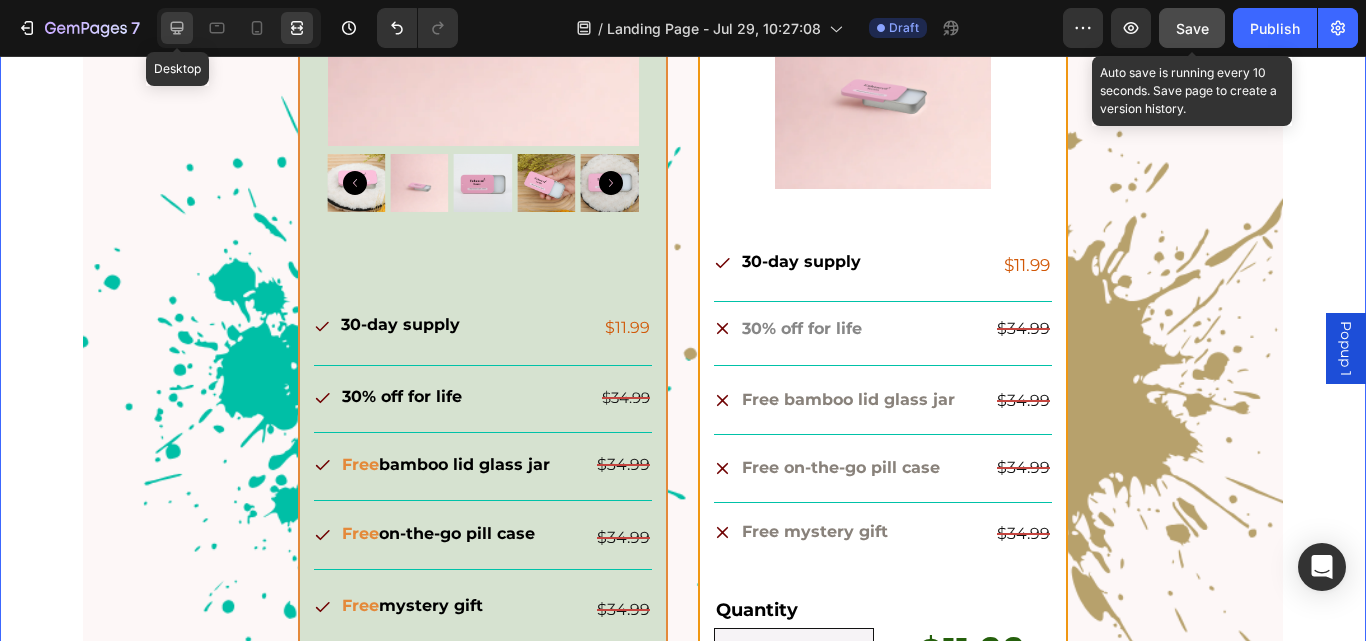 click 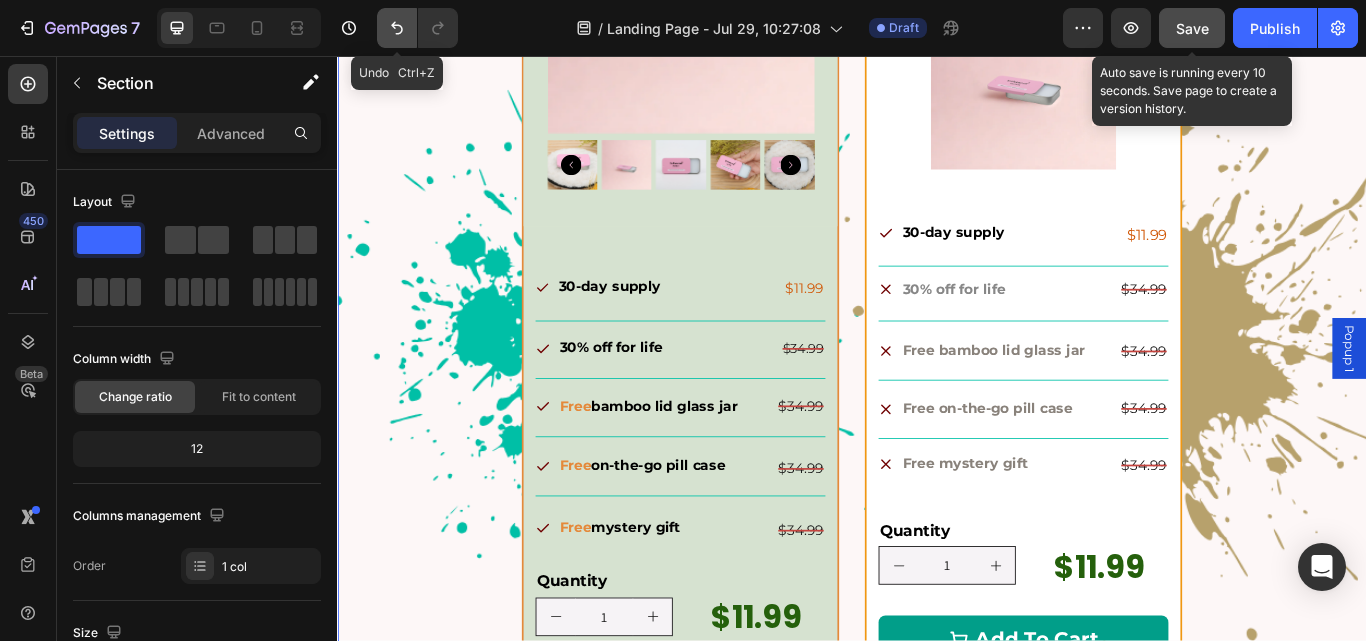 click 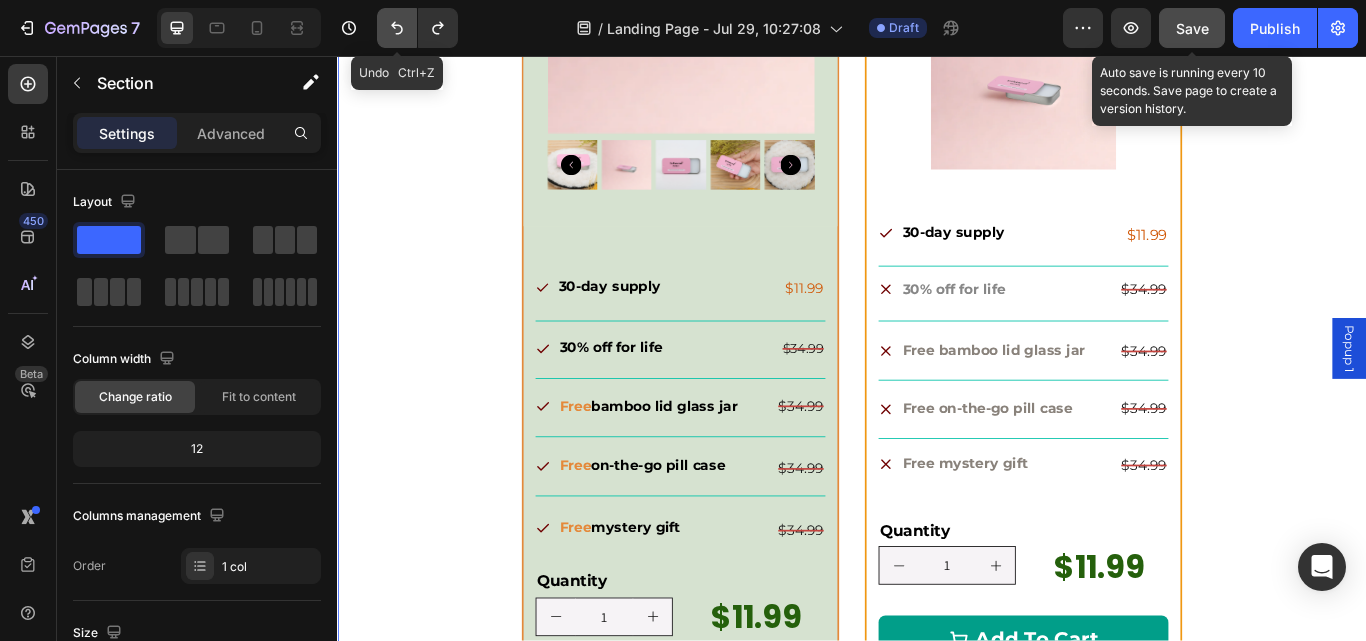 click 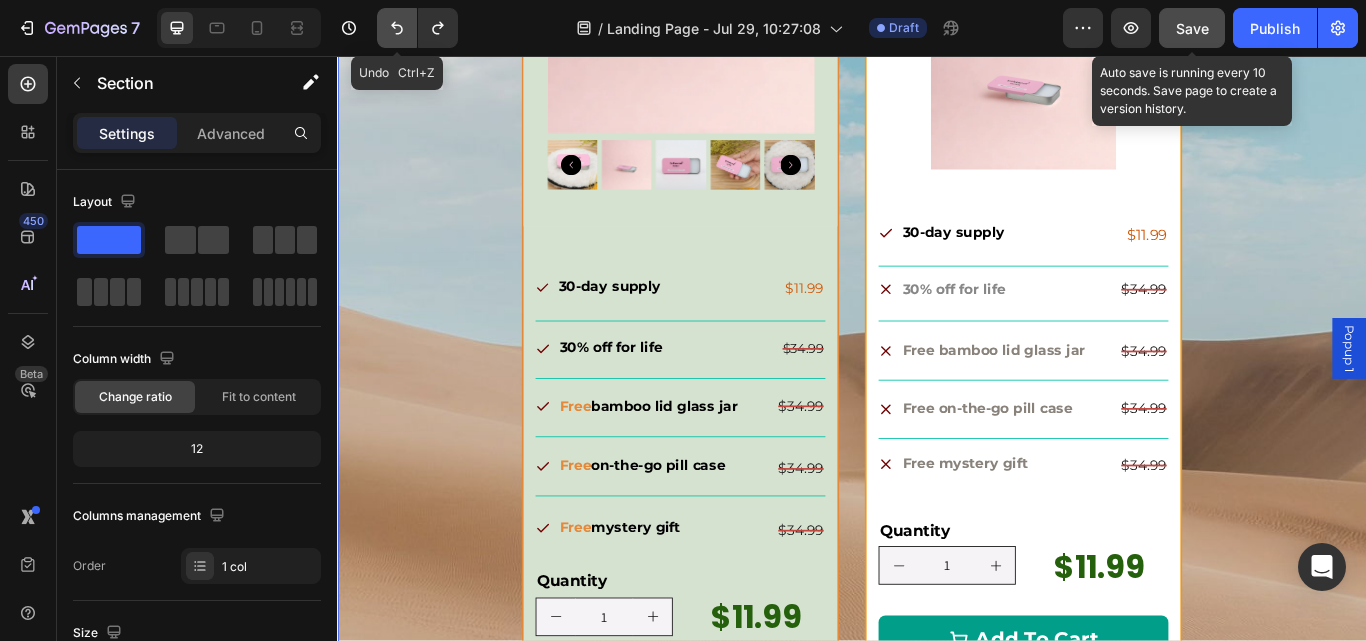 click 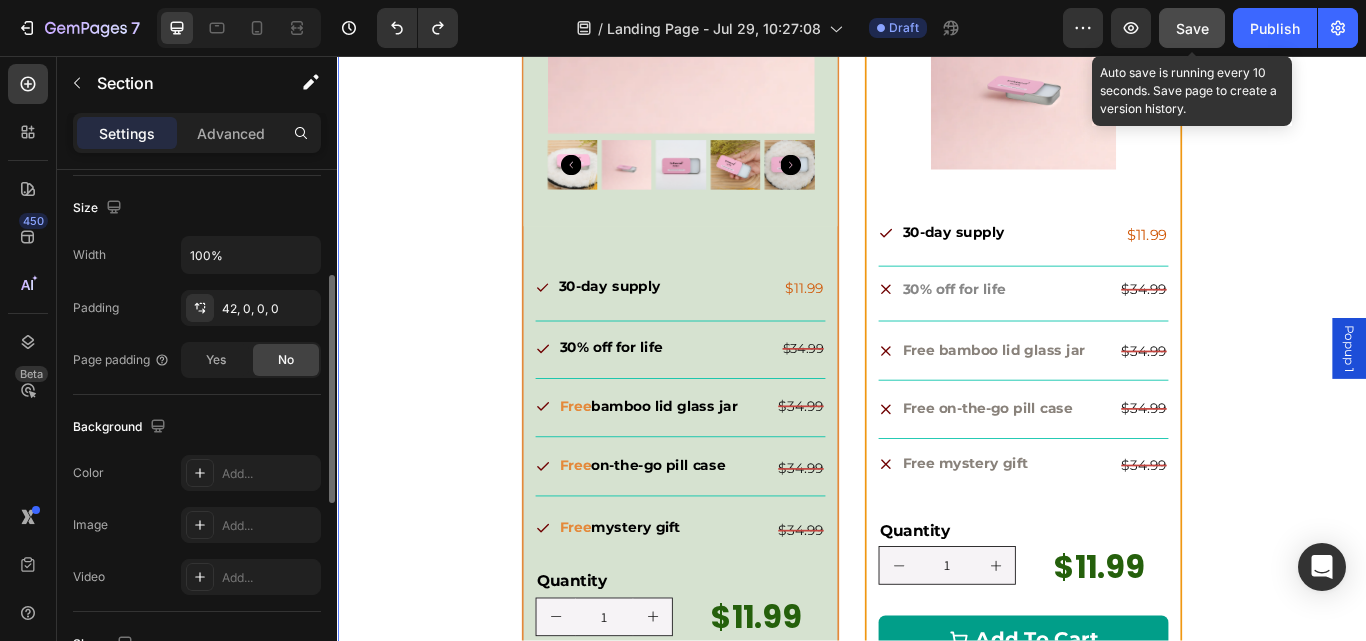 scroll, scrollTop: 428, scrollLeft: 0, axis: vertical 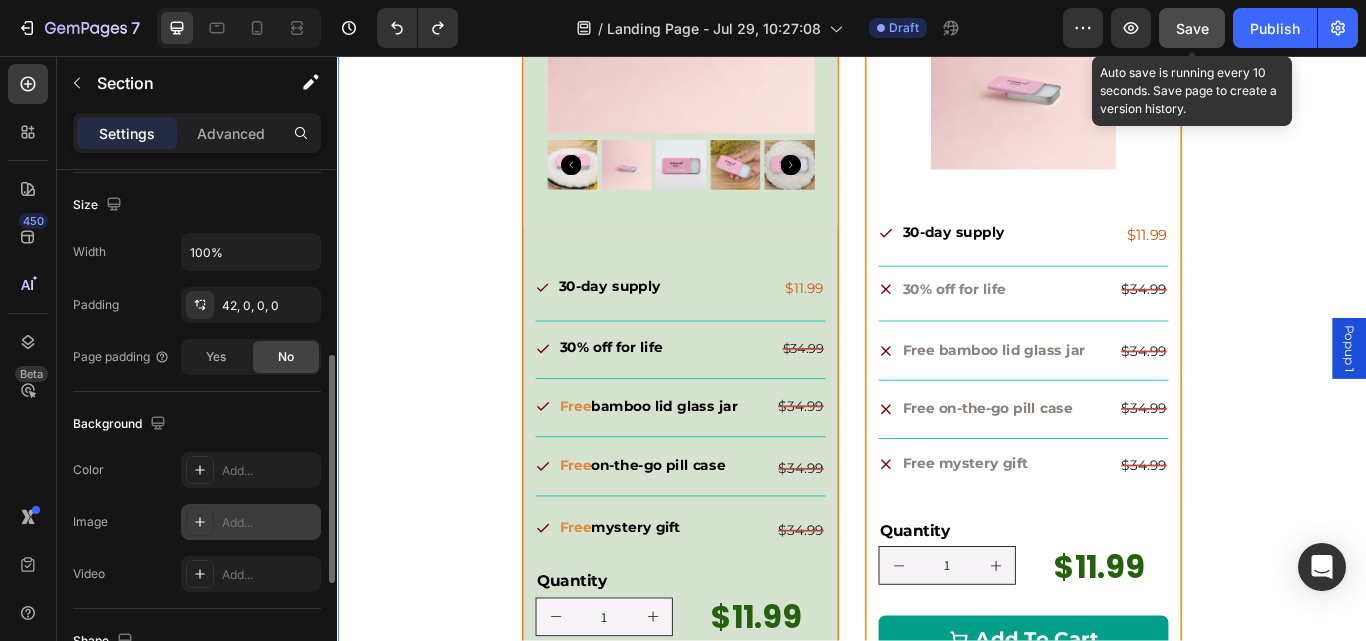 click on "Add..." at bounding box center [251, 522] 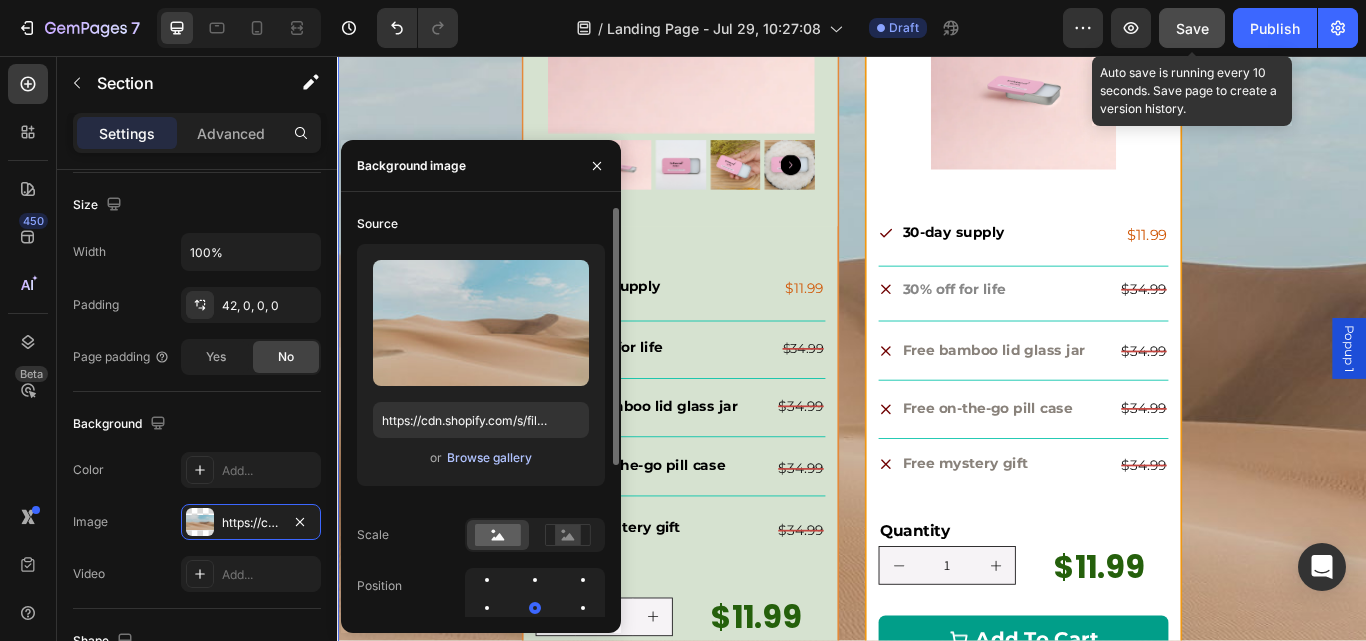click on "Browse gallery" at bounding box center [489, 458] 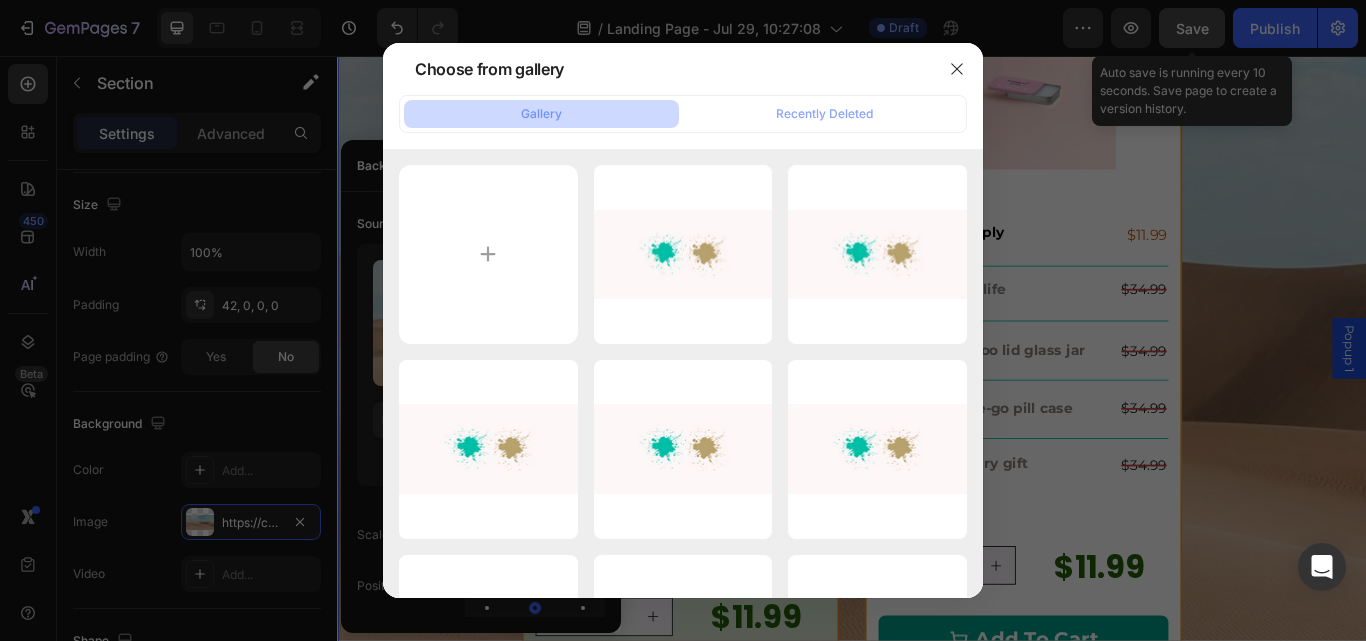 click on "Untitled (2560 x 1440...2).png 132.37 kb" at bounding box center [0, 0] 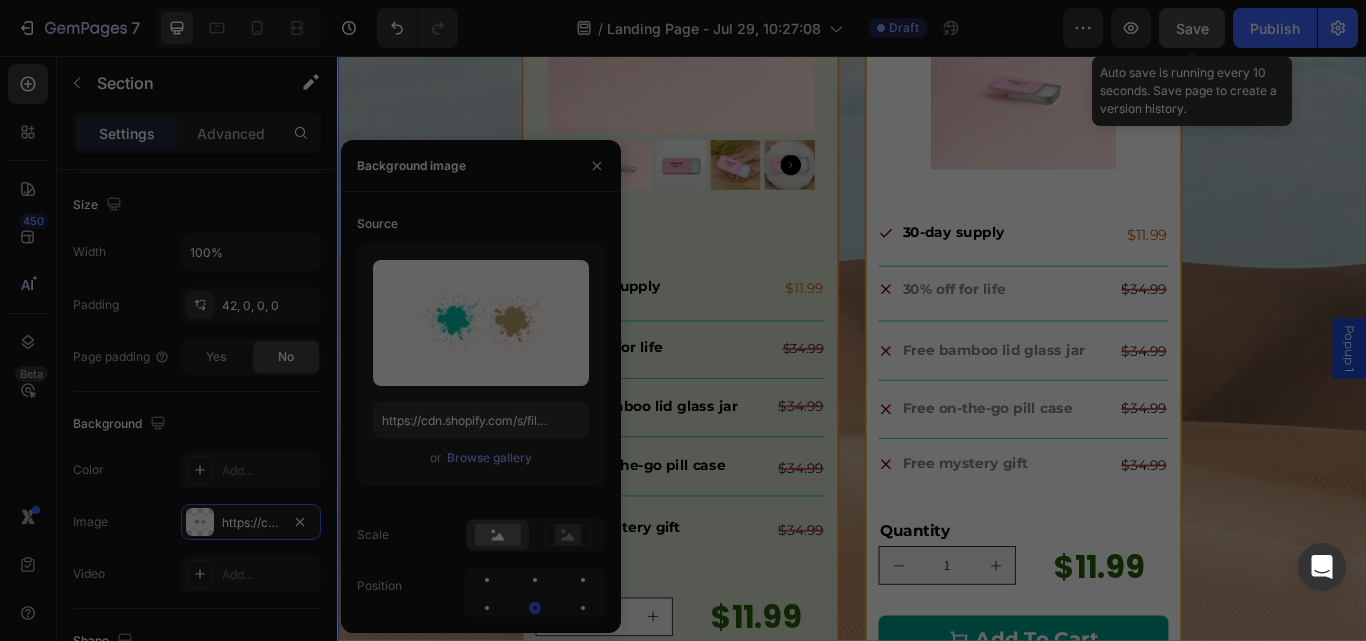 click at bounding box center [683, 320] 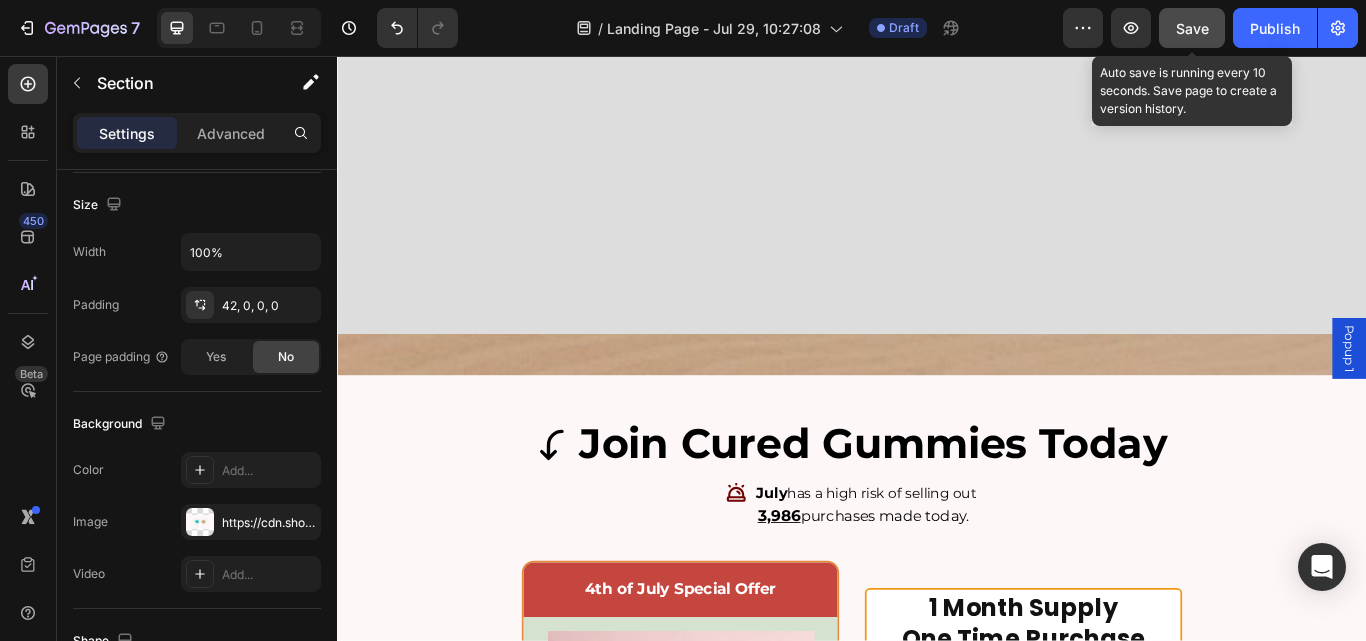 scroll, scrollTop: 16187, scrollLeft: 0, axis: vertical 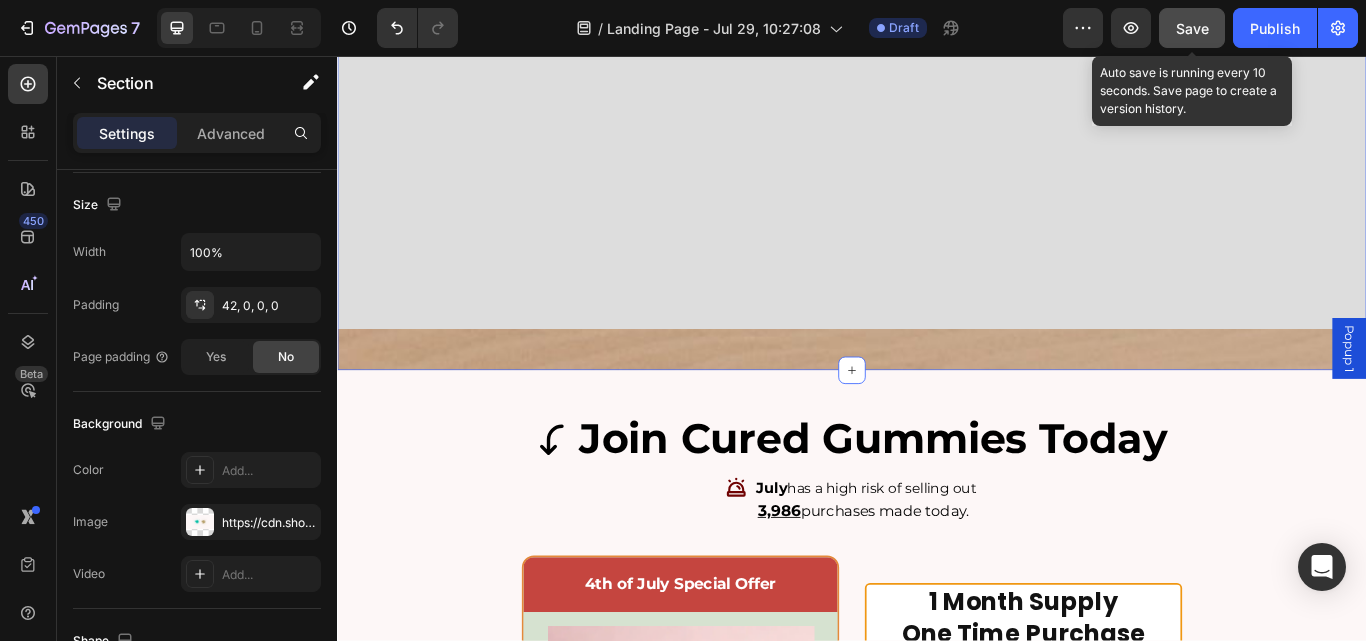 click on "here’s the problem… Heading Taking 10 different powders and capsules daily sucks (and yes, I tried it myself). Text Block Image I wanted all the benefits of ancient superfoods like Shilajit, Ashwagandha, and Maca without the mess, bitterness, or guesswork. That’s when Cured Alpha Gummies were born a clean, delicious way to fuel your energy, balance your hormones, and take control of your health. Text Block Title Line Image One Single Capsule with Every Meal That Provides The Exact Organ Superfoods You Need. Text Block Advanced List Wearing mass-market perfumes? I’ve done it. It was overwhelming. I wanted the feeling of natural scent rituals, without the chemicals or headaches. That’s why I created Enhanced Scents: clean, subtle, and sensory. Now, thousands are reconnecting with their mood, energy, and presence just a few drops at a time. Text Block Title Line Image Row Image One Simple Vial That Delivers the Pure Fragrance Experience You Deserve." at bounding box center (937, -641) 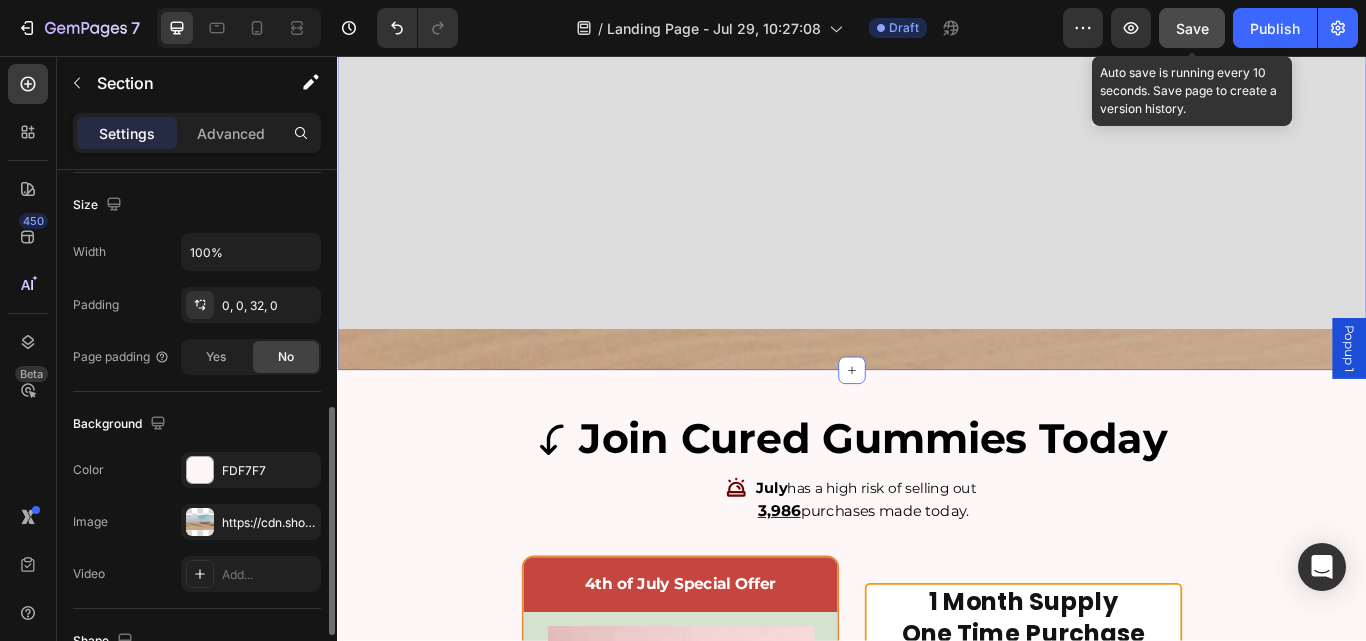 scroll, scrollTop: 464, scrollLeft: 0, axis: vertical 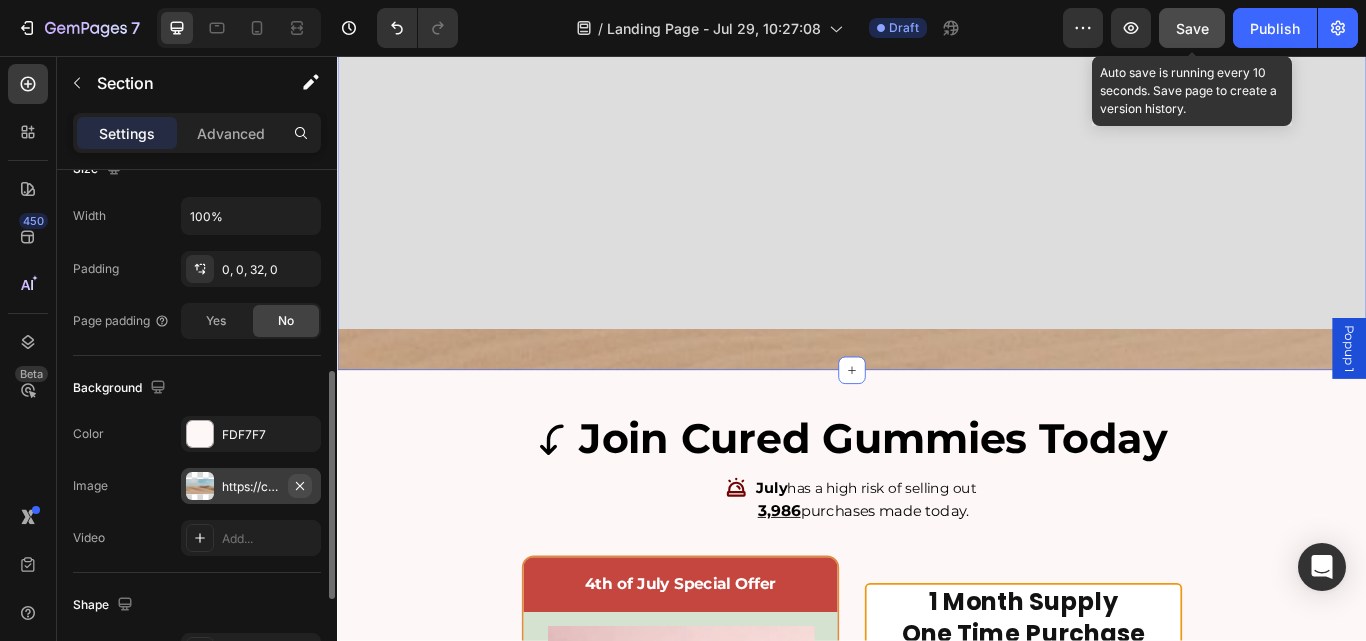 click 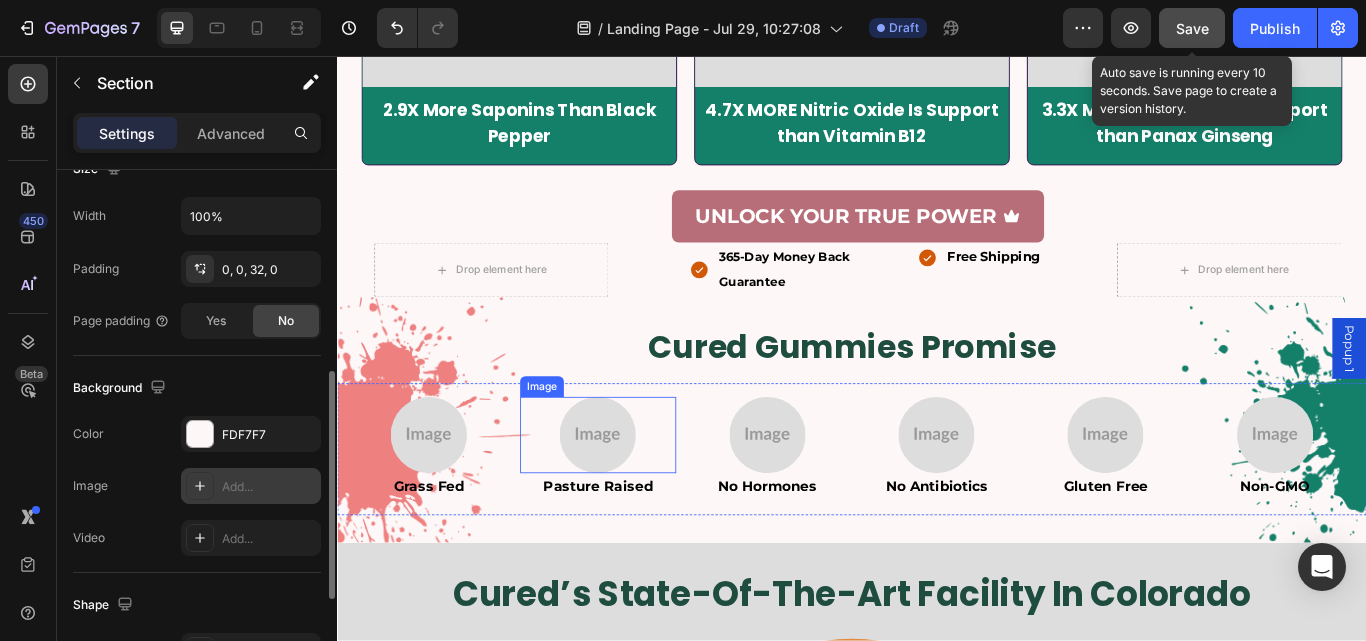 scroll, scrollTop: 8187, scrollLeft: 0, axis: vertical 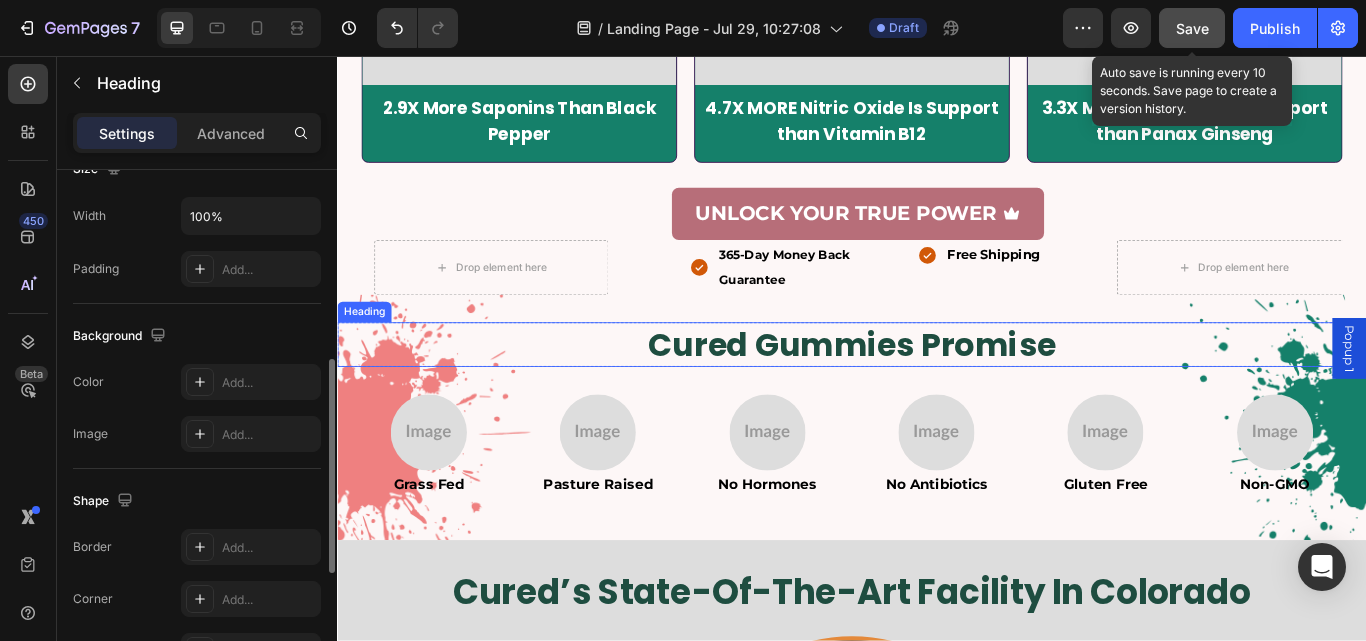 click on "cured gummies promise" at bounding box center (937, 393) 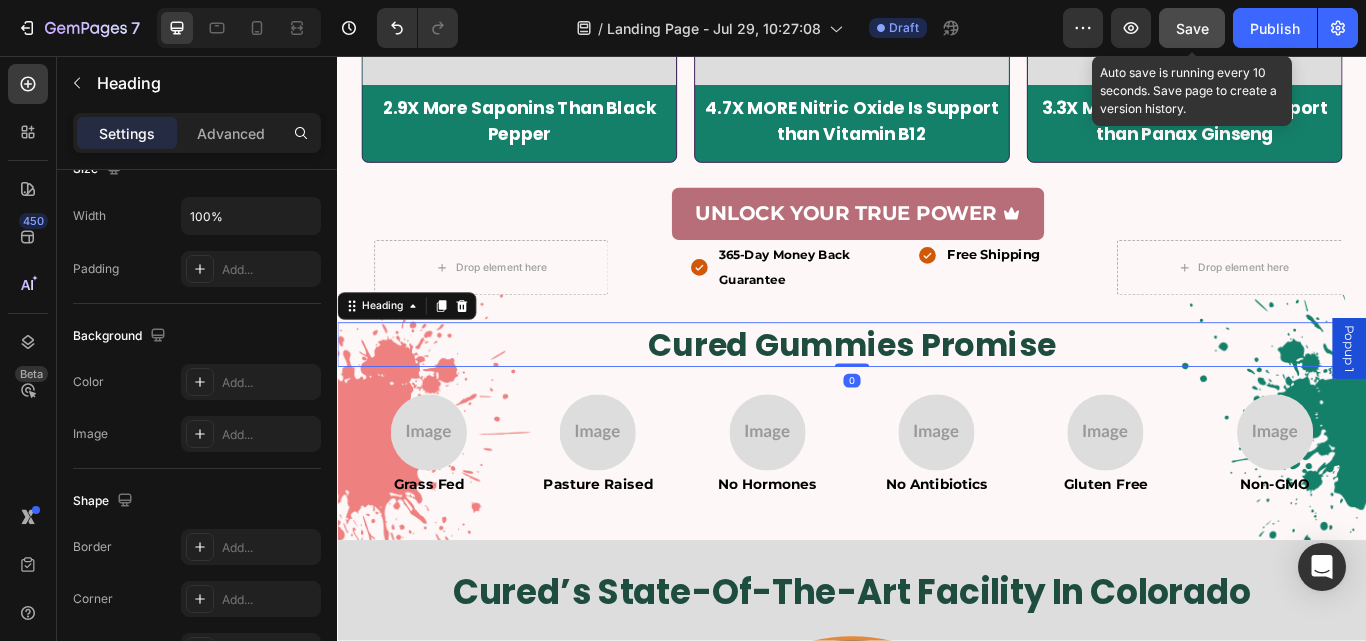 scroll, scrollTop: 0, scrollLeft: 0, axis: both 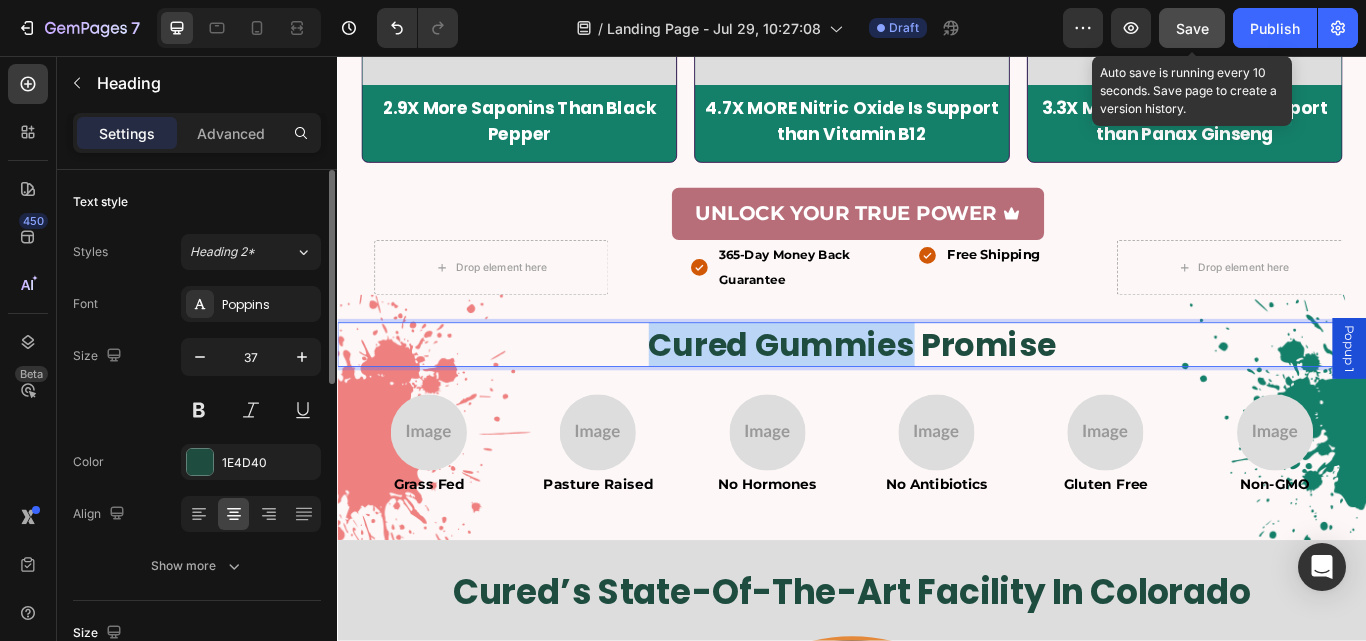 drag, startPoint x: 1004, startPoint y: 389, endPoint x: 656, endPoint y: 389, distance: 348 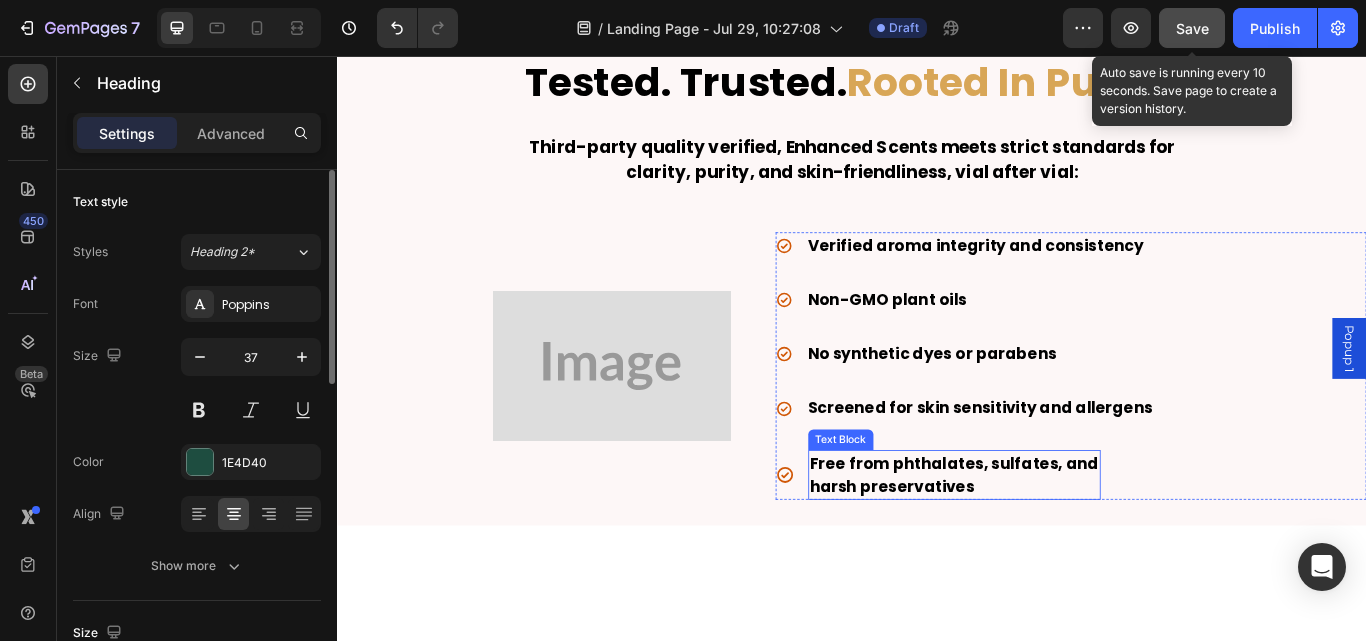 scroll, scrollTop: 5283, scrollLeft: 0, axis: vertical 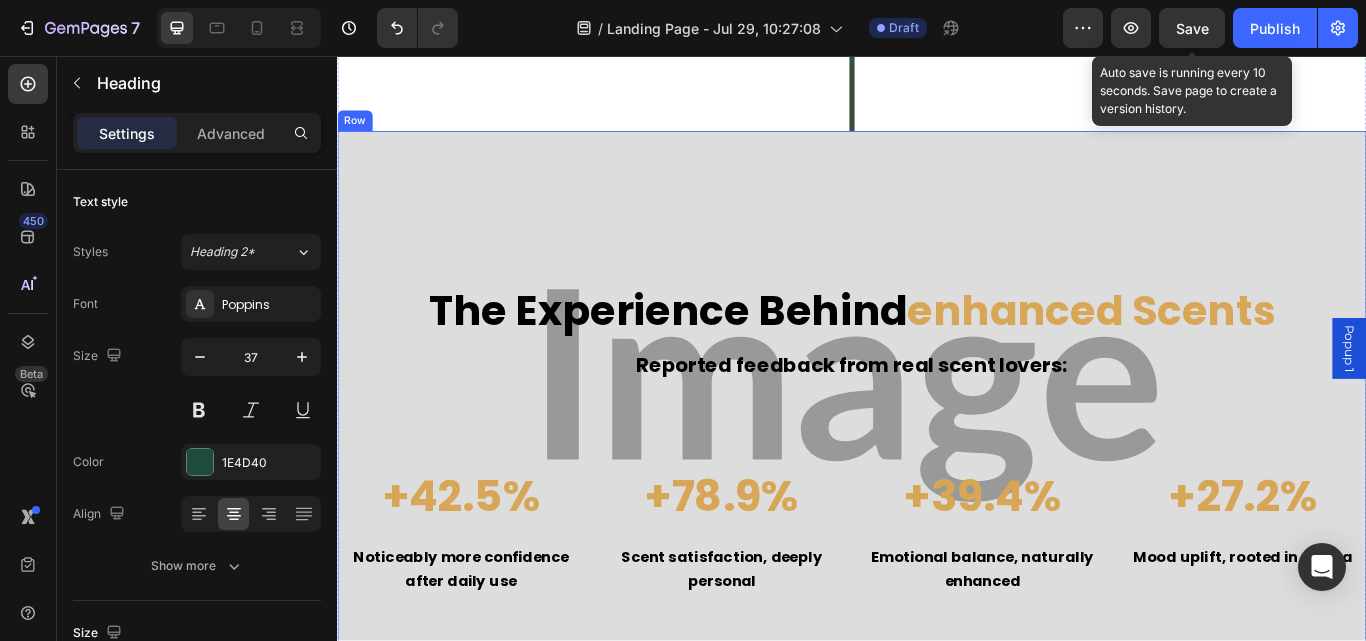 click on "Row the science behind  cured gummies Heading the experience behind  enhanced scents Heading Reported feedback from real scent lovers: Text Block Reported results from a IRB- approved clinical trial: Text Block +36.7% Heading Increase in energy after 3 cycles Text Block +83.3% Heading Increase in satisfaction  Text Block Row +40.6% Heading Improvement in  hormone imbalance Text Block +27.2% Heading Improvement in mood rating Text Block Row +42.5% Heading Noticeably more confidence after daily use Text Block Row +78.9% Heading Scent satisfaction, deeply personal Text Block Row +39.4% Heading Emotional balance, naturally enhanced Text Block Row +27.2% Heading  Mood uplift, rooted in aroma Text Block Row Row Row" at bounding box center [937, 452] 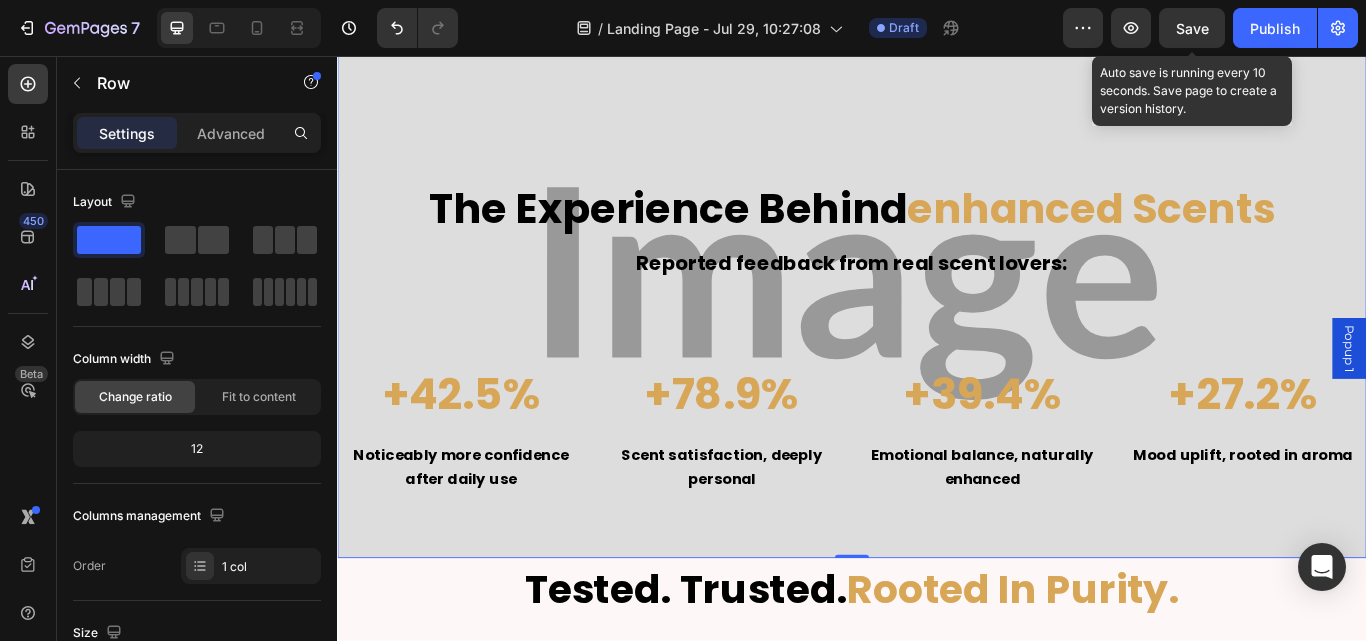 scroll, scrollTop: 4866, scrollLeft: 0, axis: vertical 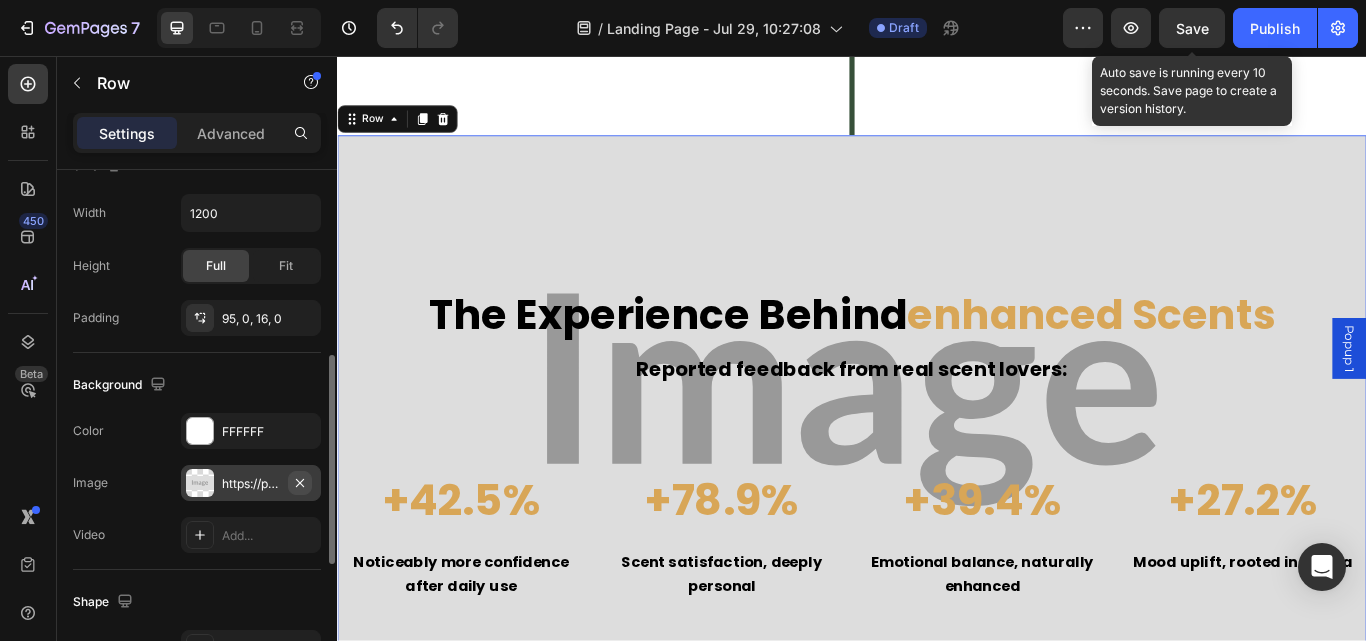 click 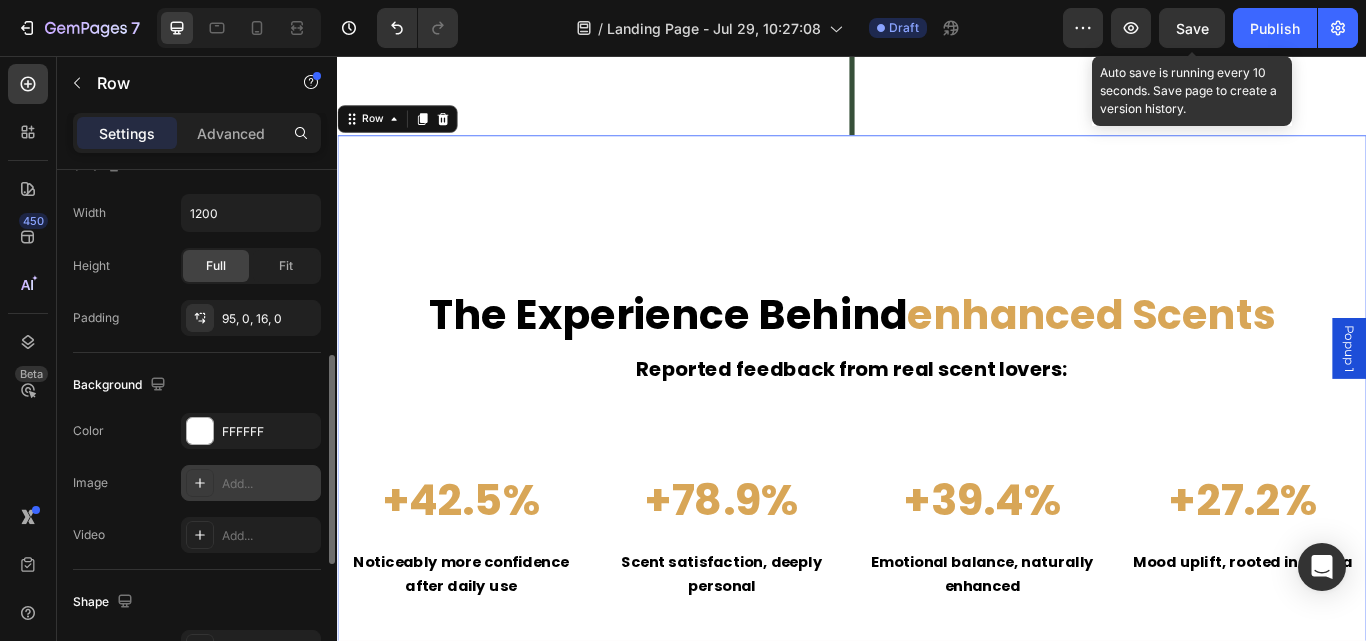 click on "Add..." at bounding box center [269, 484] 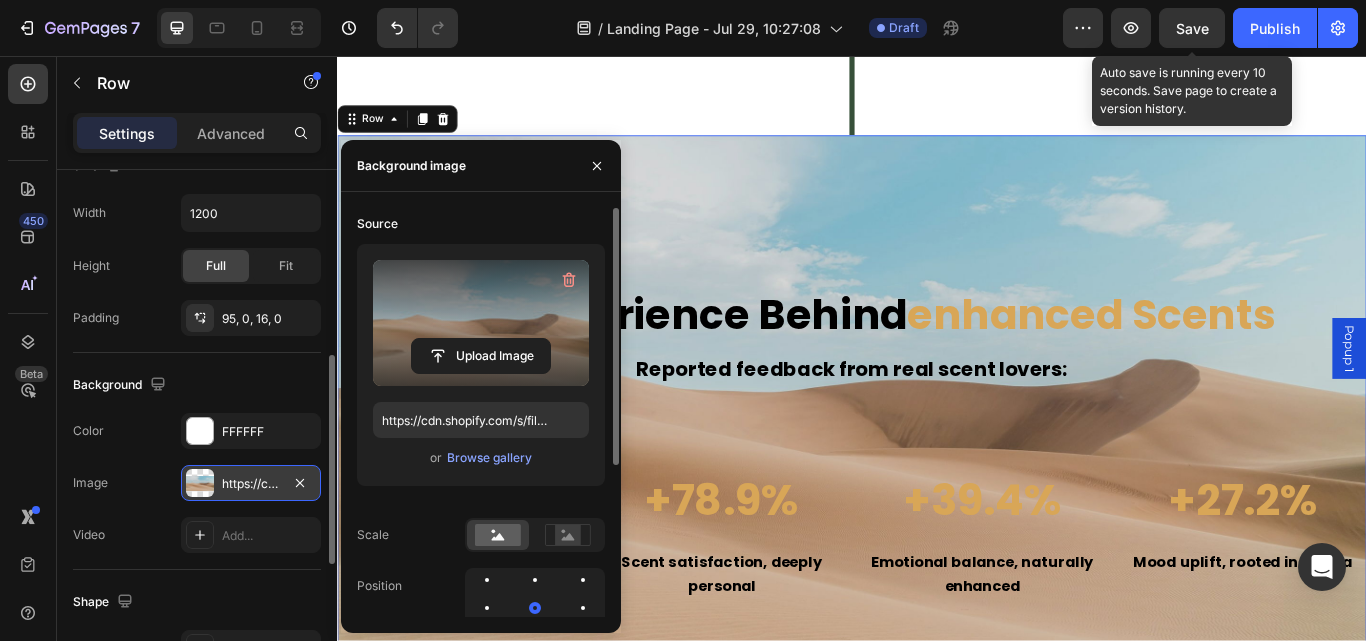 click at bounding box center (481, 323) 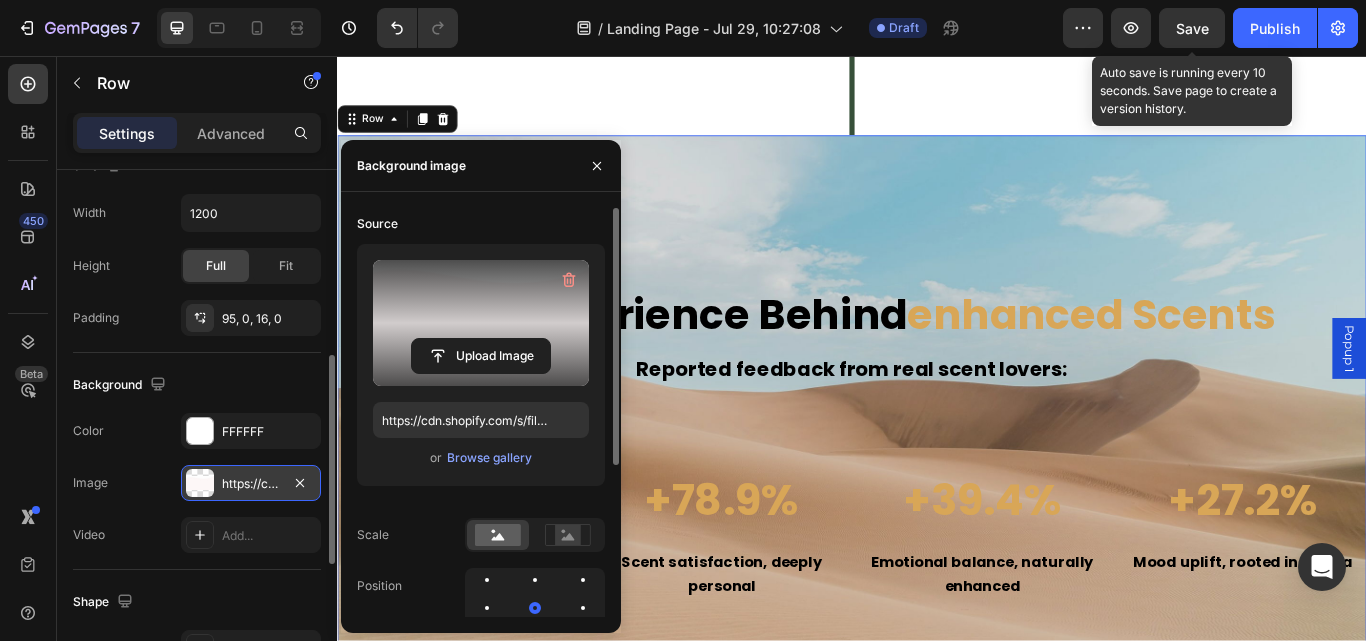 type on "https://cdn.shopify.com/s/files/1/0731/7320/5270/files/gempages_508738053037098105-1e16c915-de18-44ab-be17-c2aa81a6cd30.png" 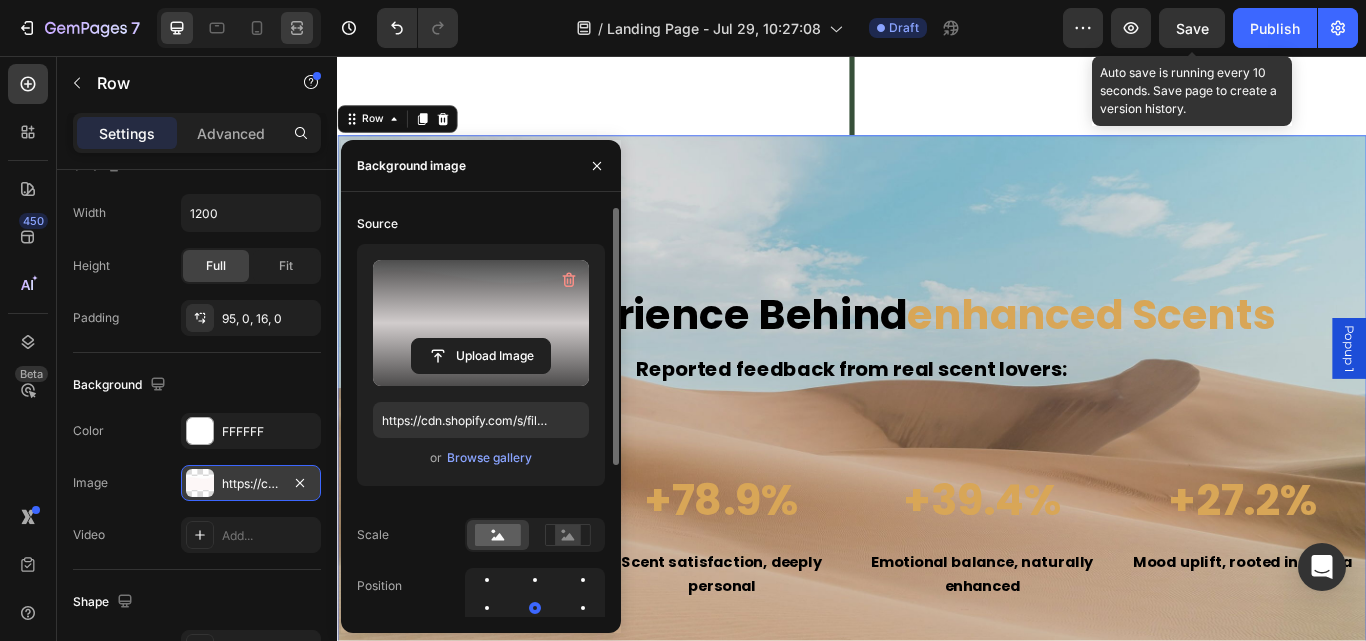 click 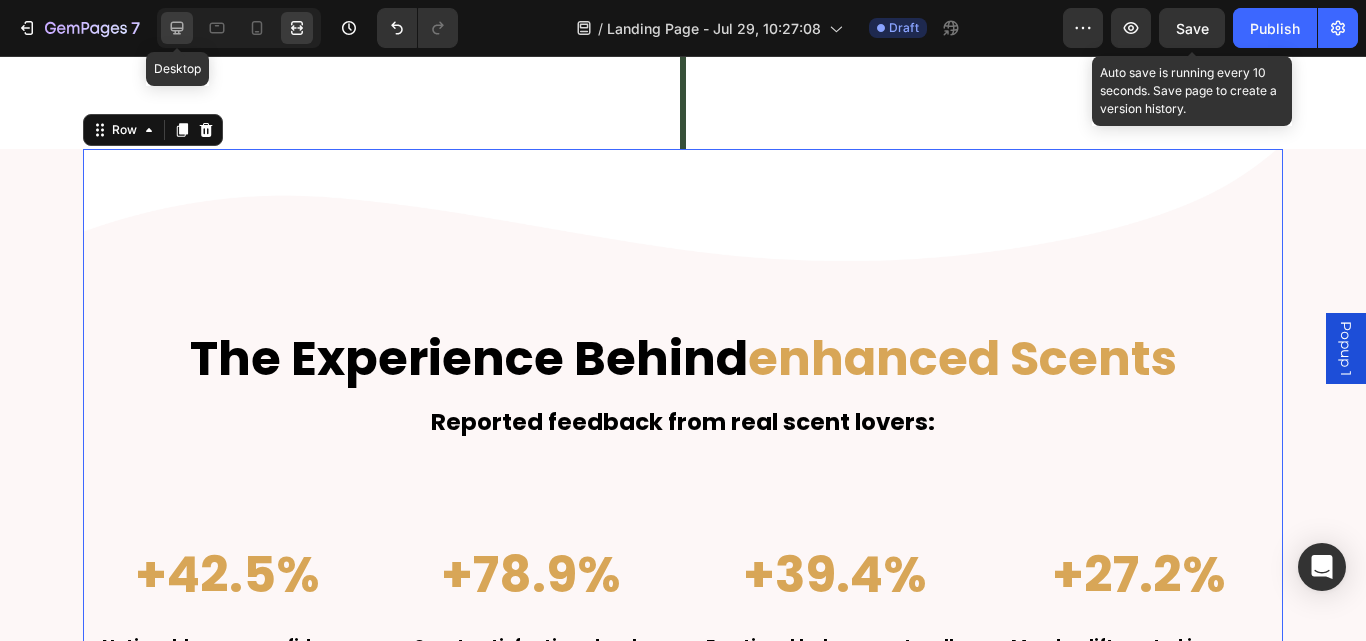 click 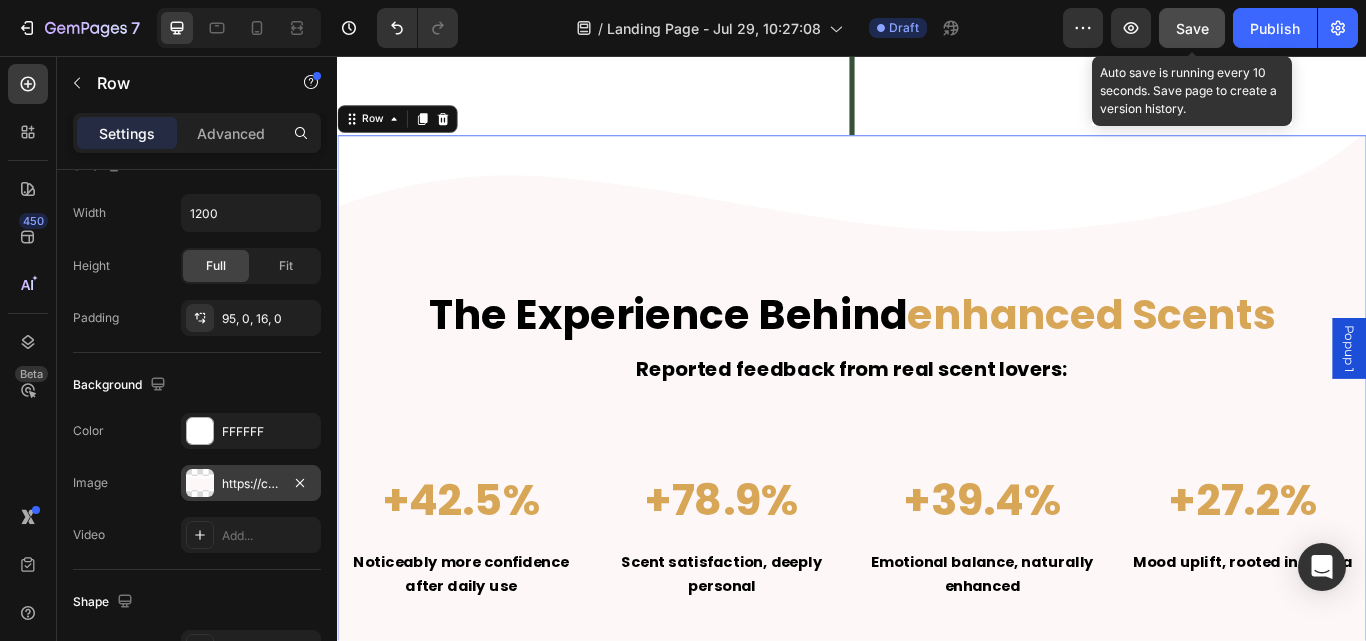 click on "Save" 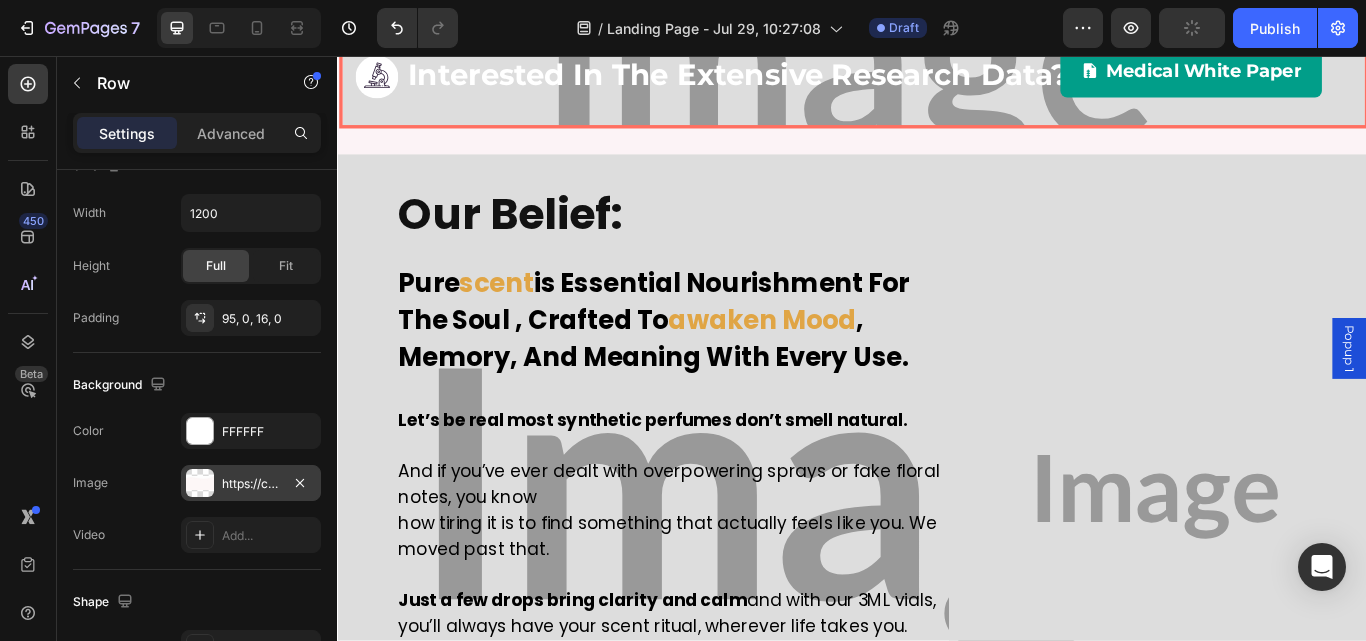 scroll, scrollTop: 2594, scrollLeft: 0, axis: vertical 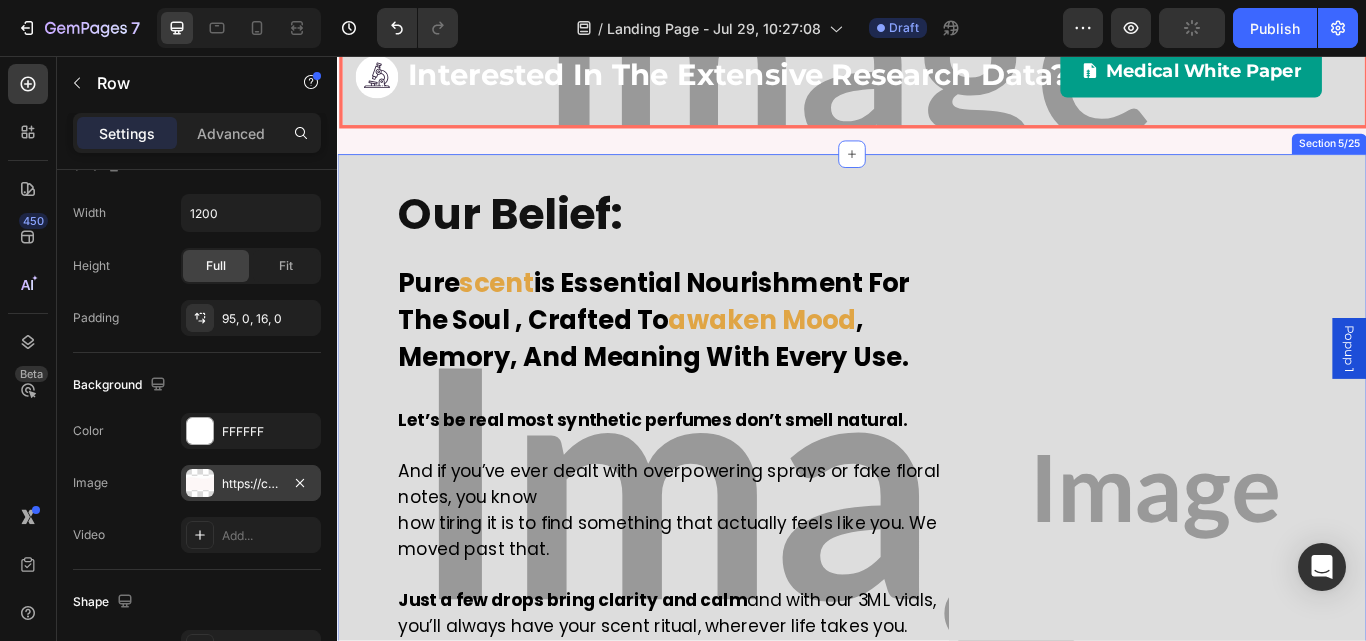 click on "our belief: Heading Our Belief: Heading pure  scent  is essential nourishment for the soul , crafted to  awaken mood , memory, and meaning with every use. Heading Image Let’s be real most synthetic perfumes don’t smell natural.   And if you’ve ever dealt with overpowering sprays or fake floral notes, you know how tiring it is to find something that actually feels like you. We moved past that.   Just a few drops bring clarity and calm  and with our 3ML vials, you’ll always have your scent ritual, wherever life takes you. Because let’s face it you were made to stand out. Text Block
UNLOCK YOUR TRUE POWER Button 365-Day Guarantee Item List Free Shipping Item List Row Row
UNLOCK YOUR TRUE POWER Button 365-Day Money Back Guarantee Item List Free Shipping Item List Row Row Row Image Row Section 5/25" at bounding box center [937, 589] 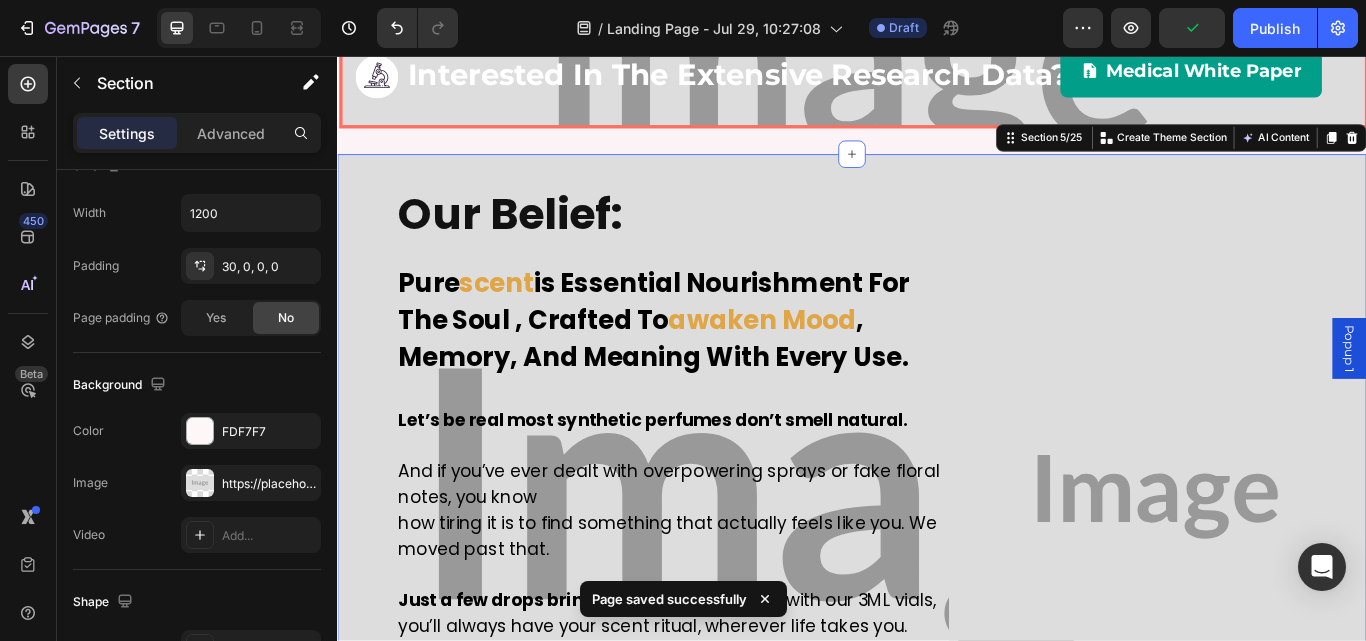 scroll, scrollTop: 0, scrollLeft: 0, axis: both 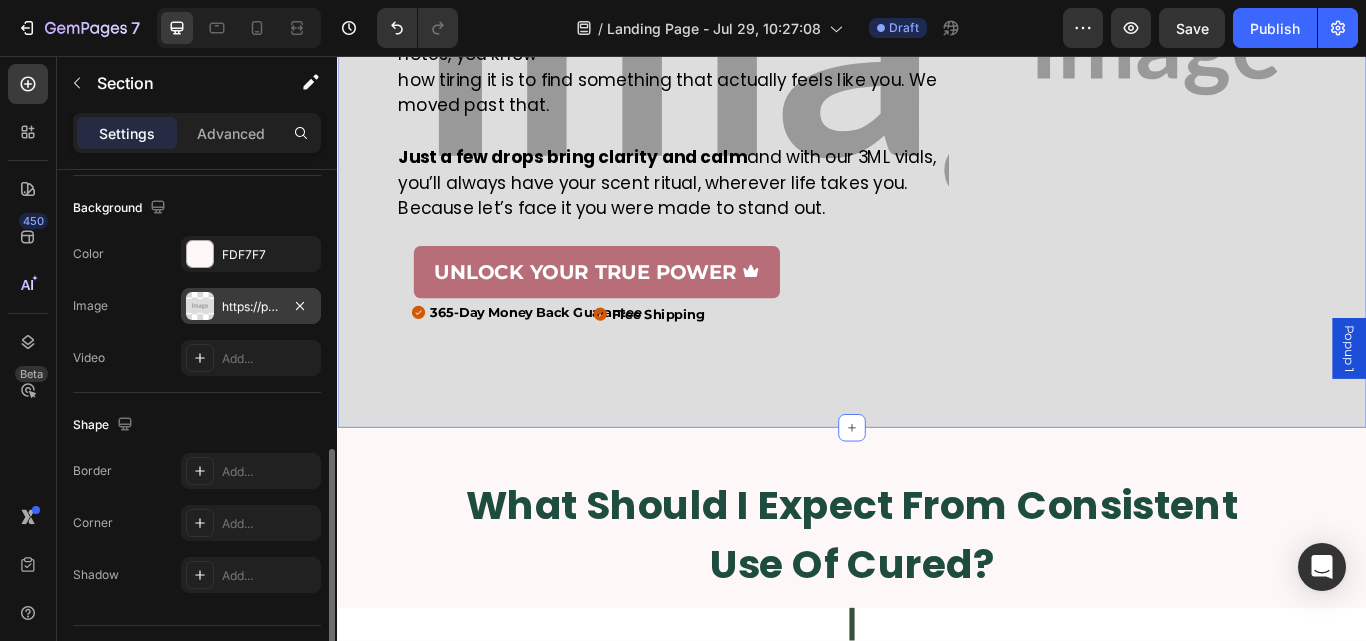 click on "https://placehold.co/2100x1050?text=Image" at bounding box center [251, 307] 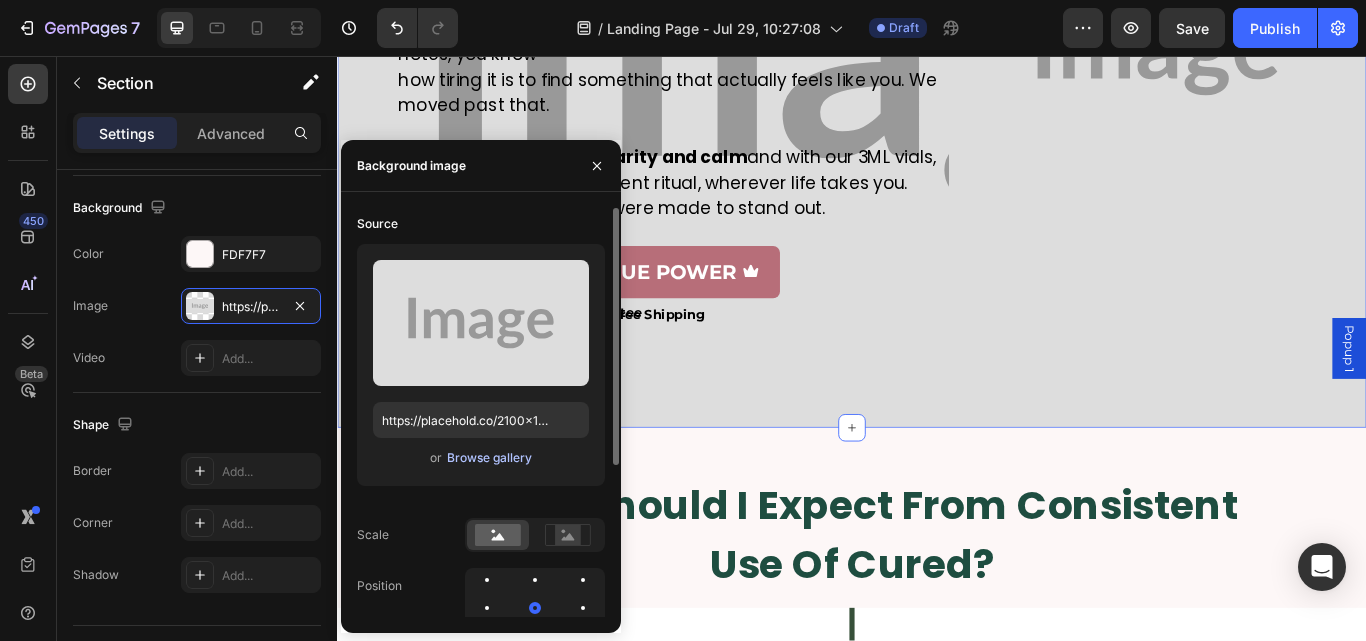 click on "Browse gallery" at bounding box center (489, 458) 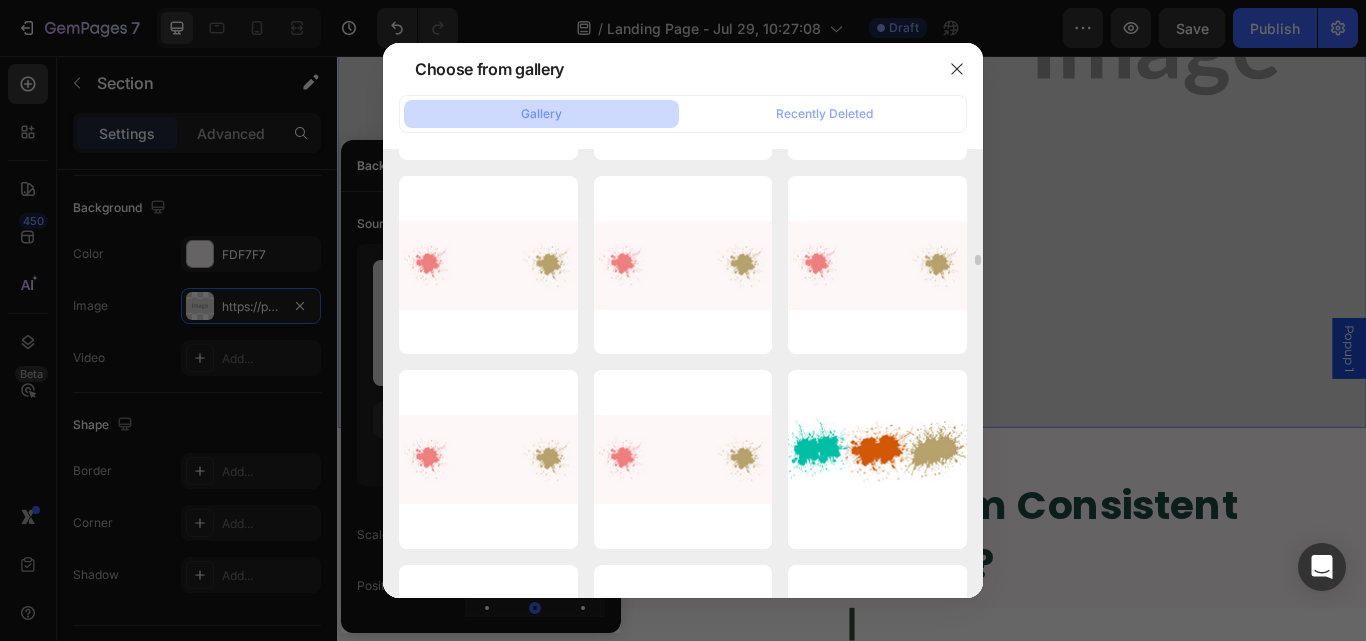 scroll, scrollTop: 4474, scrollLeft: 0, axis: vertical 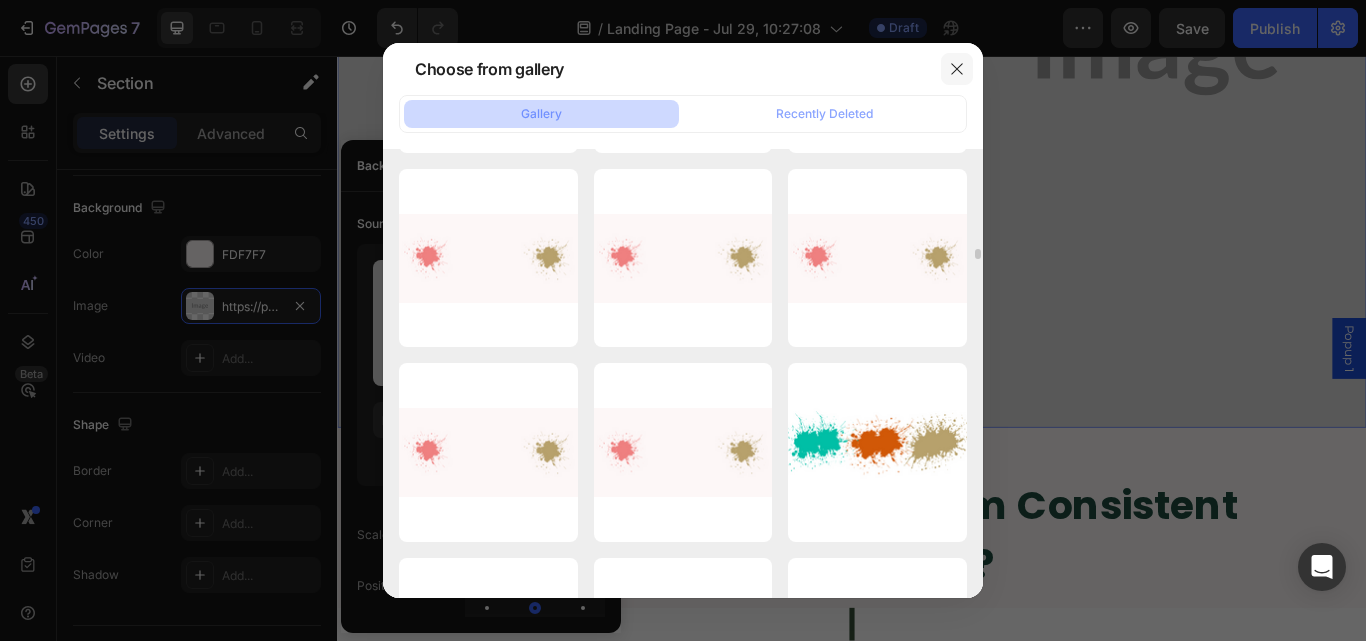 click at bounding box center (957, 69) 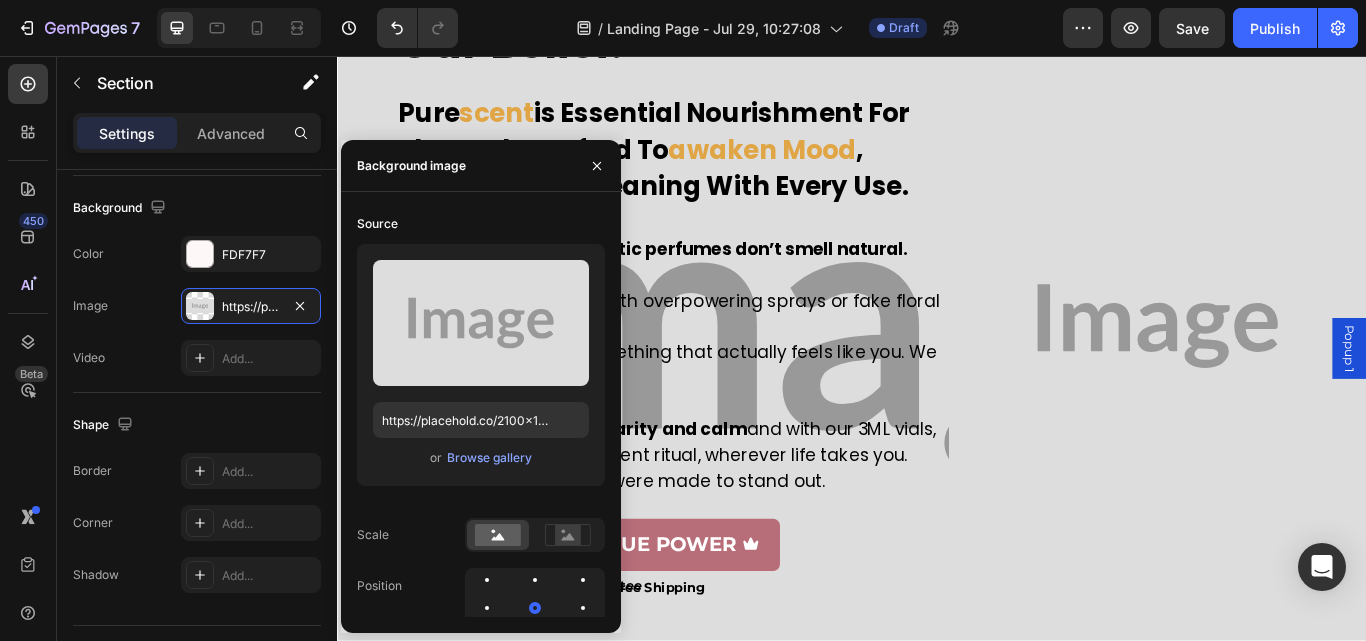 scroll, scrollTop: 2794, scrollLeft: 0, axis: vertical 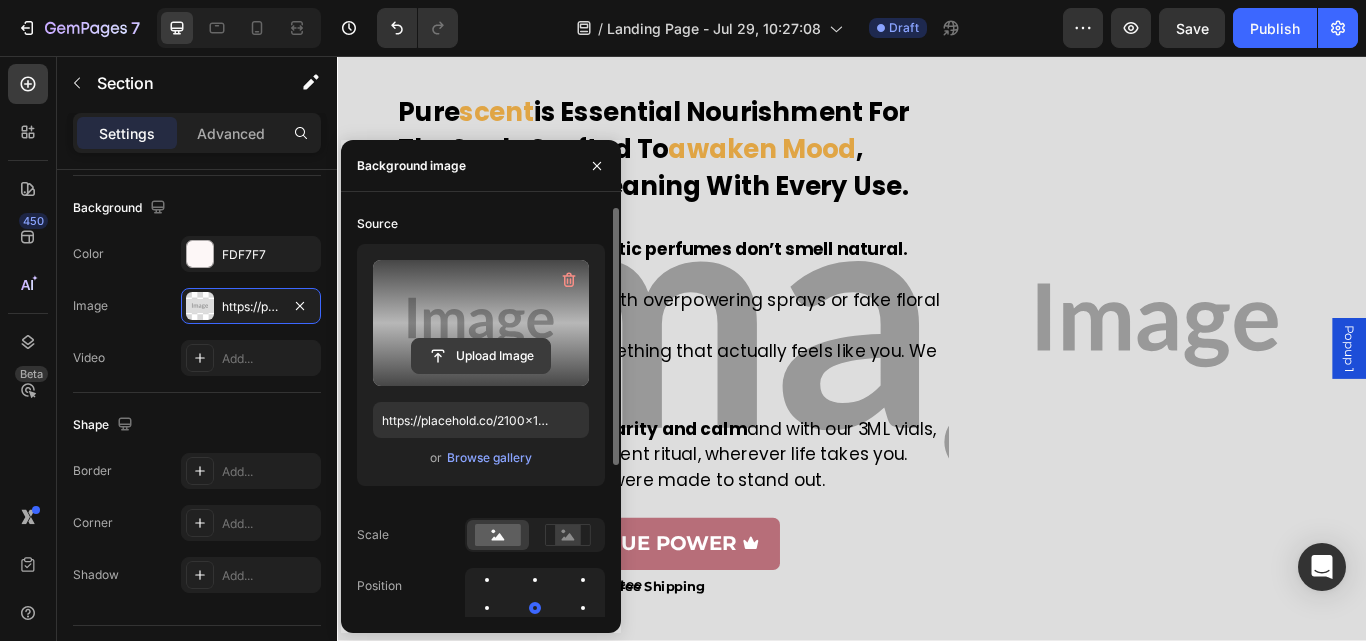 click 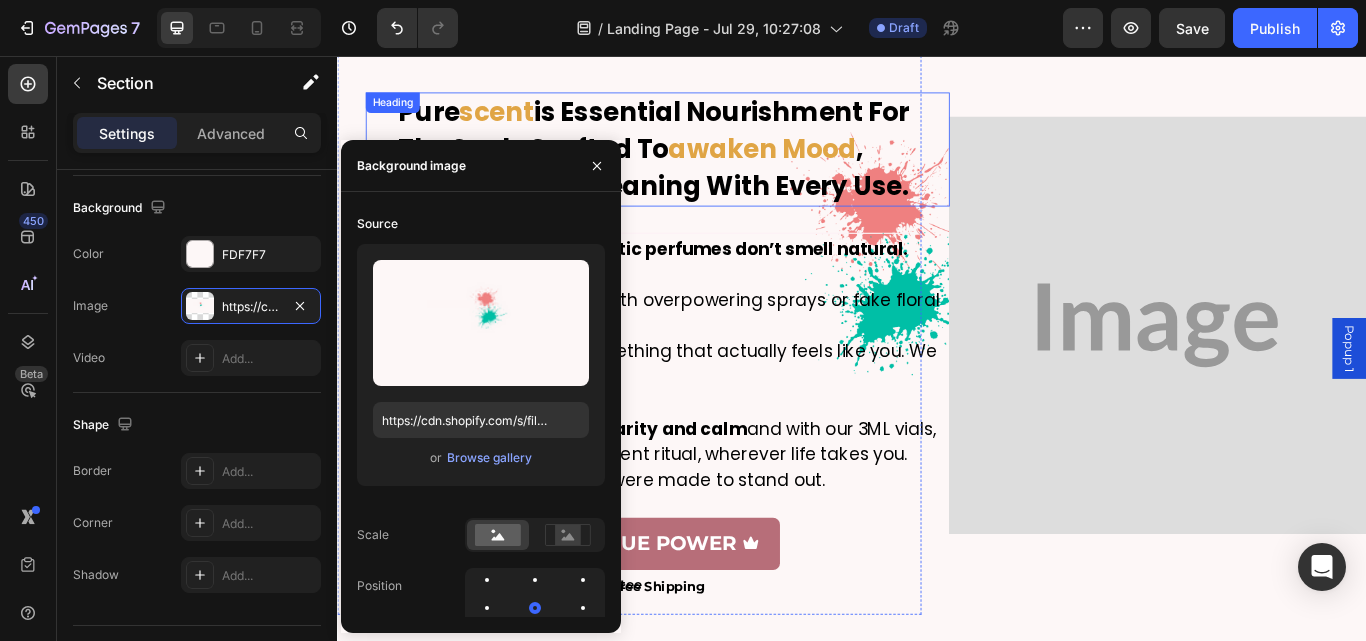 click at bounding box center (239, 28) 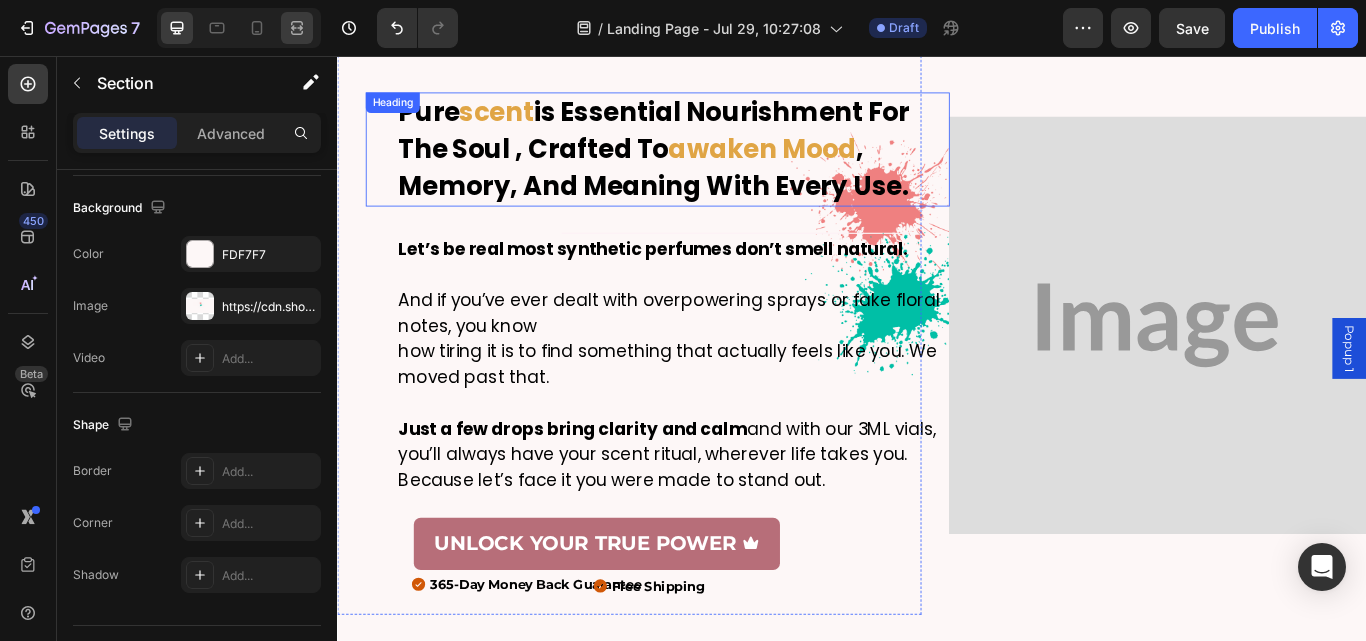 click 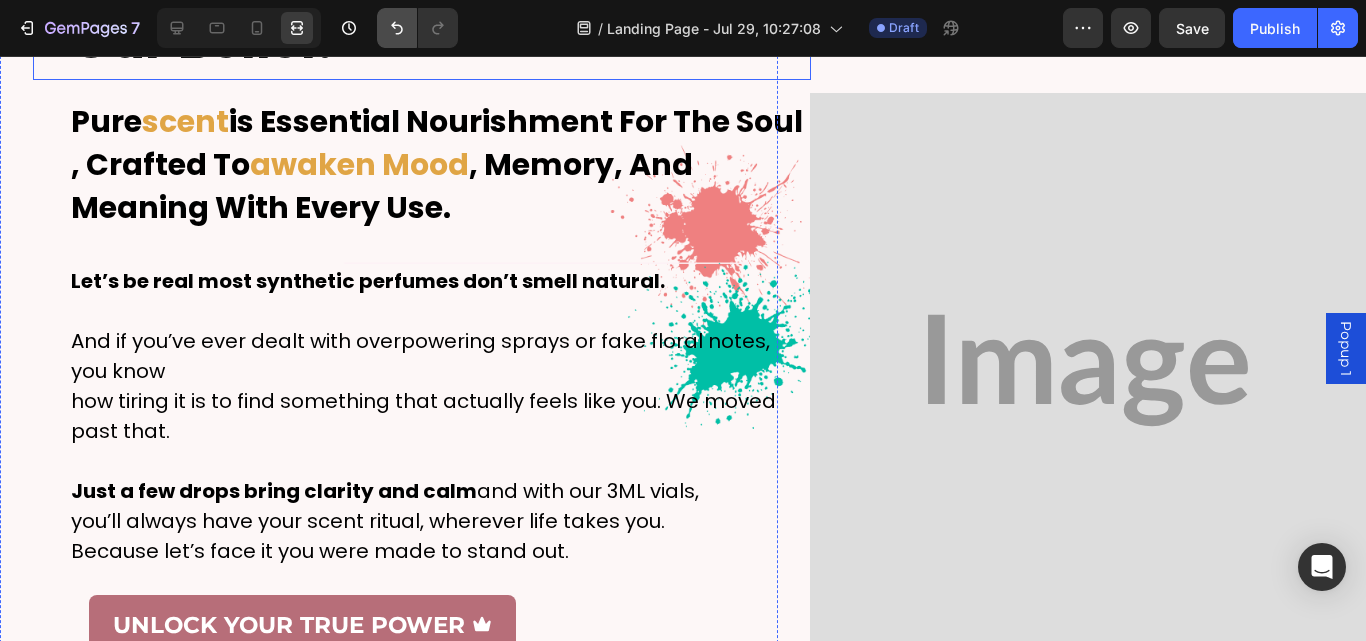 click 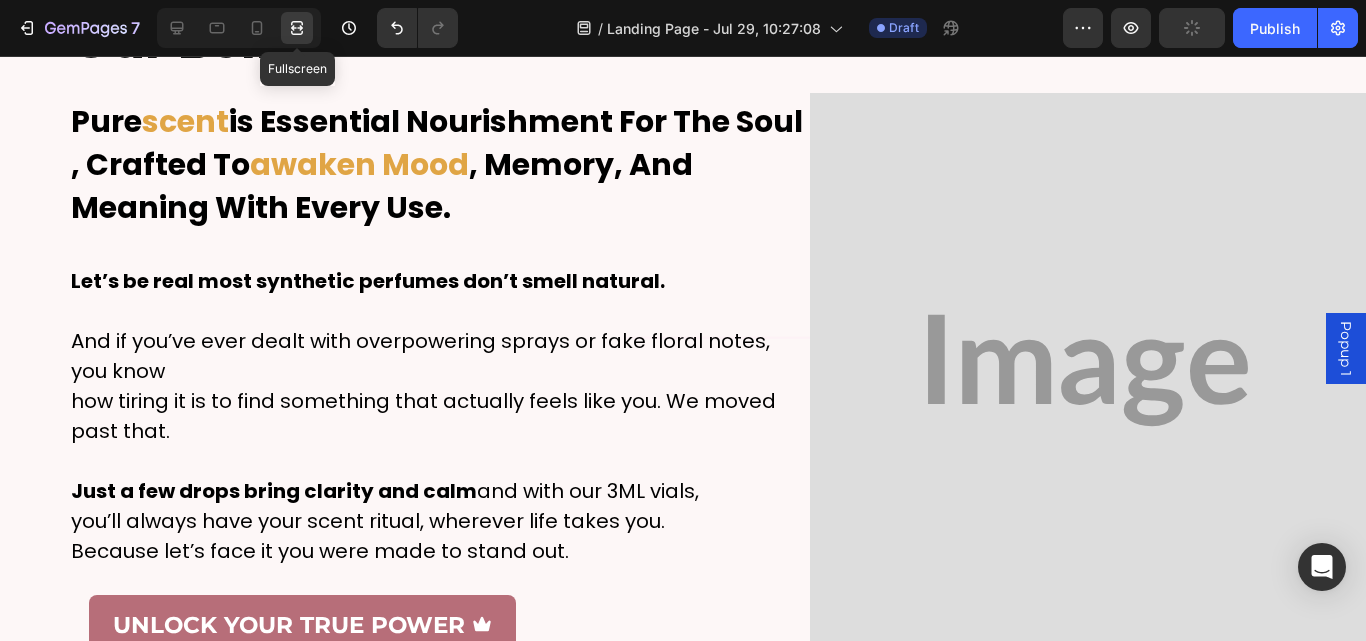 scroll, scrollTop: 2792, scrollLeft: 0, axis: vertical 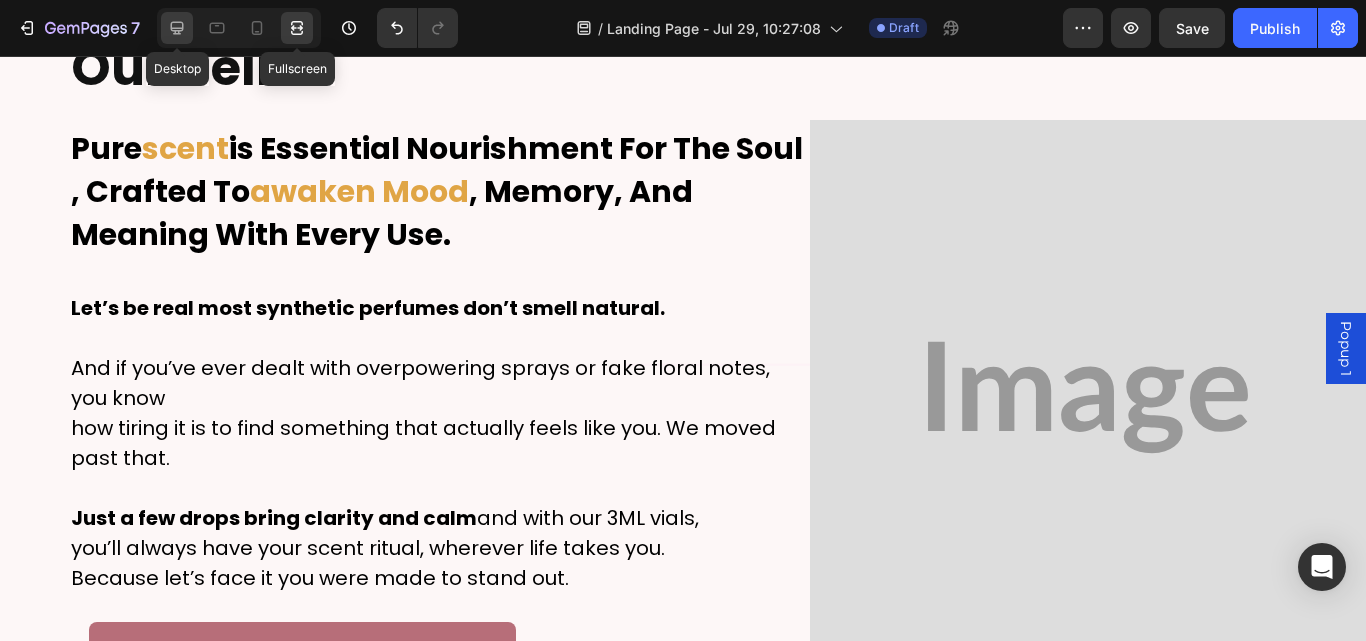 click 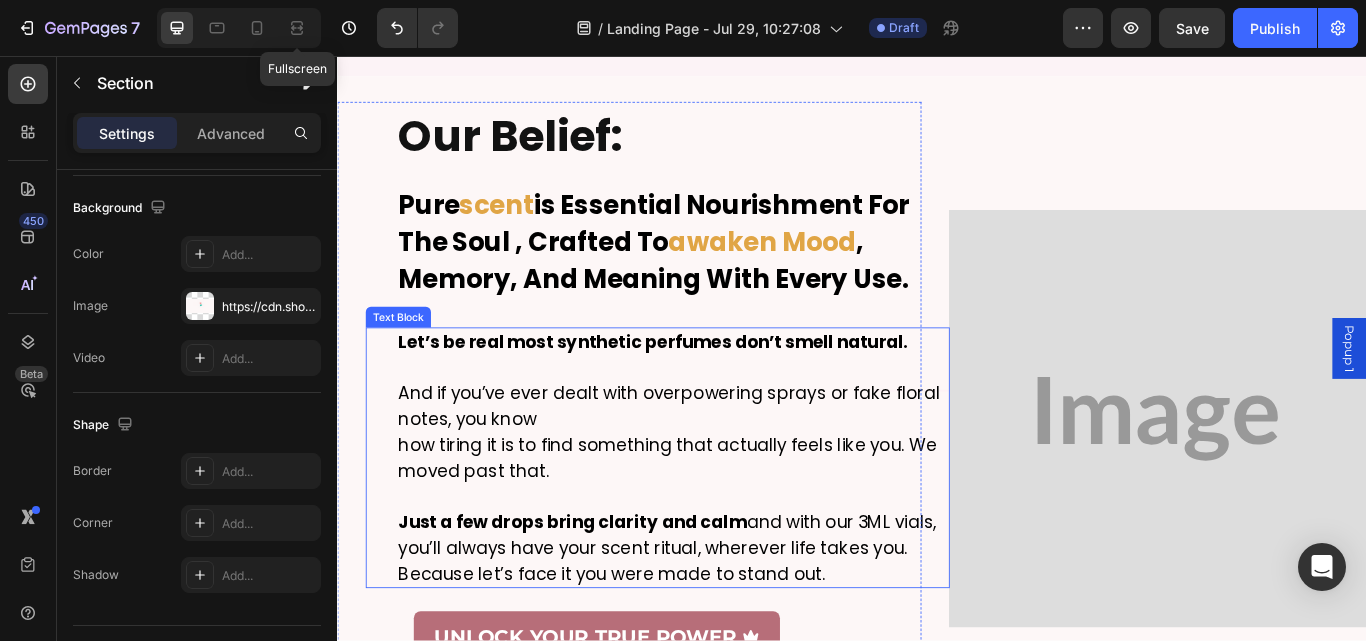 scroll, scrollTop: 2489, scrollLeft: 0, axis: vertical 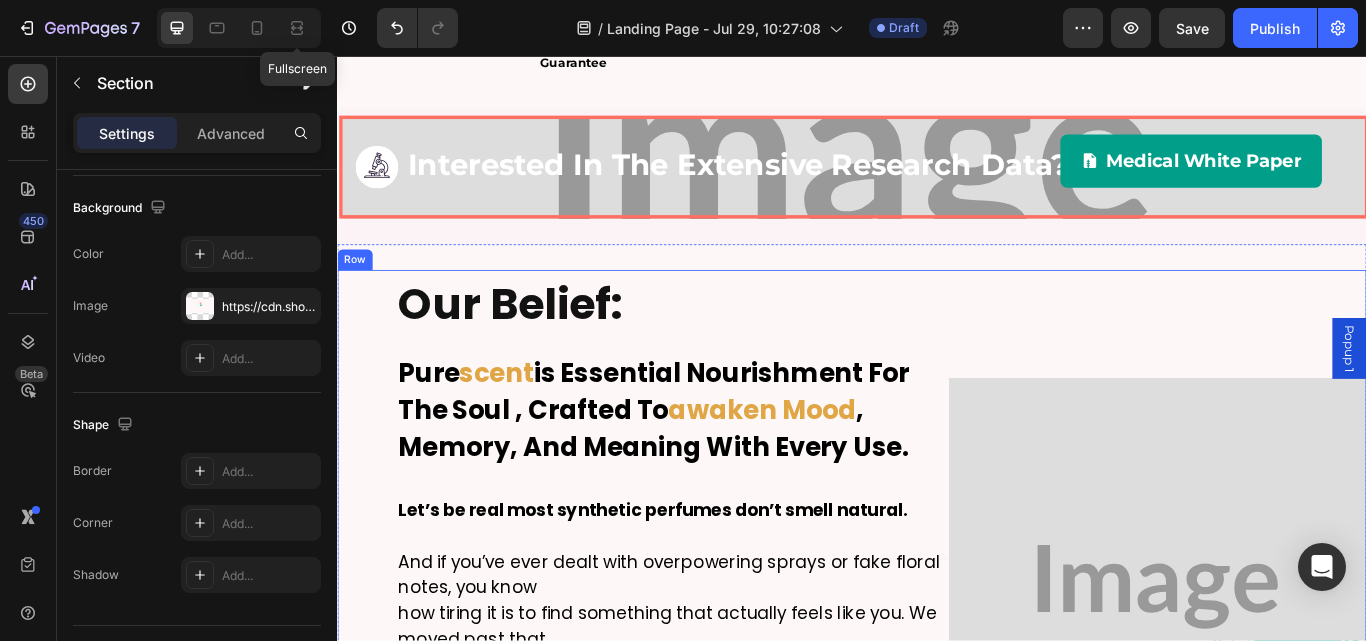 click on "Image" at bounding box center [1293, 676] 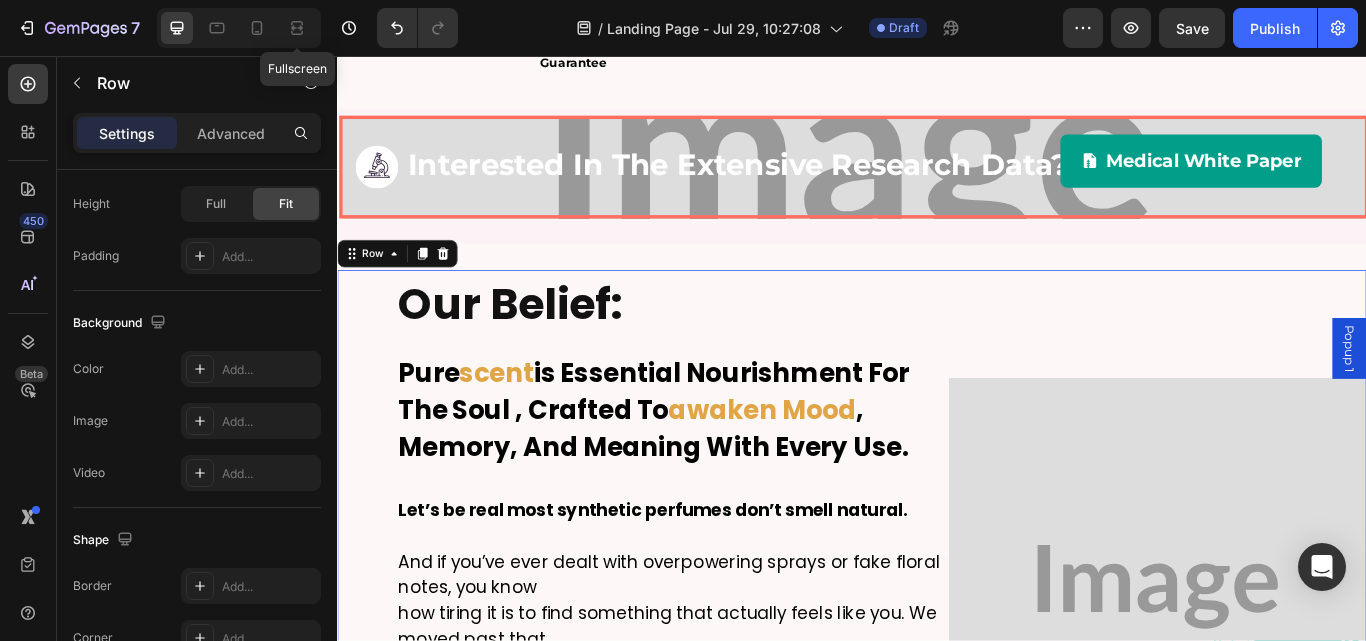 scroll, scrollTop: 0, scrollLeft: 0, axis: both 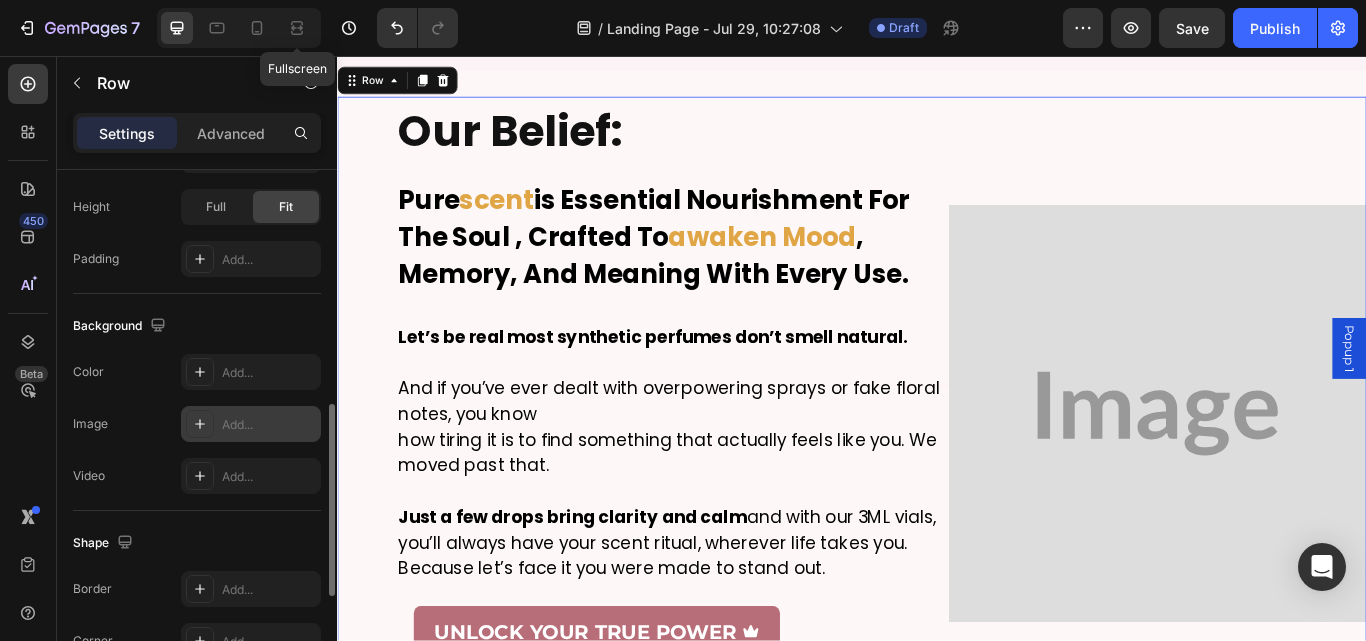 click on "Add..." at bounding box center (251, 424) 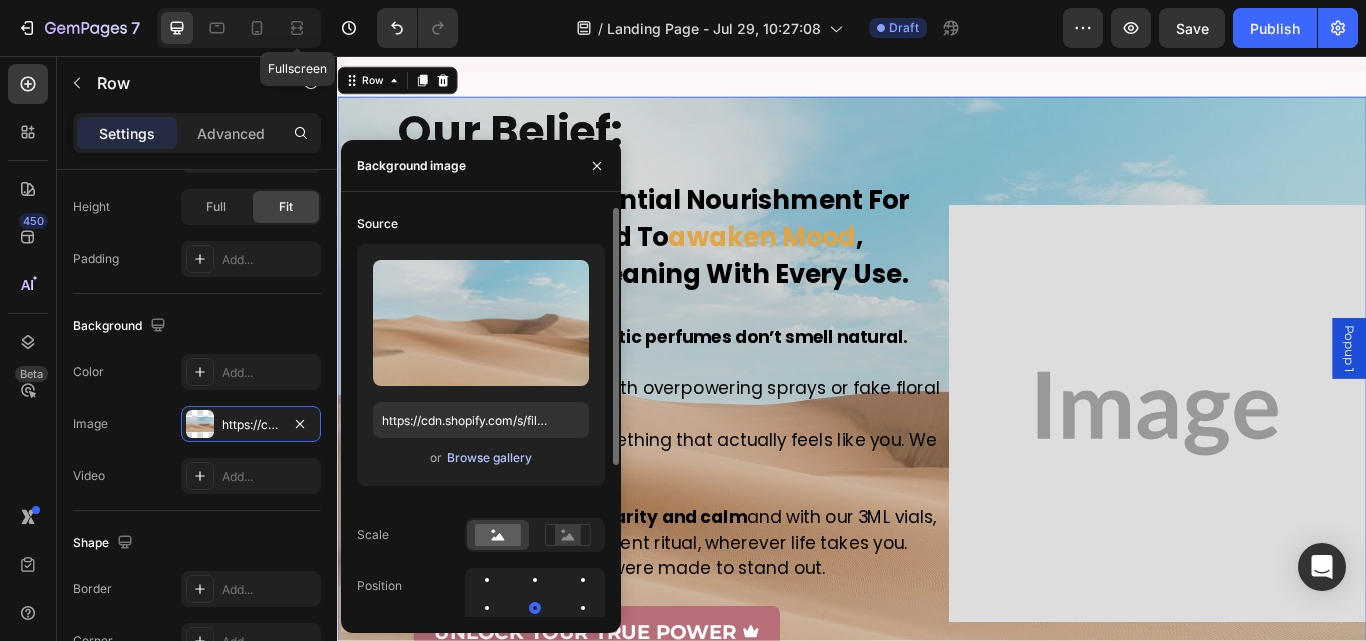 click on "Browse gallery" at bounding box center (489, 458) 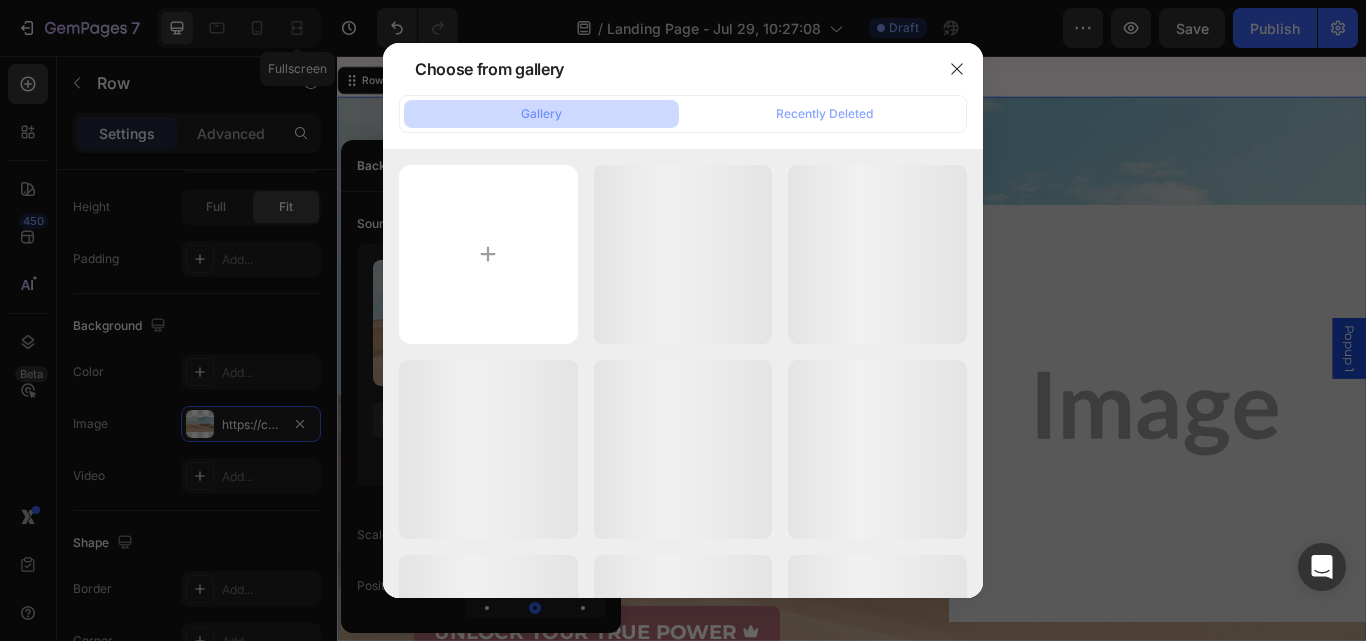 click on "Untitled (2560 x 1440...4).png 58.58 kb" at bounding box center [0, 0] 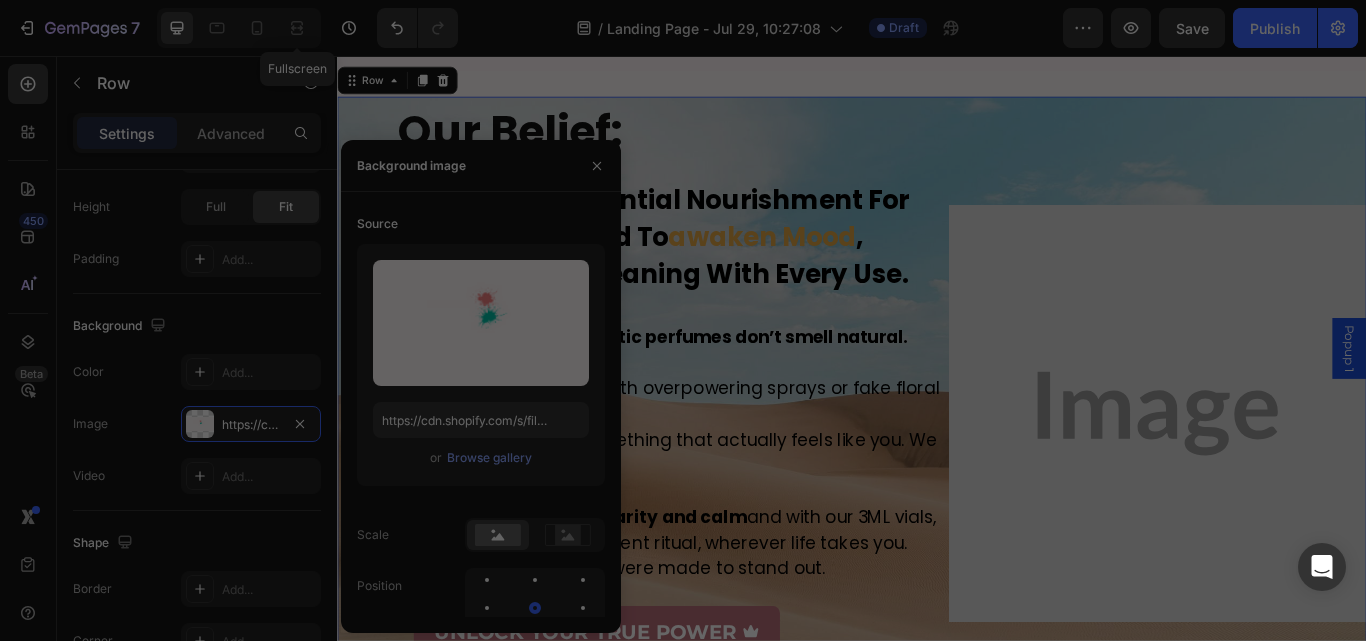 type on "https://cdn.shopify.com/s/files/1/0731/7320/5270/files/gempages_508738053037098105-de911c2f-88cd-40f7-8eda-7fa90db540b4.png" 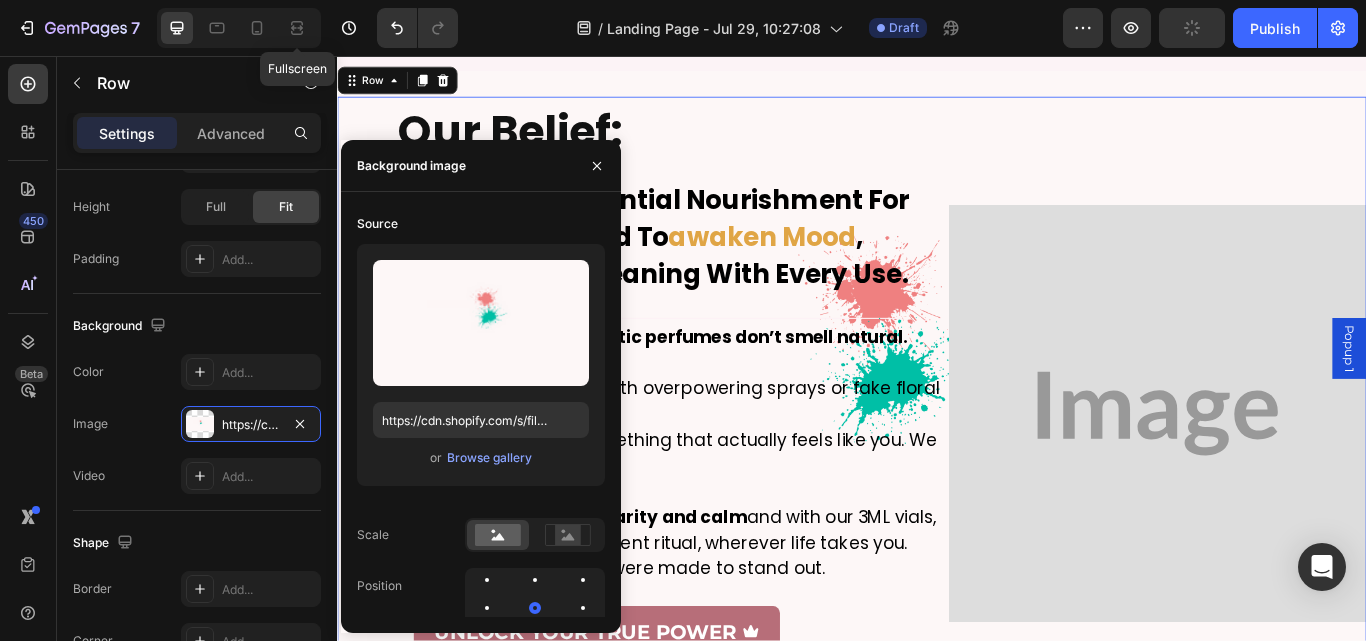 click on "Browse gallery" at bounding box center [489, 458] 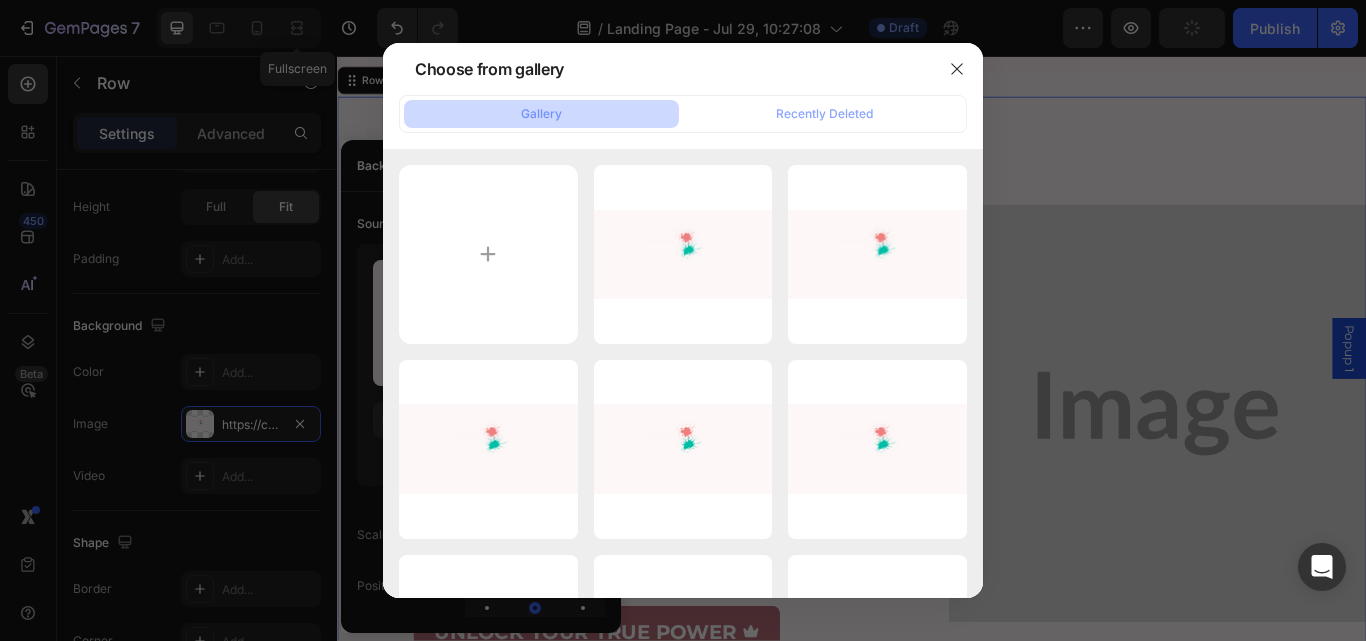 click at bounding box center (488, 254) 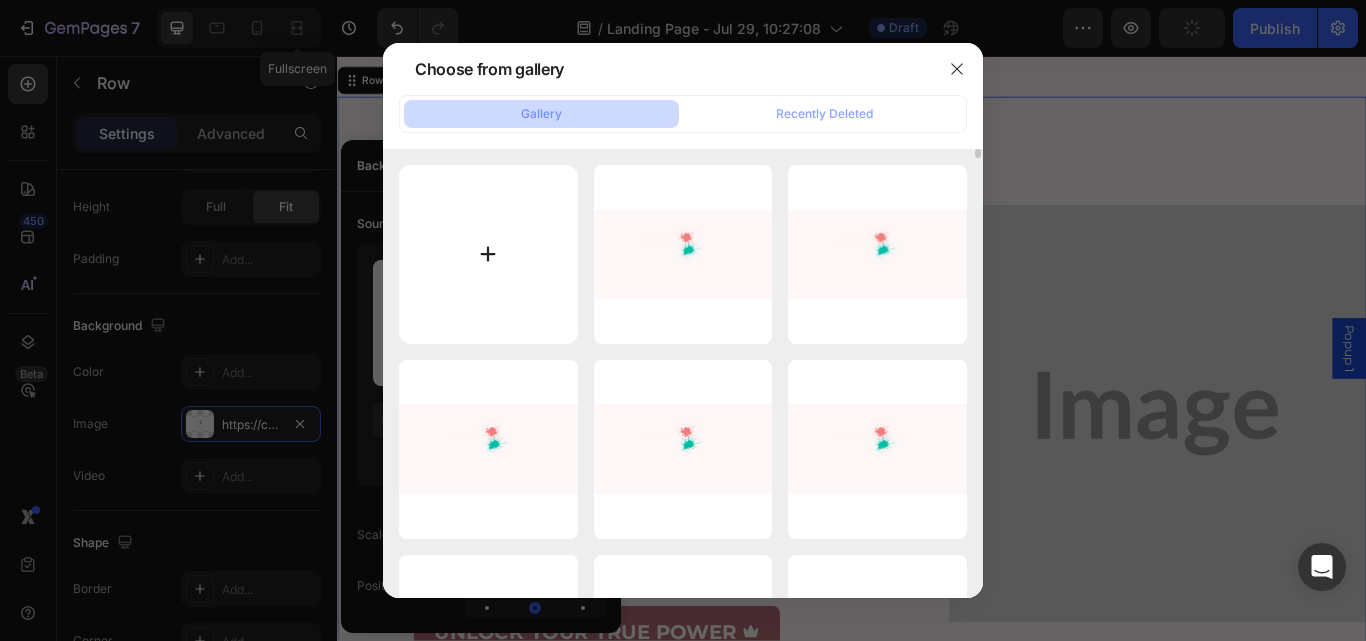 type on "C:\fakepath\Untitled (2560 x 1440 px) (1440 x 381 mm) (1200 x 300 px) (1200 x 600 px) (25).png" 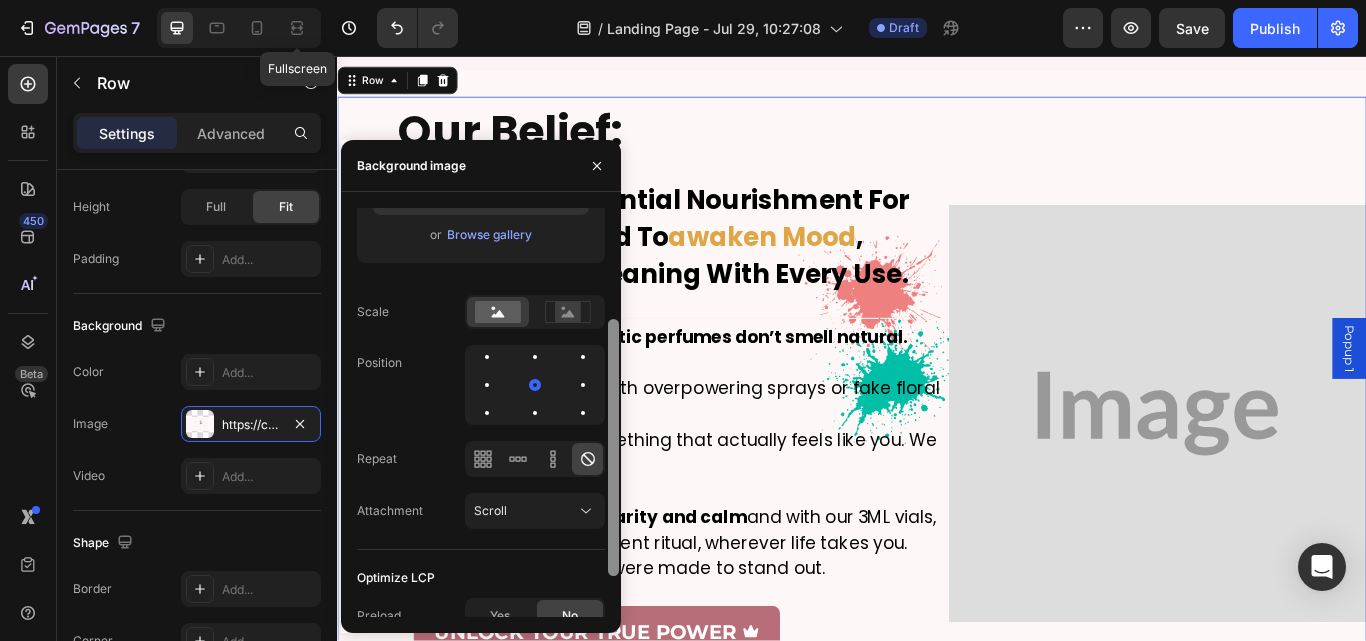 scroll, scrollTop: 240, scrollLeft: 0, axis: vertical 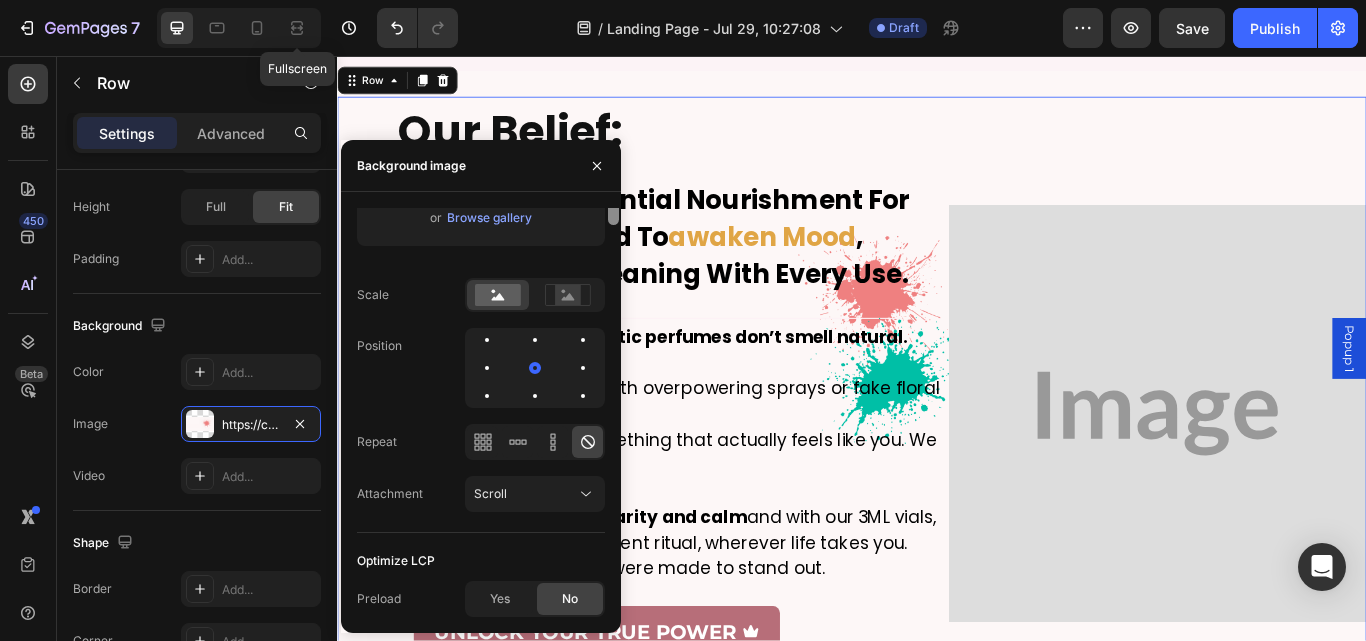 type on "https://cdn.shopify.com/s/files/1/0731/7320/5270/files/gempages_508738053037098105-02475002-0dc9-4944-be2a-f4fcdddbf0a2.png" 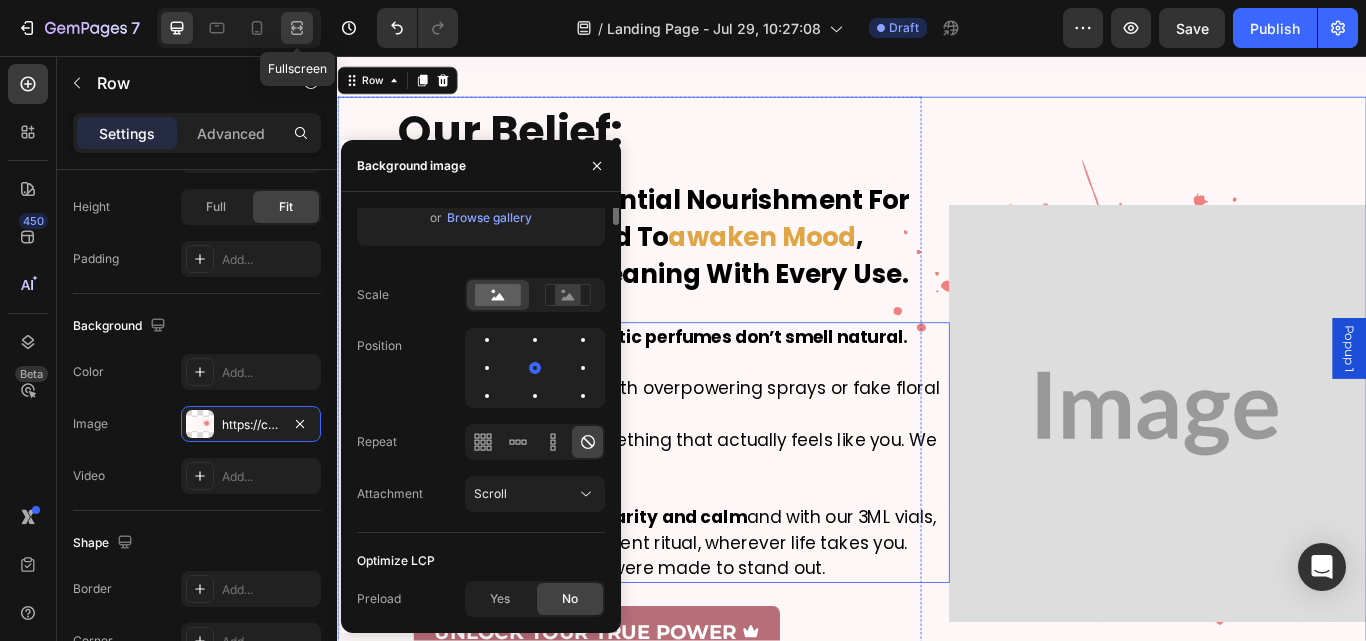 click 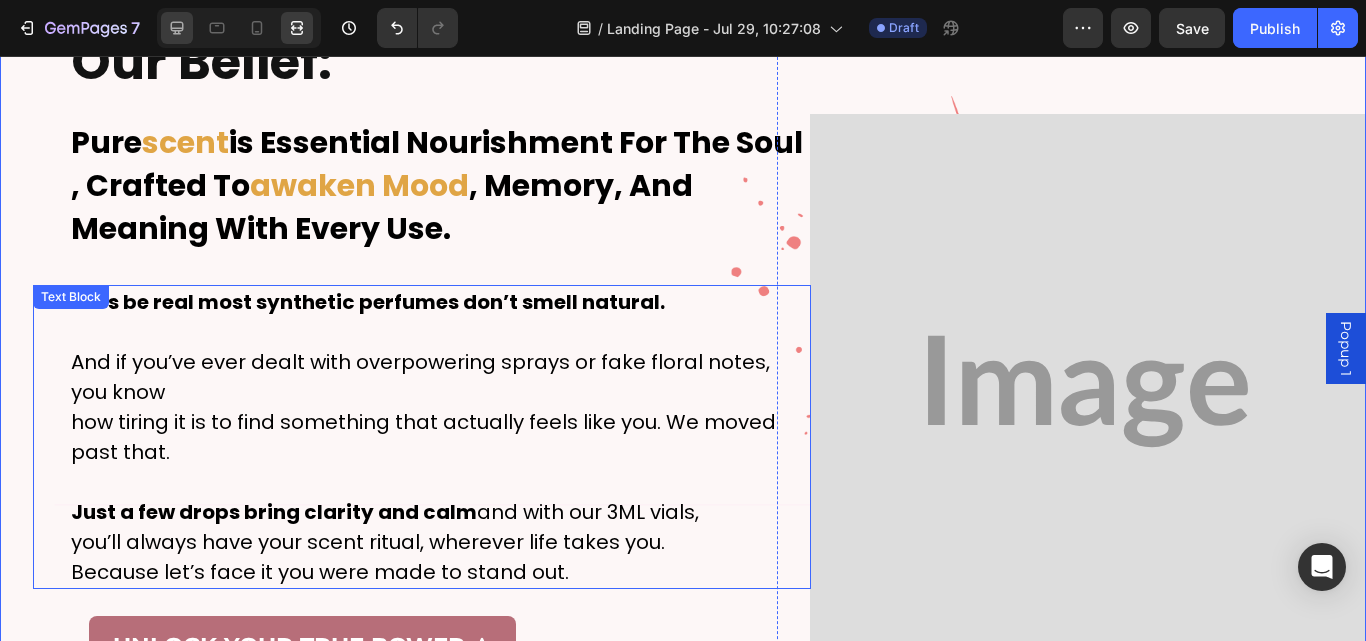 drag, startPoint x: 177, startPoint y: 28, endPoint x: 220, endPoint y: 416, distance: 390.37546 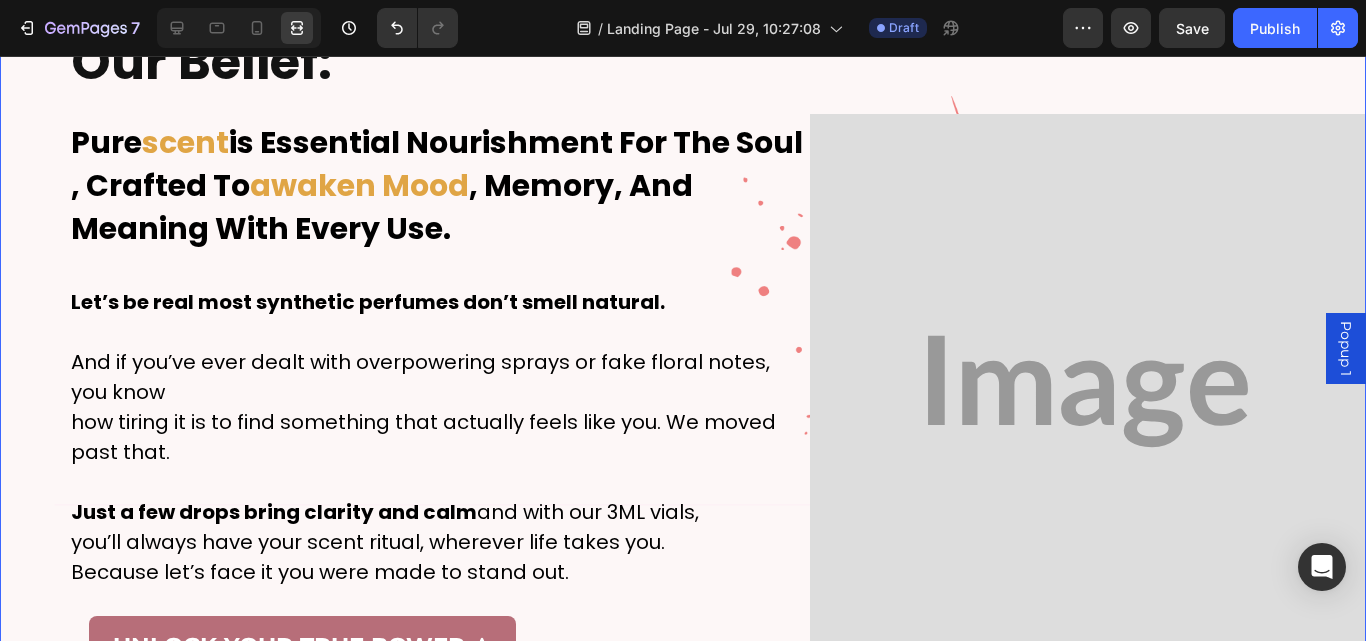 click on "365-Day Money Back Guarantee" at bounding box center [231, 693] 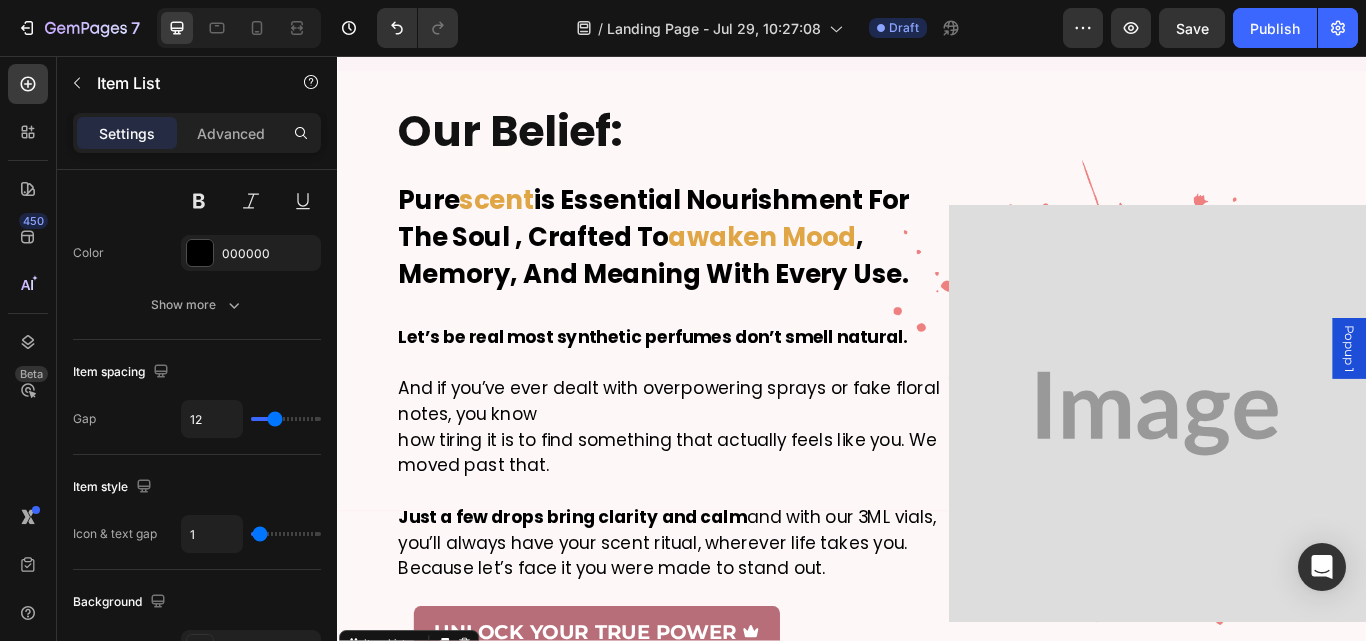 scroll, scrollTop: 2995, scrollLeft: 0, axis: vertical 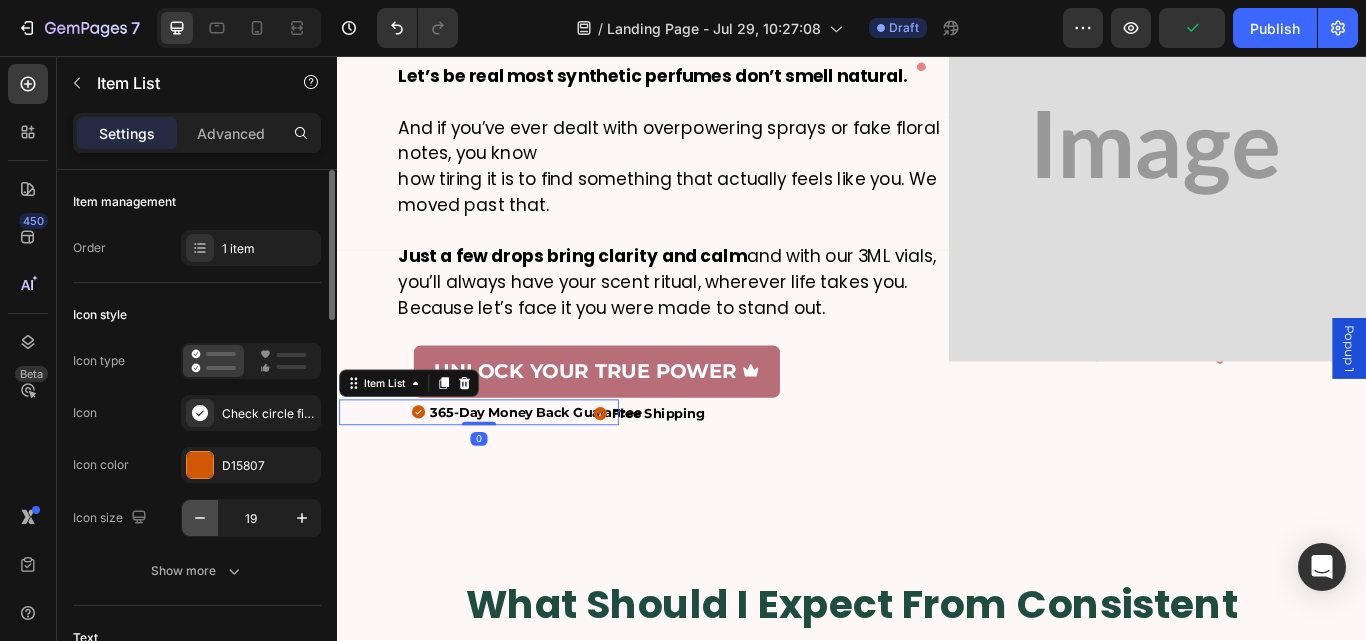 click 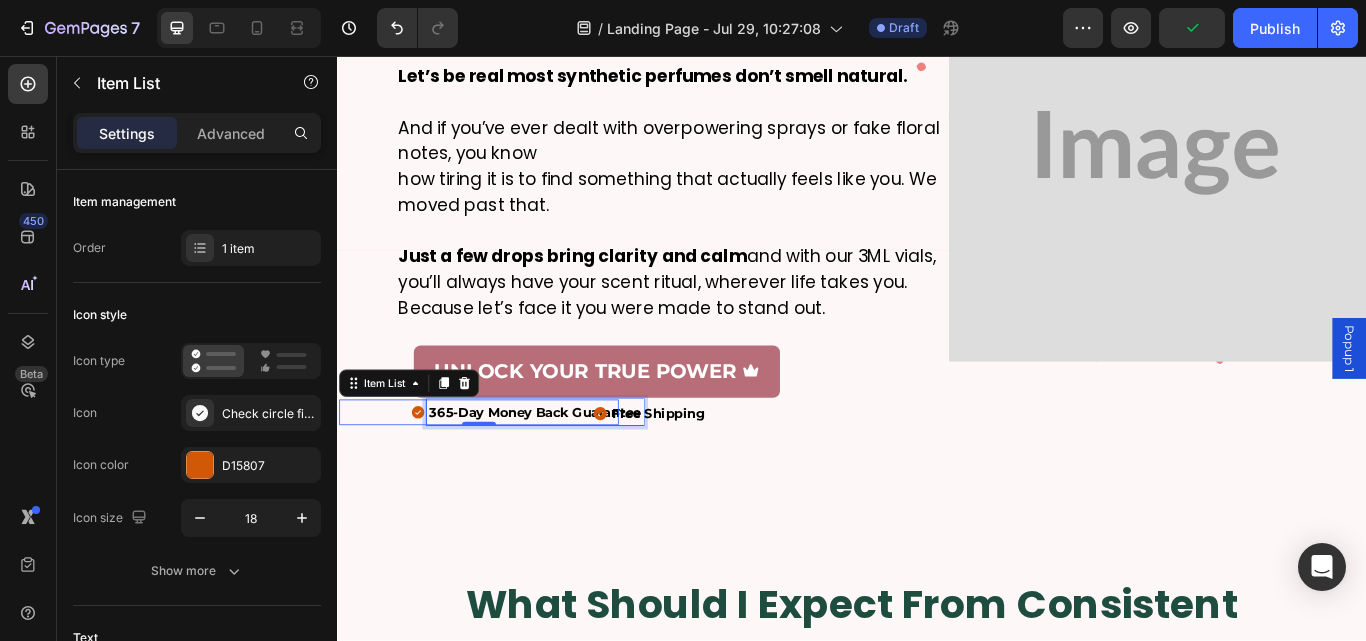 click on "365-Day Money Back Guarantee" at bounding box center [567, 471] 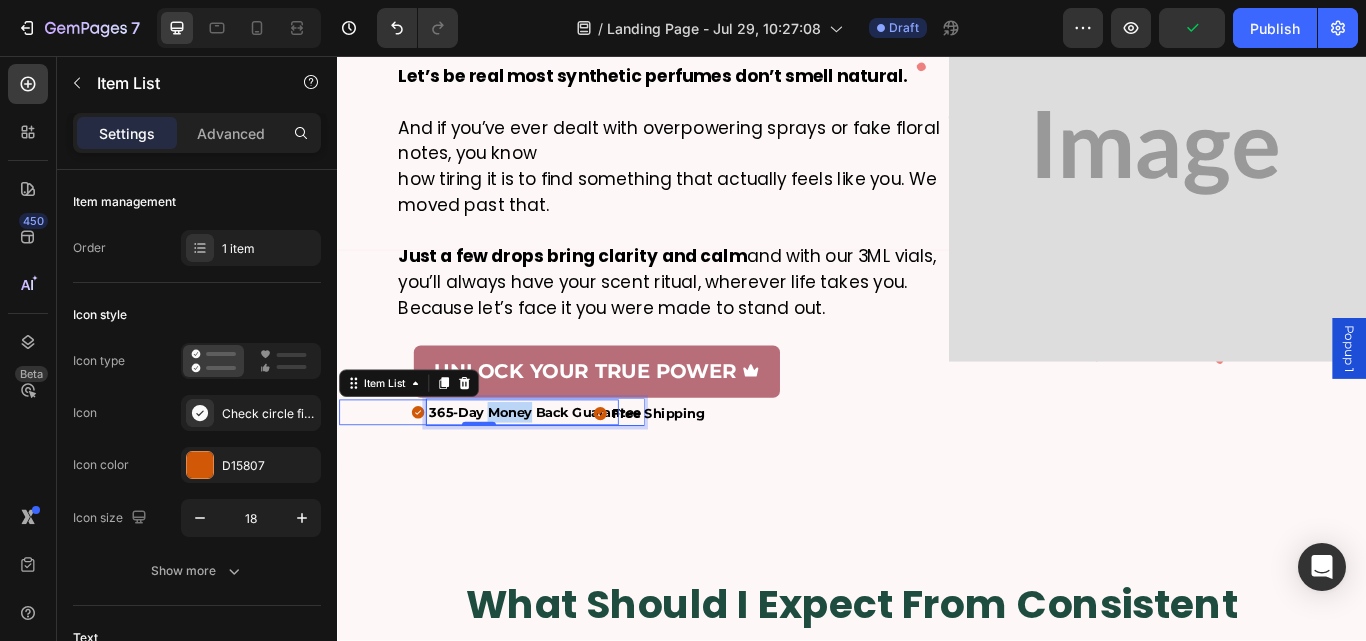 click on "365-Day Money Back Guarantee" at bounding box center (567, 471) 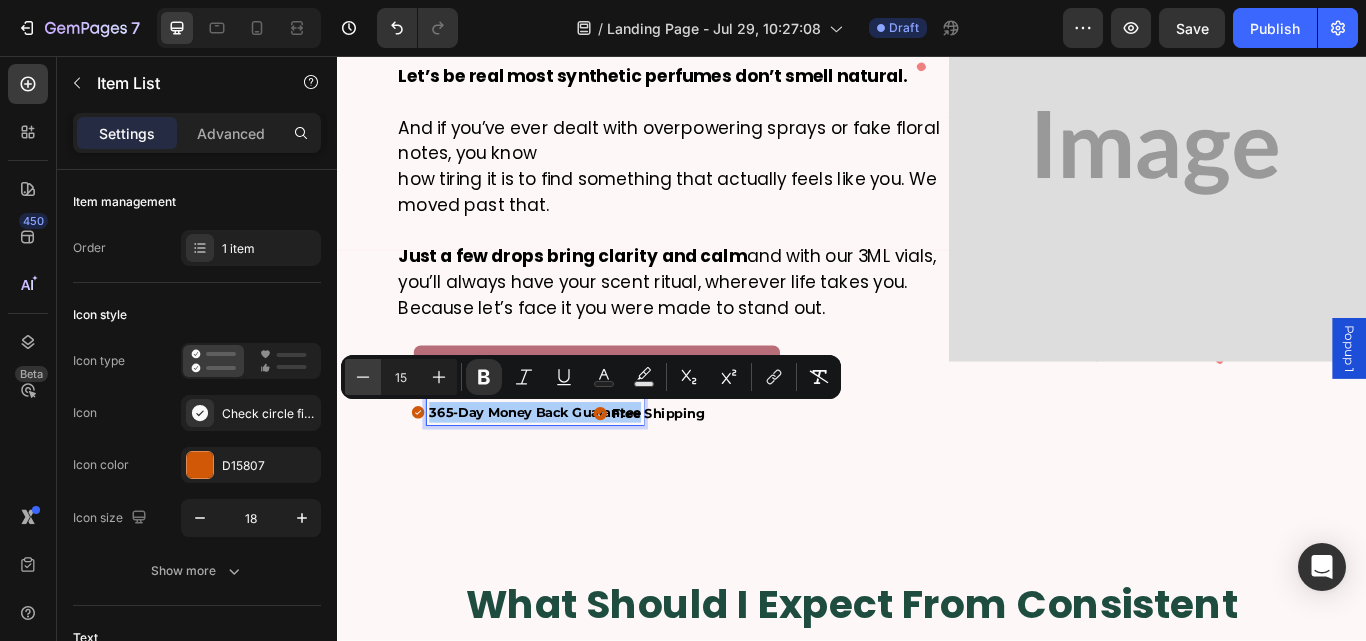 click 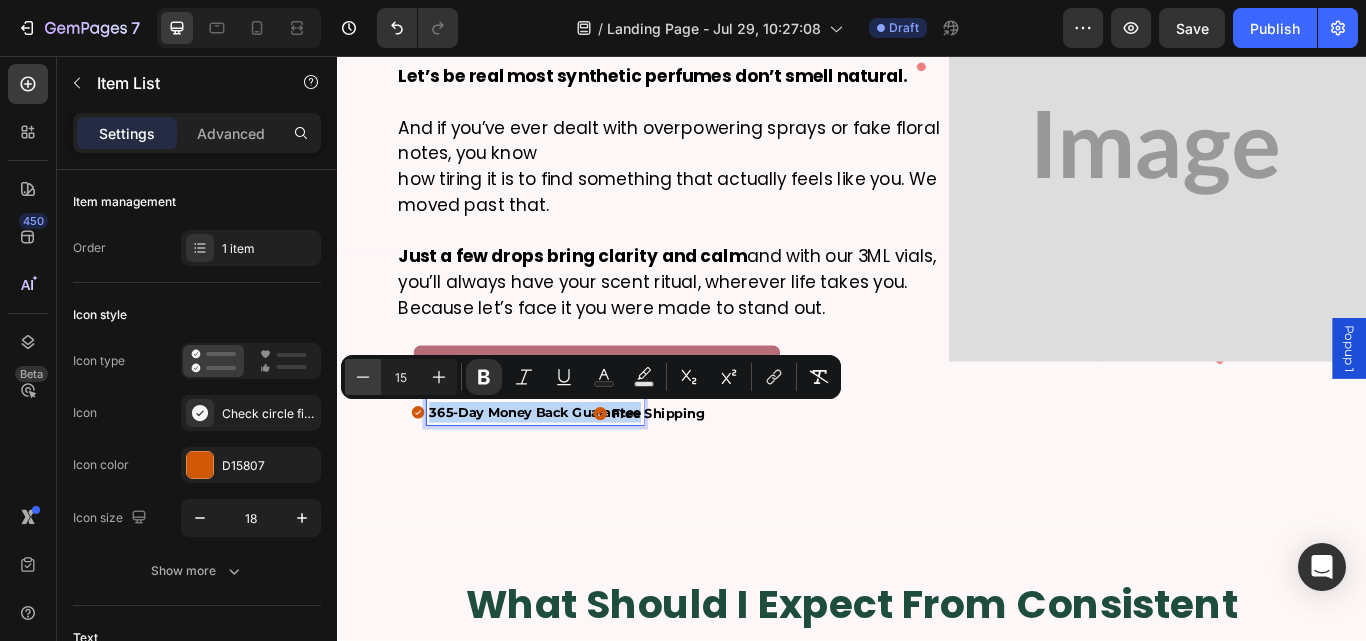 type on "14" 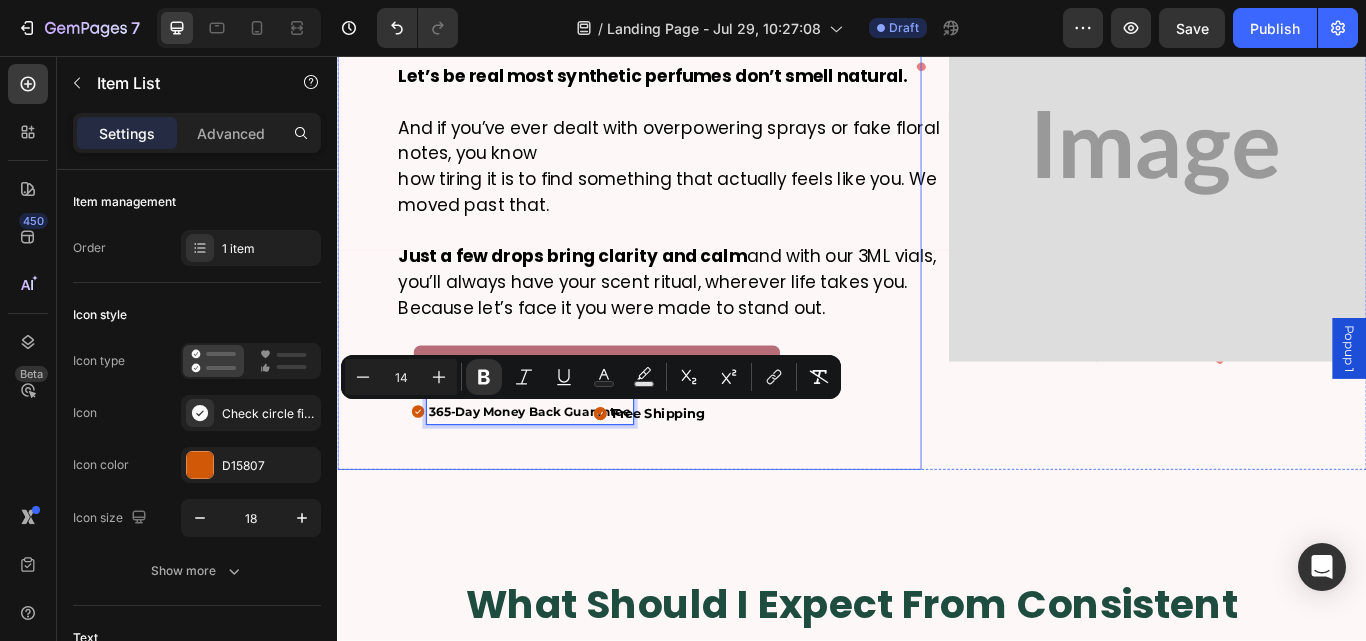click on "our belief: Heading Our Belief: Heading pure  scent  is essential nourishment for the soul , crafted to  awaken mood , memory, and meaning with every use. Heading Image Let’s be real most synthetic perfumes don’t smell natural.   And if you’ve ever dealt with overpowering sprays or fake floral notes, you know how tiring it is to find something that actually feels like you. We moved past that.   Just a few drops bring clarity and calm  and with our 3ML vials, you’ll always have your scent ritual, wherever life takes you. Because let’s face it you were made to stand out. Text Block
UNLOCK YOUR TRUE POWER Button 365-Day Guarantee Item List Free Shipping Item List Row Row
UNLOCK YOUR TRUE POWER Button 365-Day Money Back Guarantee Item List   0 Free Shipping Item List Row Row" at bounding box center [677, 170] 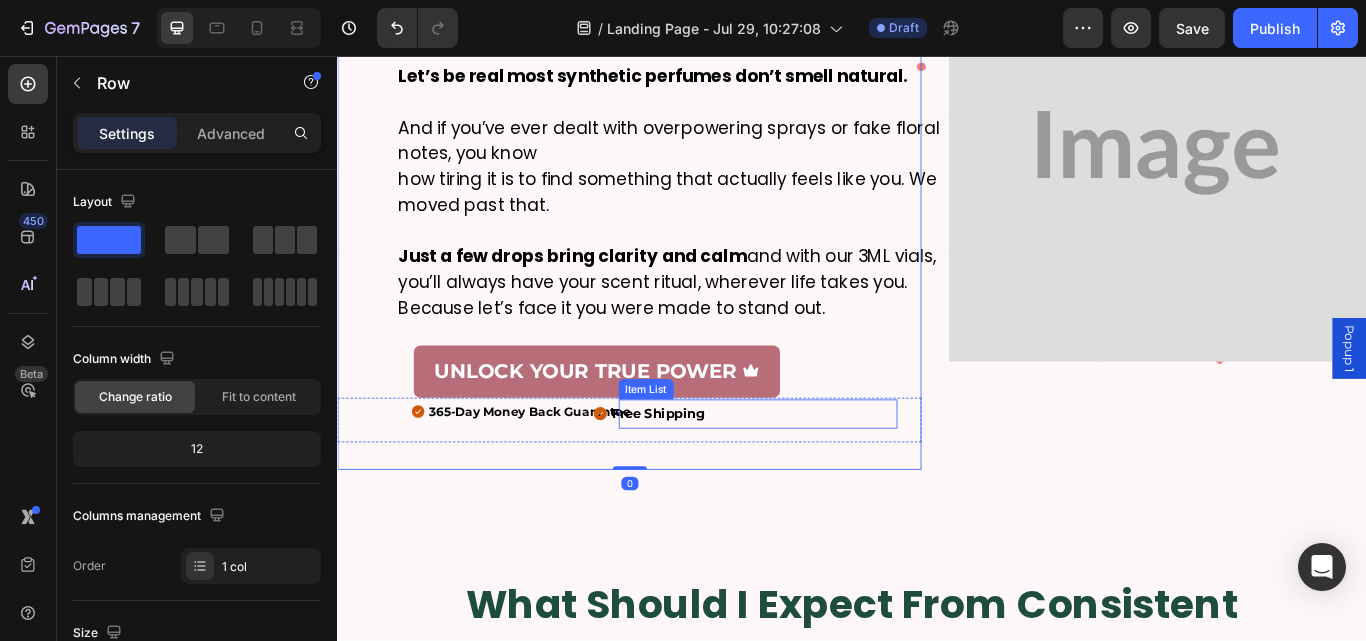 click on "Free Shipping" at bounding box center [793, 474] 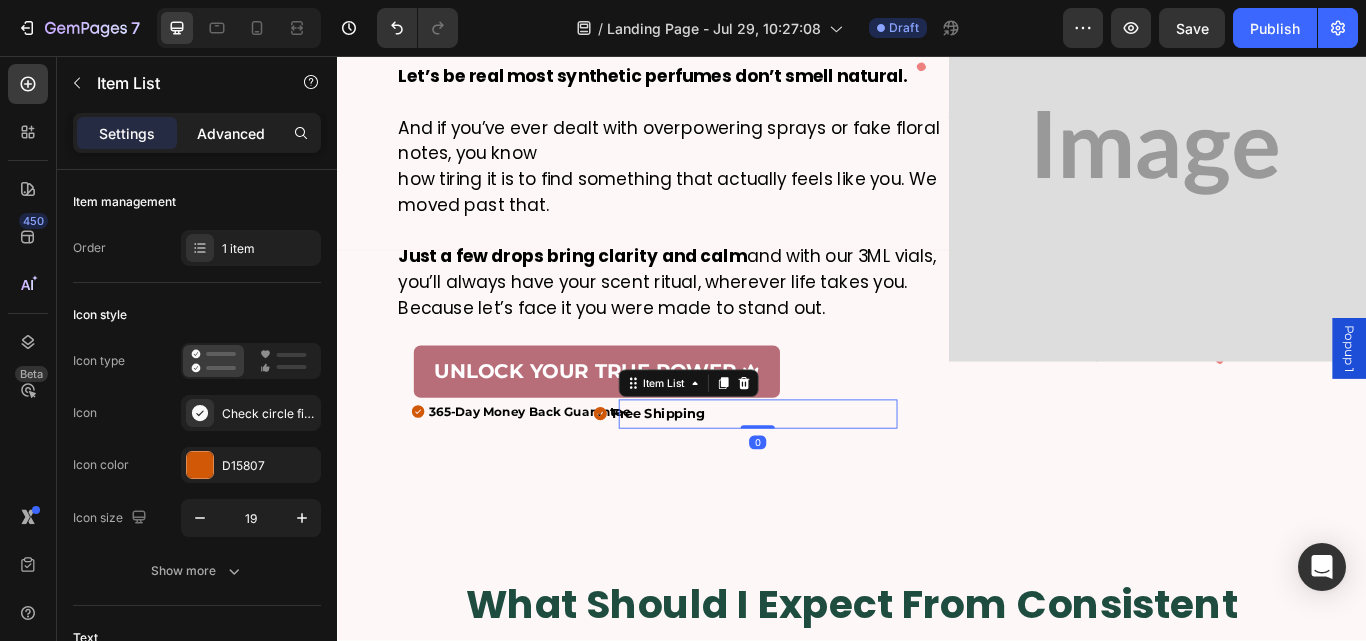 click on "Advanced" at bounding box center (231, 133) 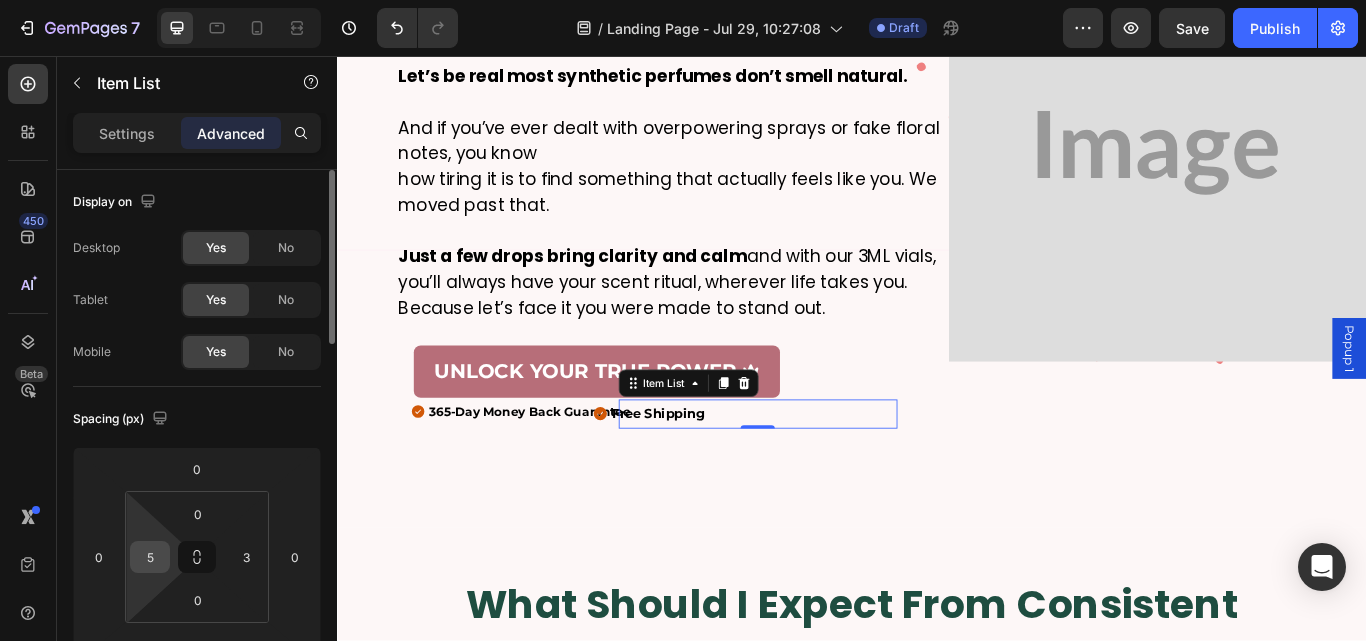 click on "5" at bounding box center (150, 557) 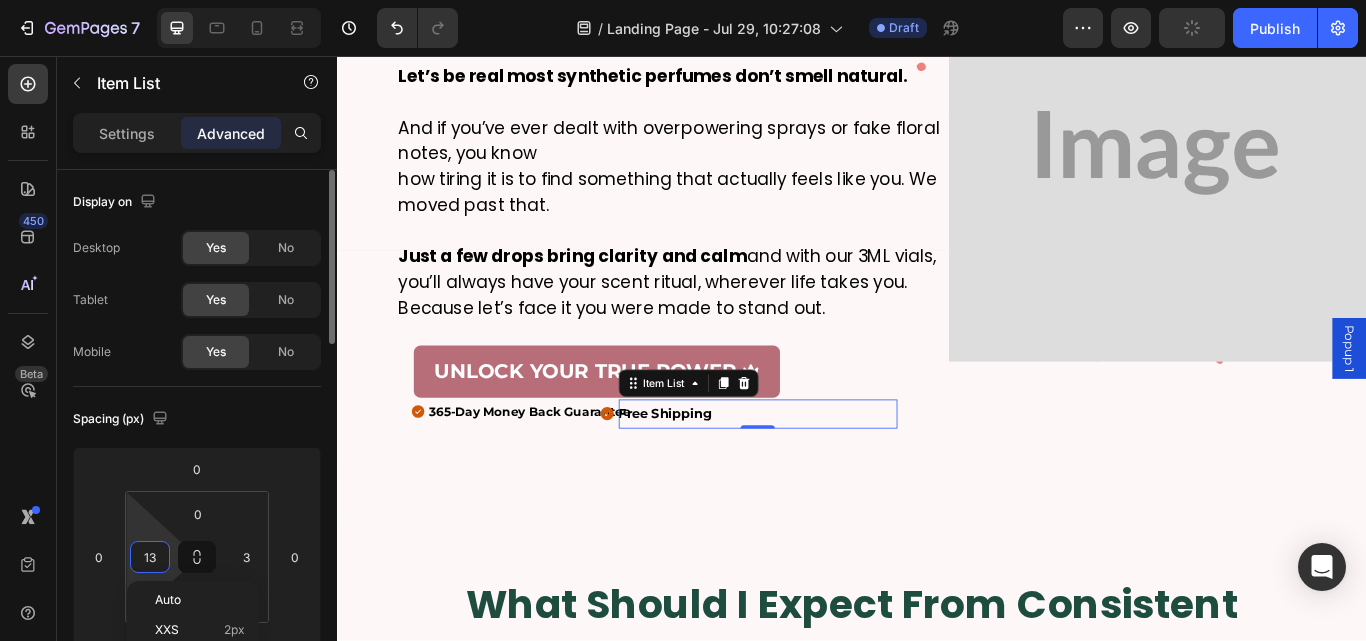 type on "14" 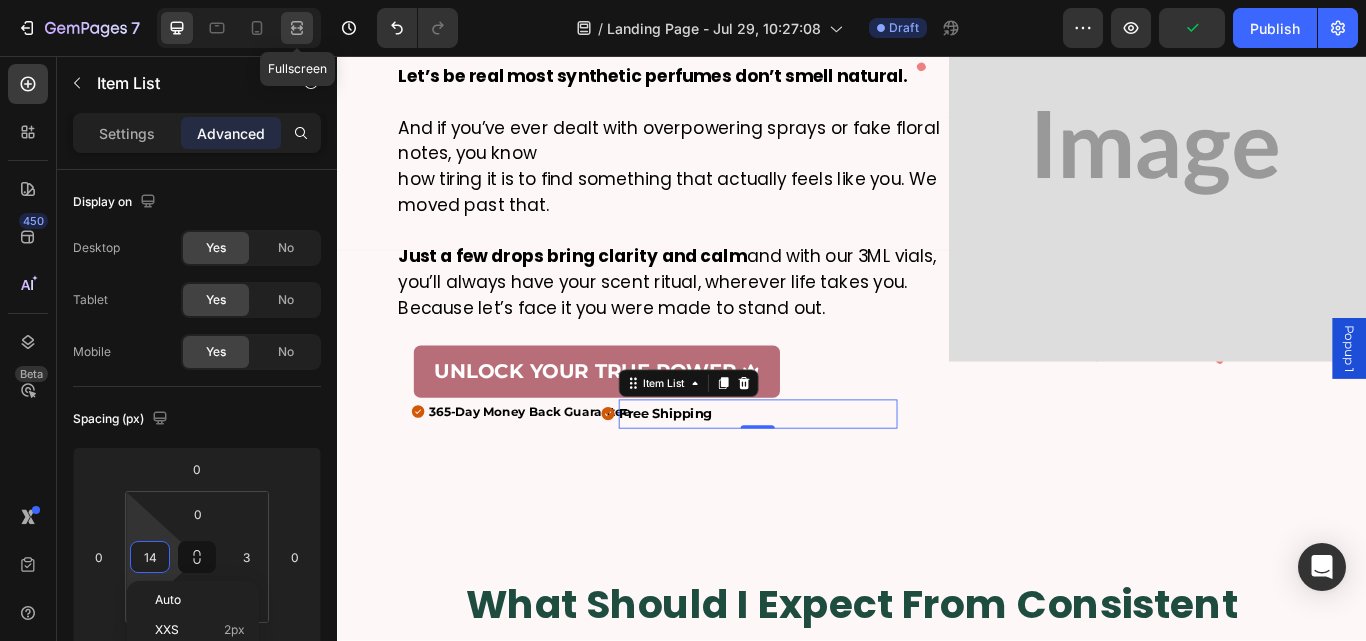 click 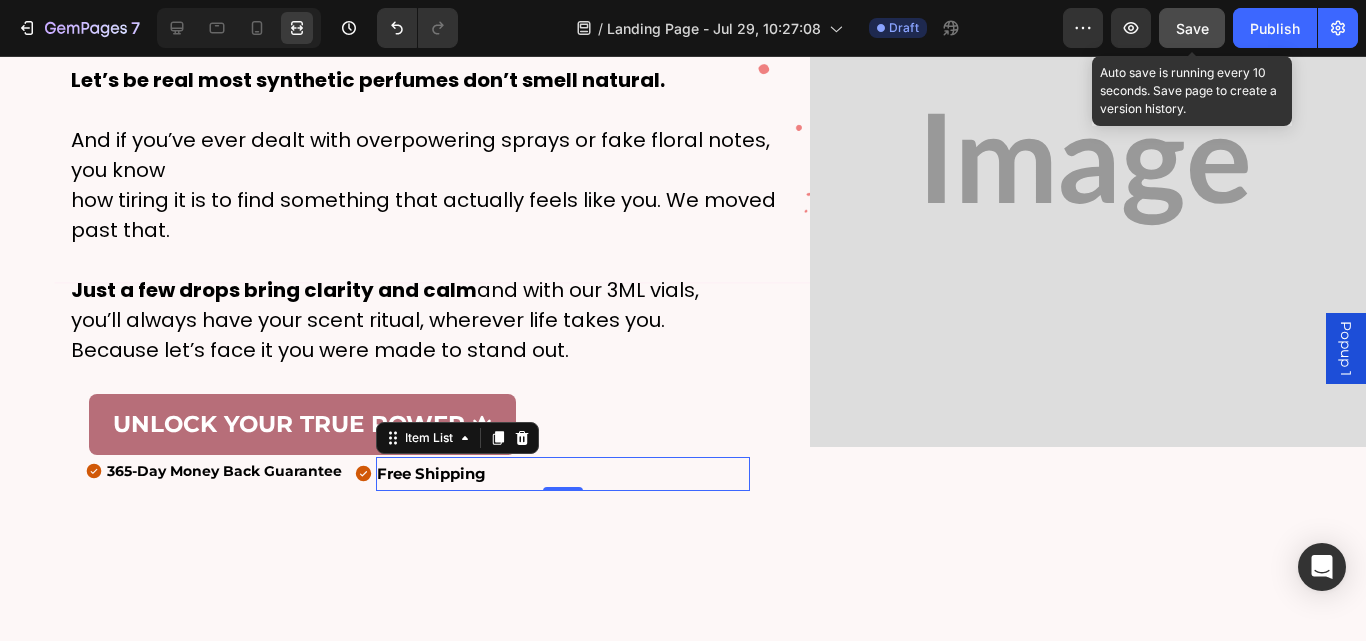 drag, startPoint x: 1180, startPoint y: 27, endPoint x: 883, endPoint y: 243, distance: 367.23972 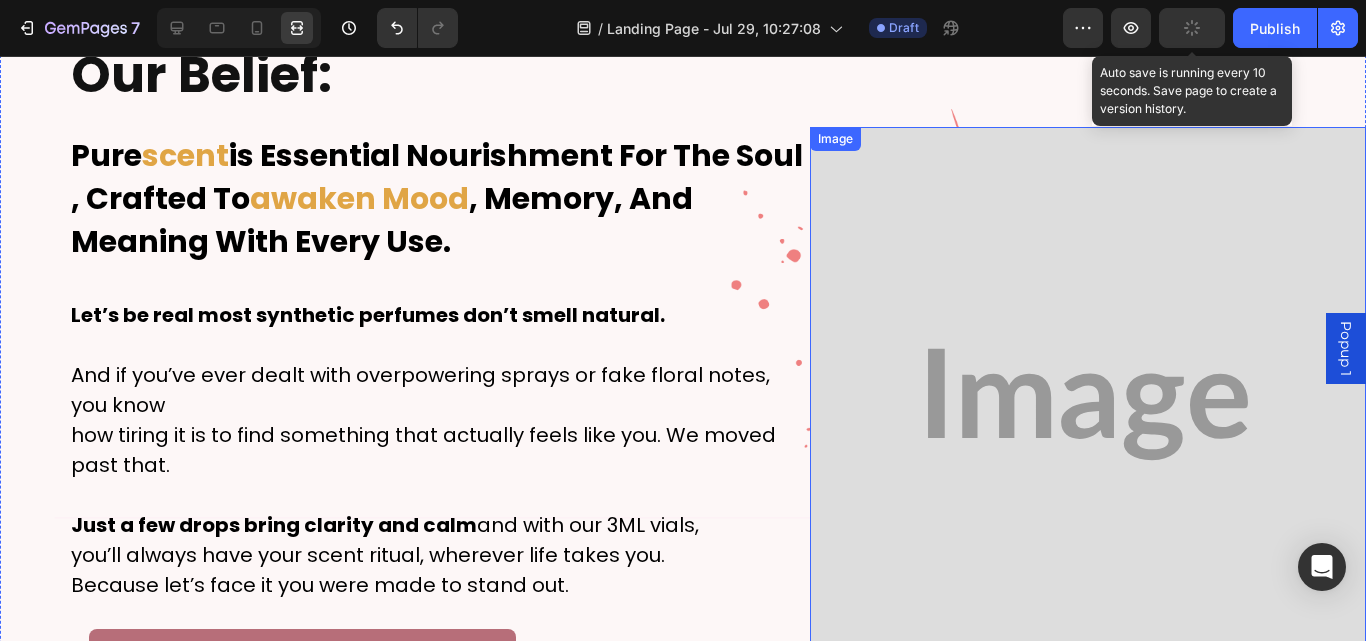 scroll, scrollTop: 2748, scrollLeft: 0, axis: vertical 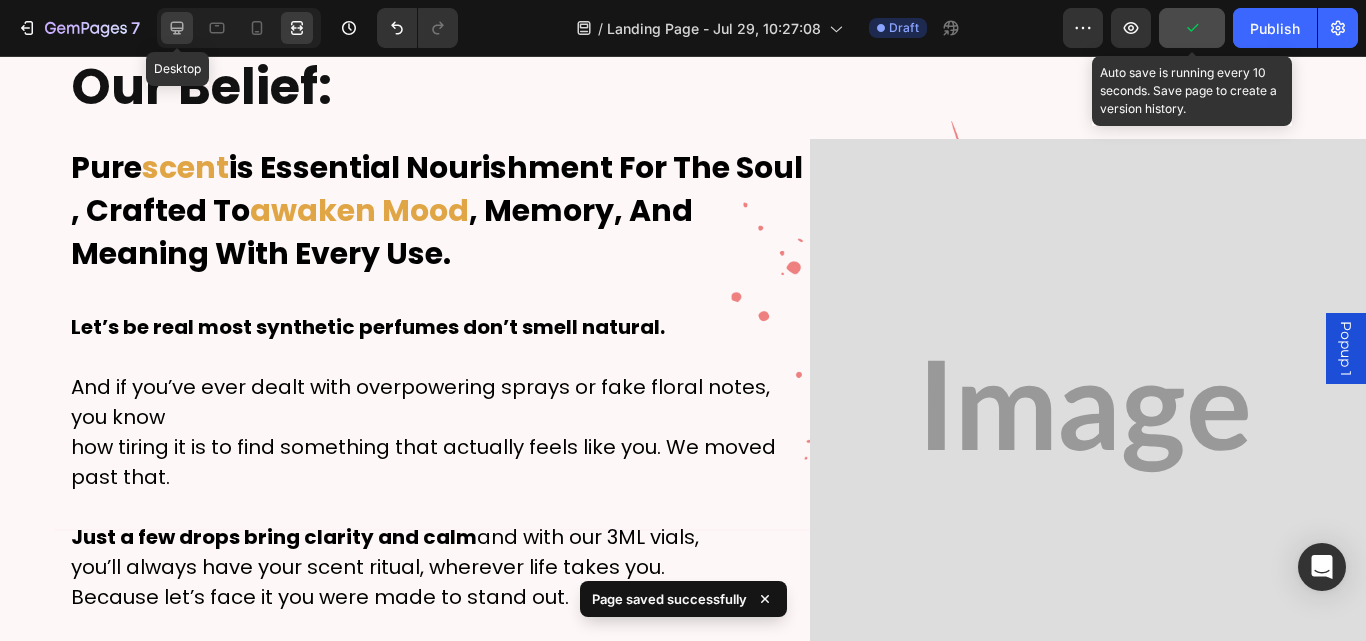 click 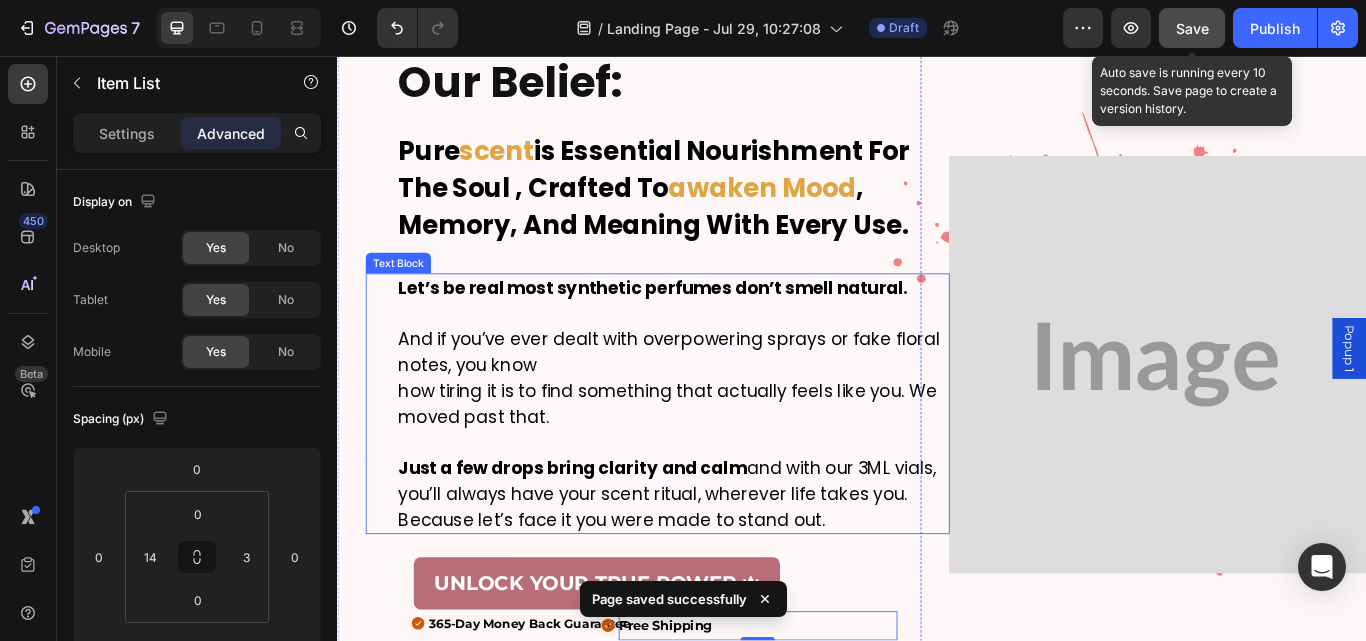 scroll, scrollTop: 2811, scrollLeft: 0, axis: vertical 